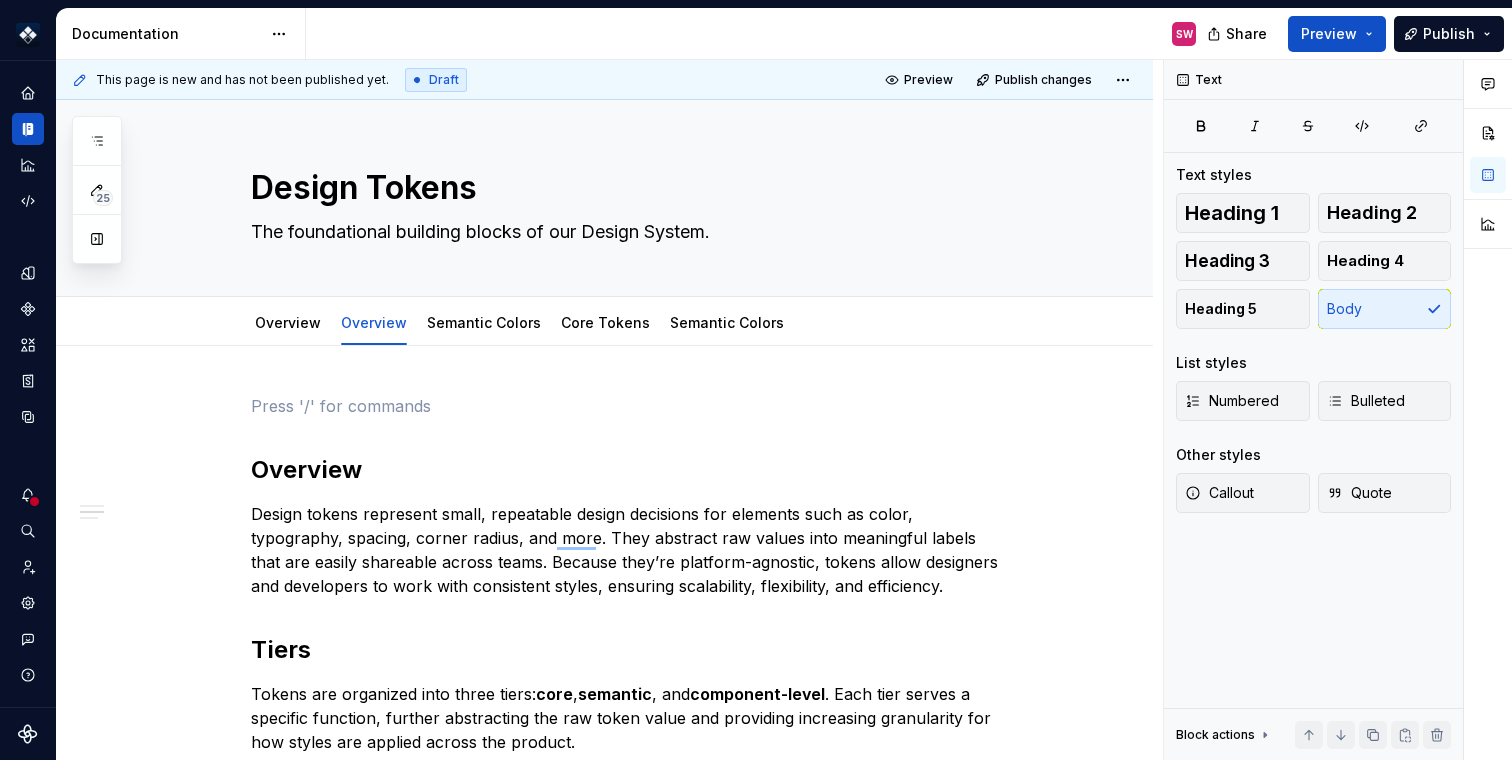 scroll, scrollTop: 0, scrollLeft: 0, axis: both 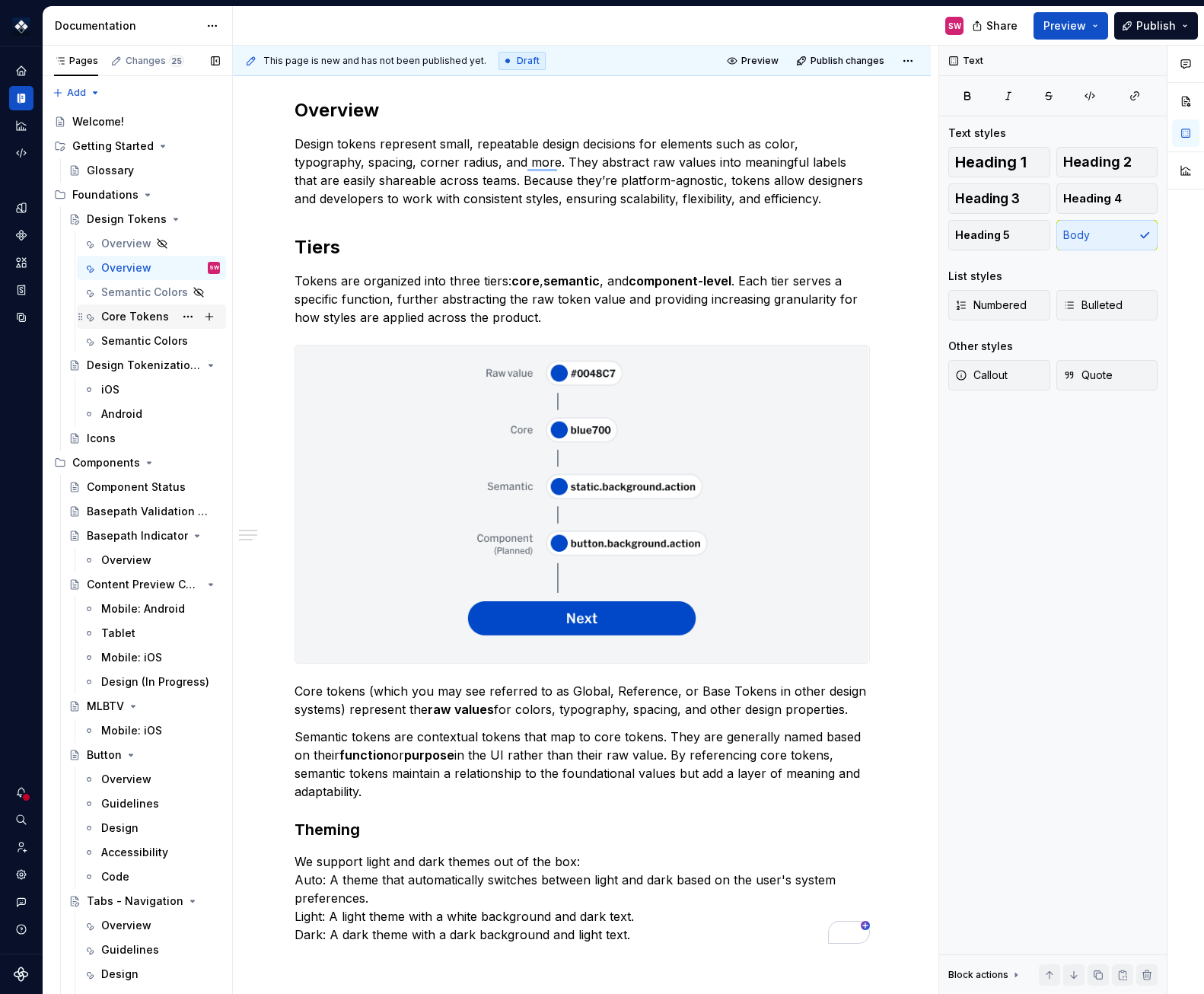 click on "Core Tokens" at bounding box center (135, 317) 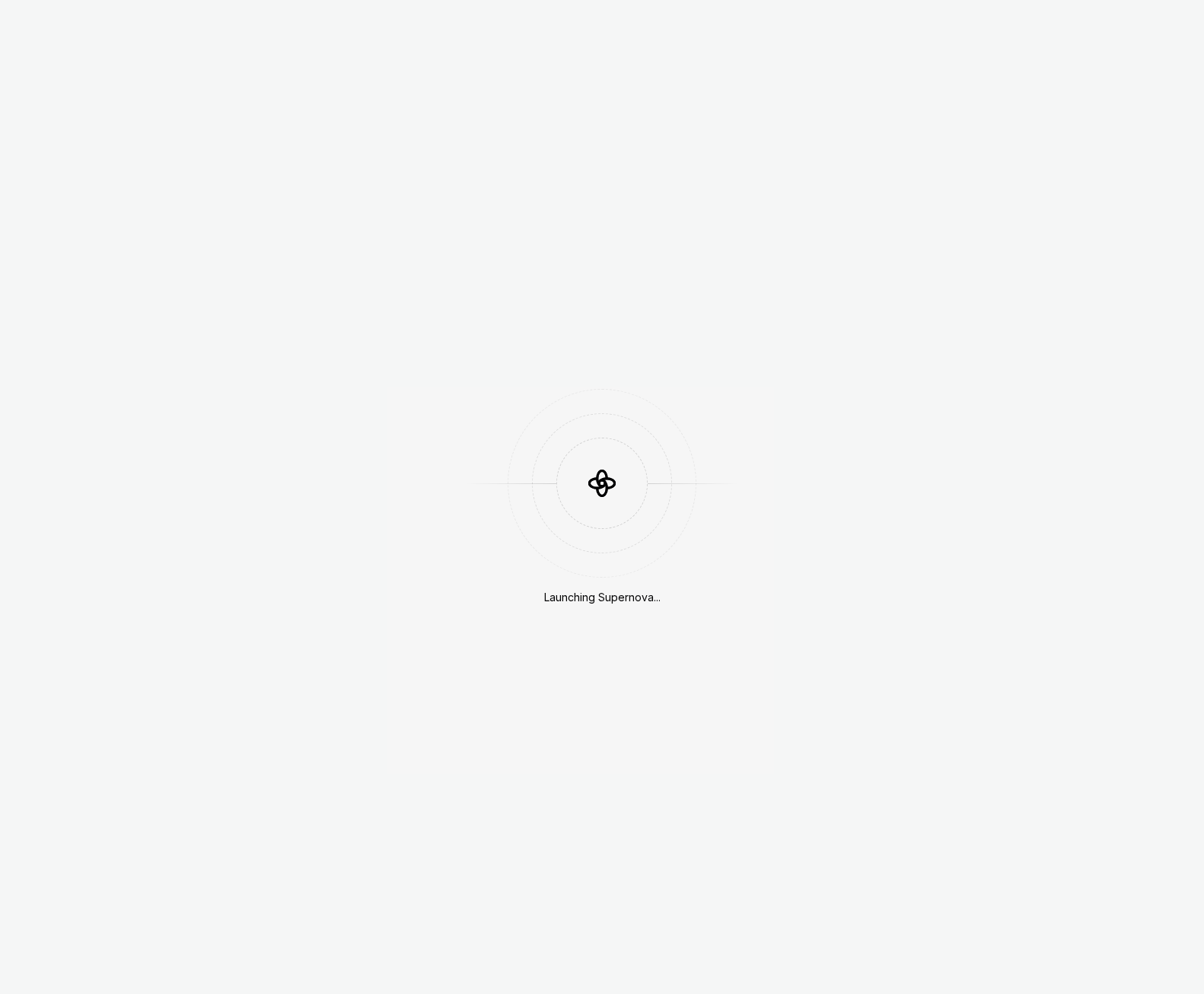 scroll, scrollTop: 0, scrollLeft: 0, axis: both 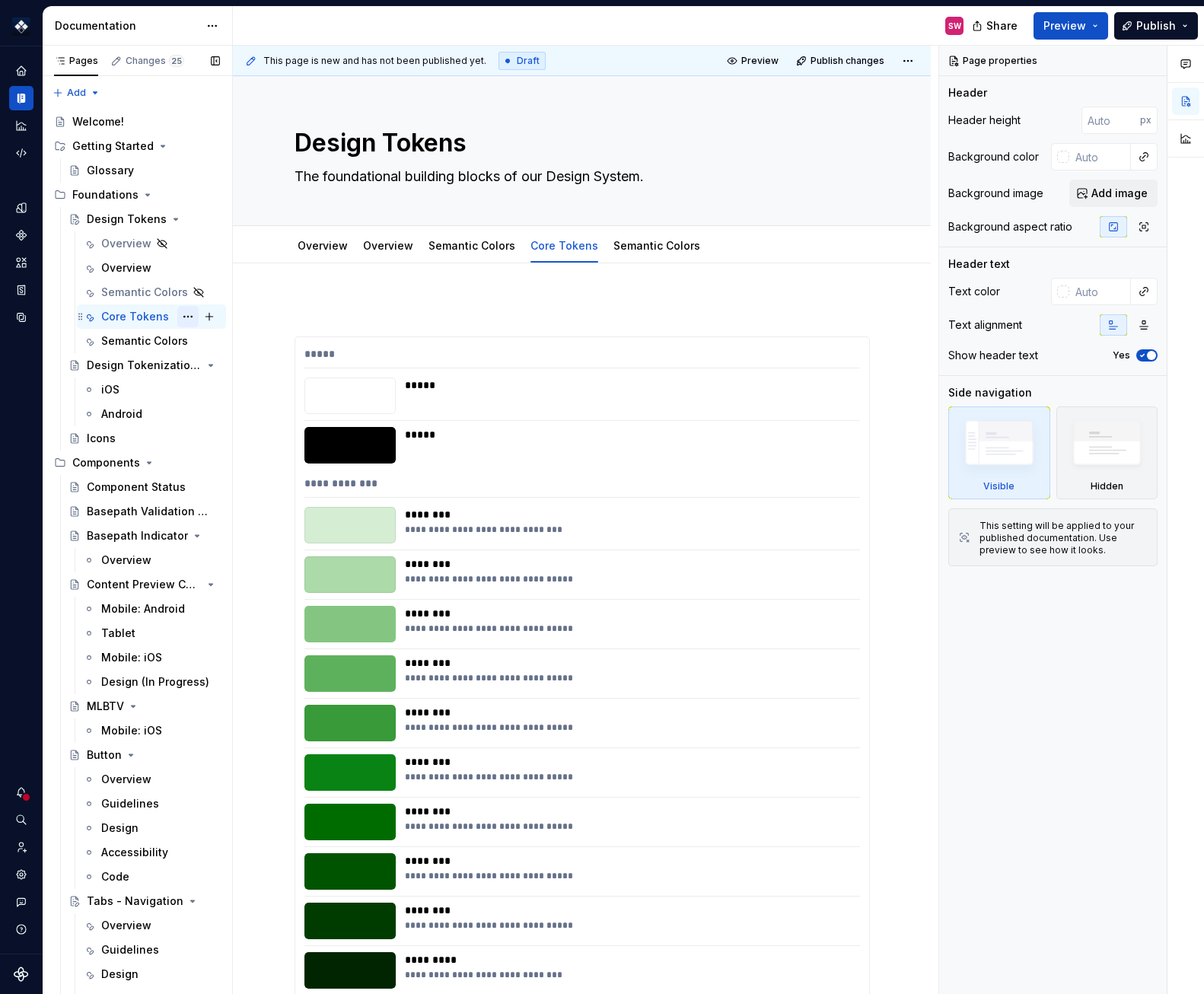 click at bounding box center [188, 317] 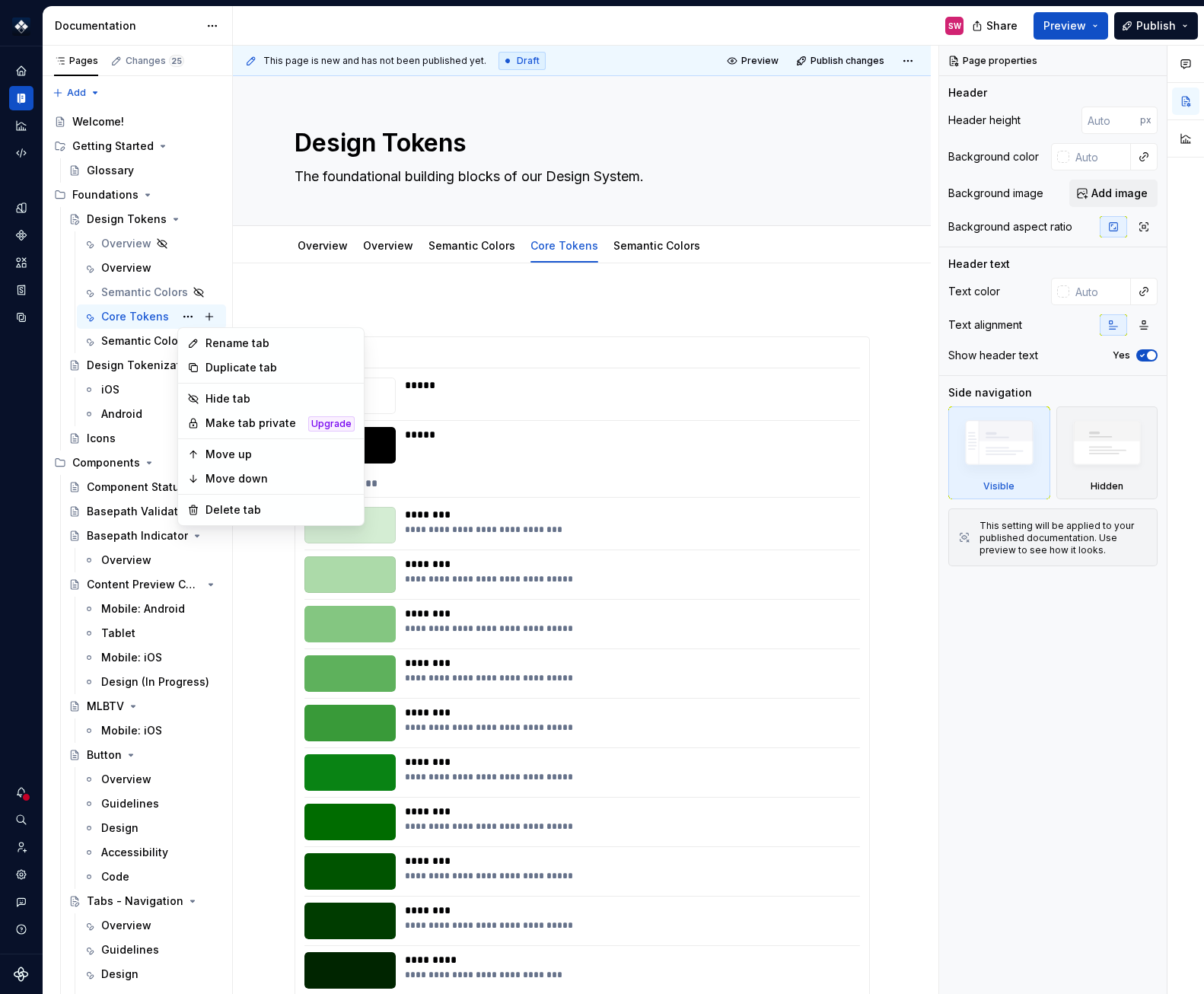 click on "Basepath SW Design system data Documentation SW Share Preview Publish Pages Changes 25 Add
Accessibility guide for tree Page tree.
Navigate the tree with the arrow keys. Common tree hotkeys apply. Further keybindings are available:
enter to execute primary action on focused item
f2 to start renaming the focused item
escape to abort renaming an item
control+d to start dragging selected items
Welcome! Getting Started Glossary Foundations Design Tokens Overview Overview Semantic Colors Core Tokens SW Semantic Colors Design Tokenization Tracker iOS Android Icons Components Component Status Basepath Validation App Basepath Indicator Overview Content Preview Carousel Mobile: Android Tablet Mobile: iOS Design (In Progress) MLBTV Mobile: iOS Button Overview Guidelines Design Accessibility Code Tabs - Navigation Overview Guidelines Design Accessibility Code Pills - Navigation Overview Guidelines Design Accessibility Code Overview Guidelines Design" at bounding box center (602, 497) 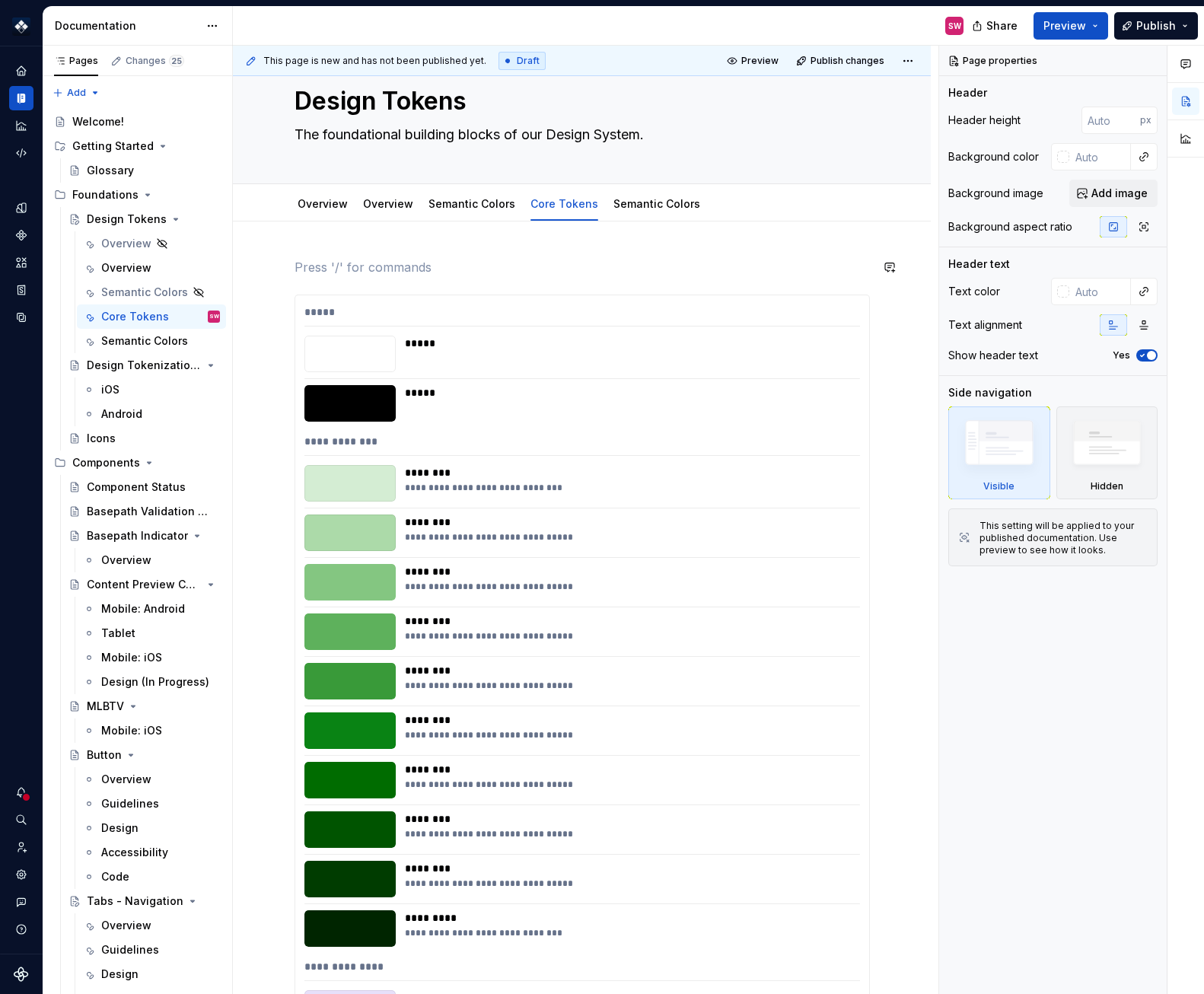 scroll, scrollTop: 44, scrollLeft: 0, axis: vertical 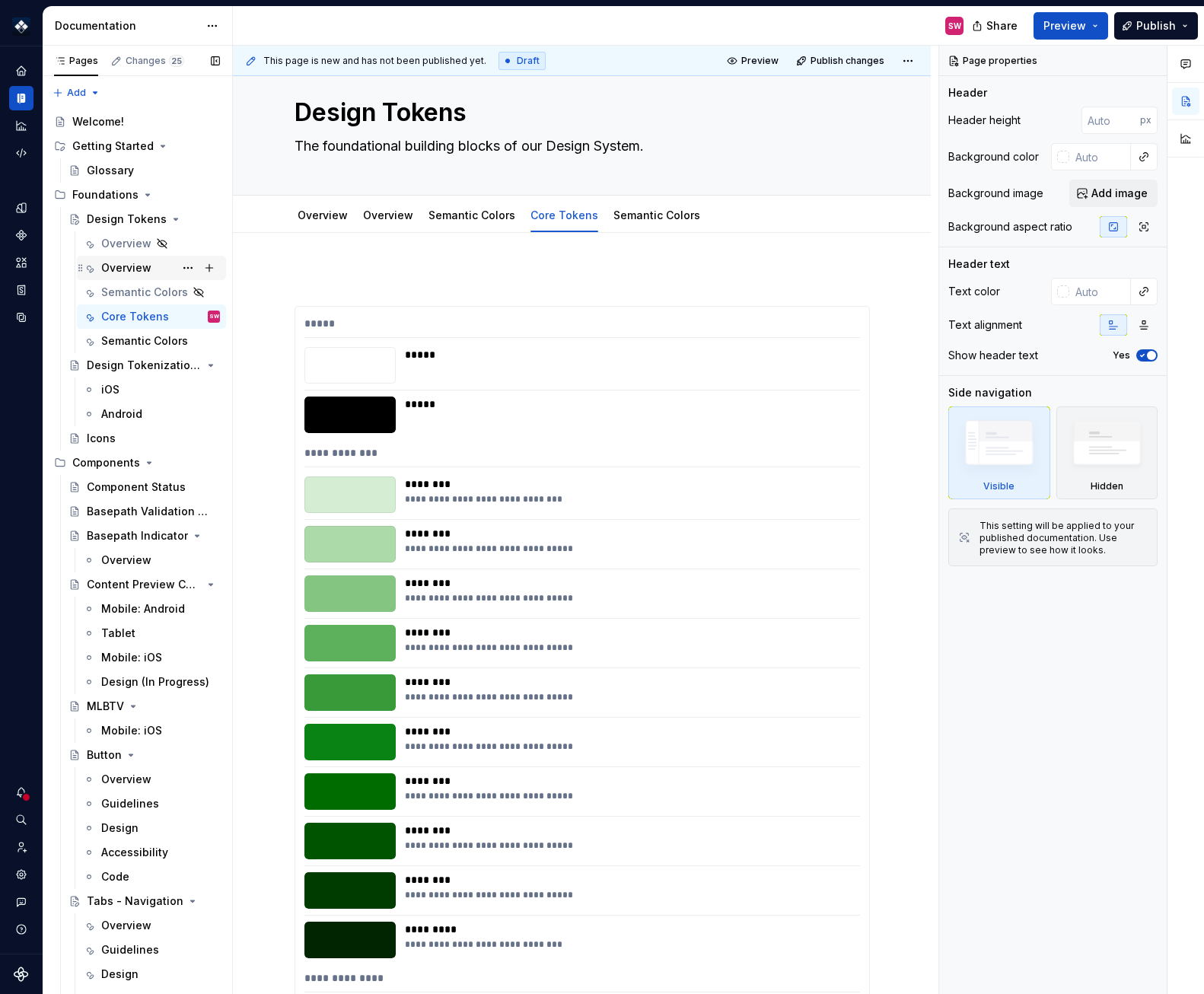 click on "Overview" at bounding box center [126, 268] 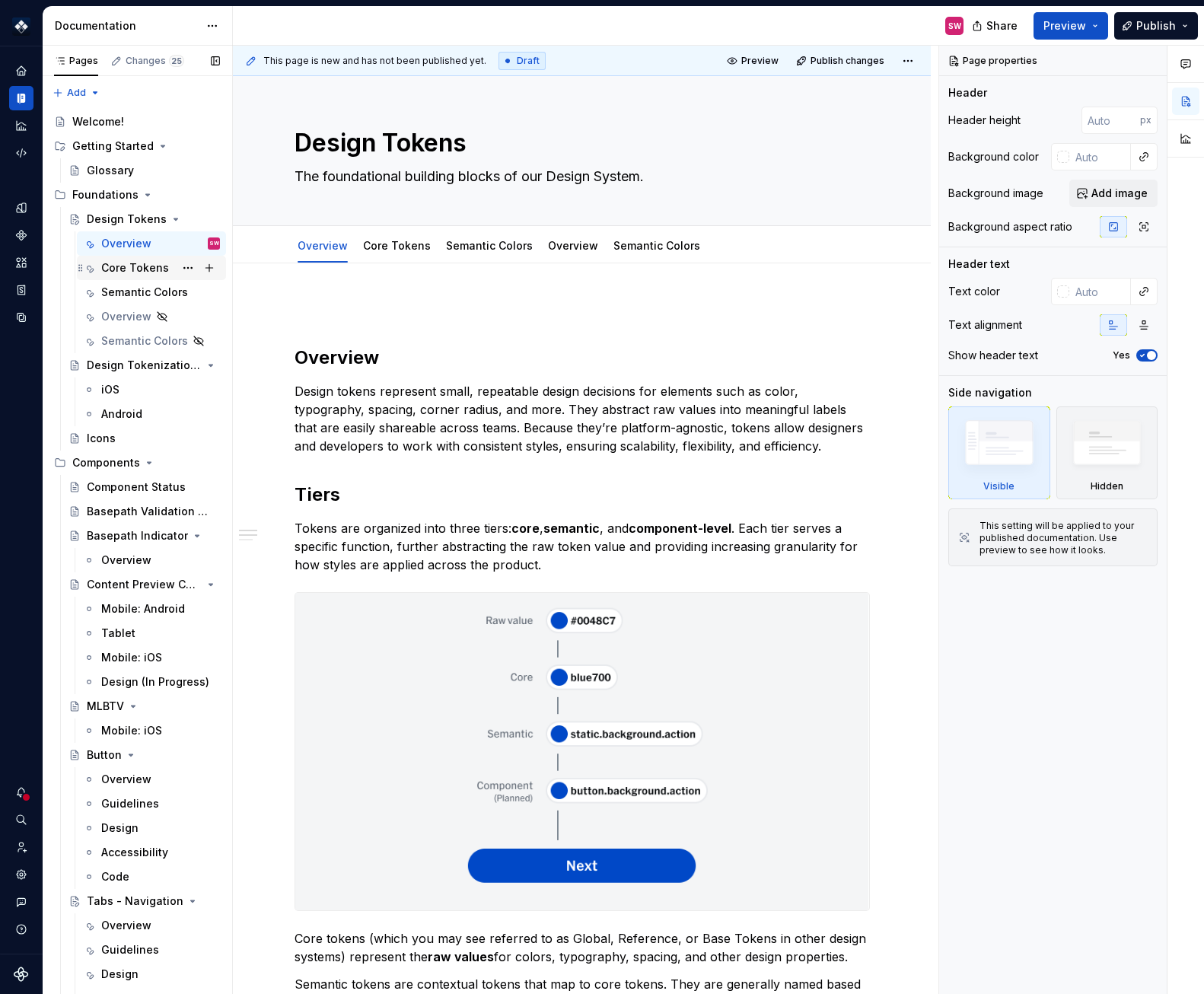 click on "Core Tokens" at bounding box center [135, 268] 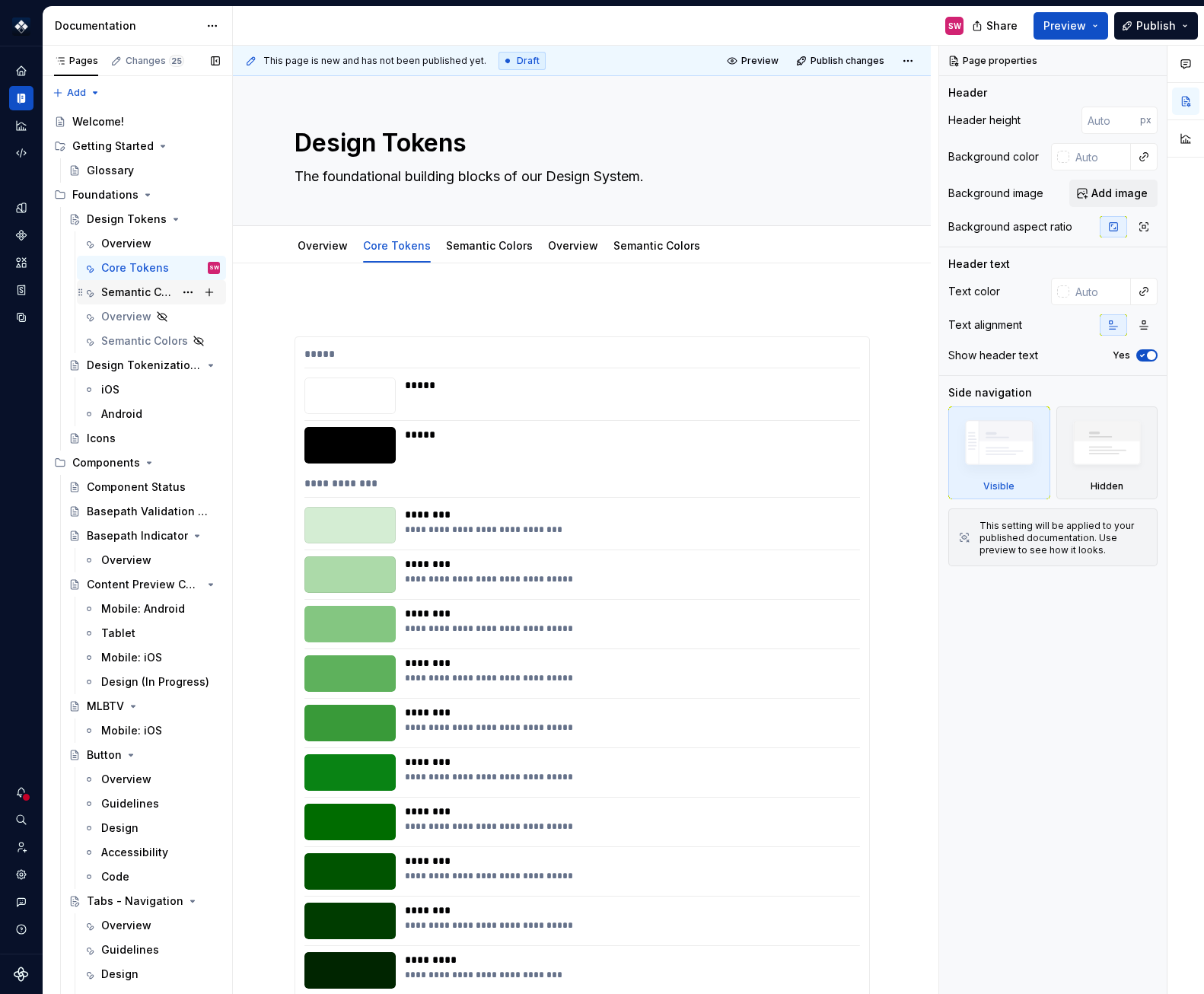 click on "Semantic Colors" at bounding box center [138, 292] 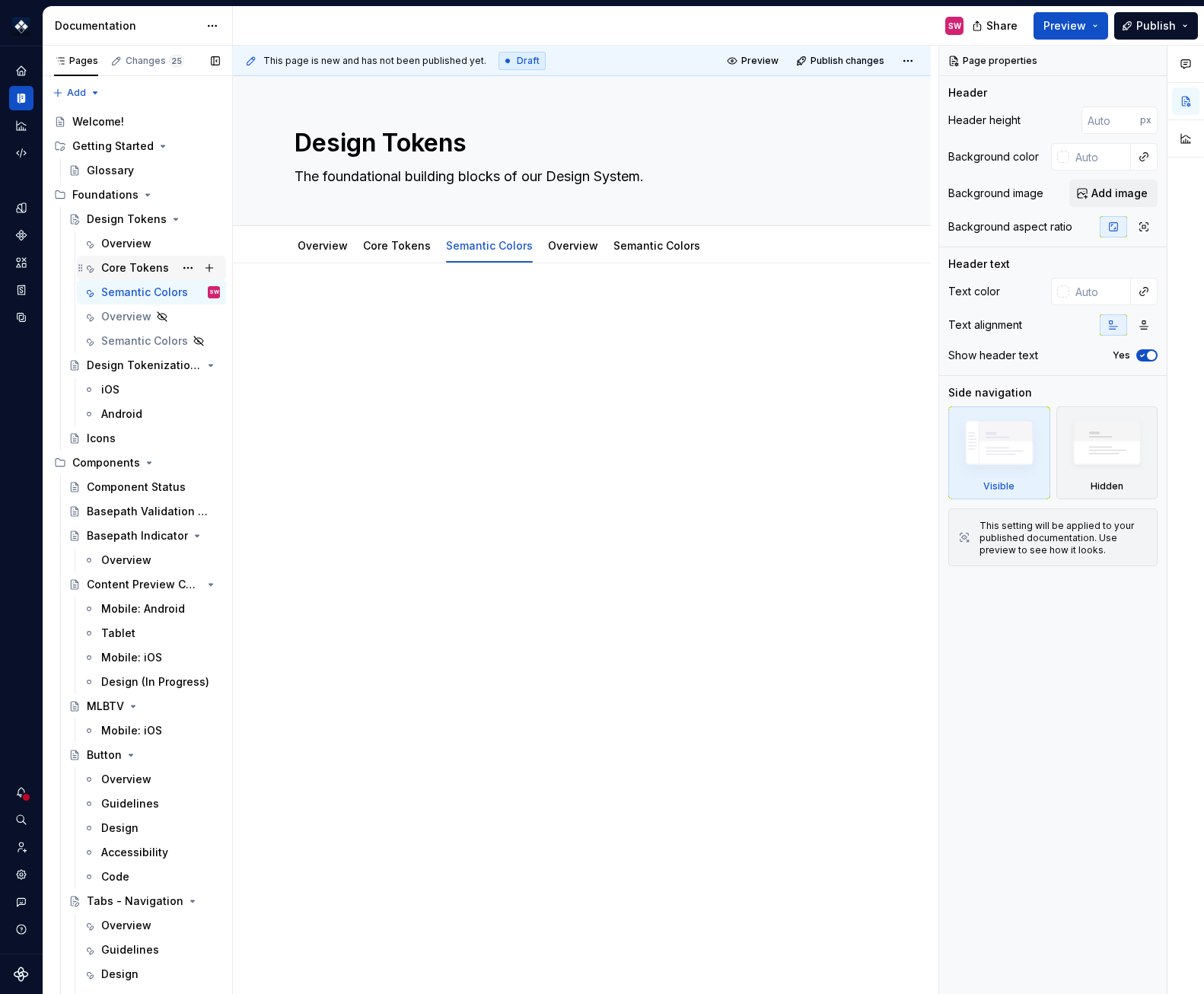 click on "Core Tokens" at bounding box center (135, 268) 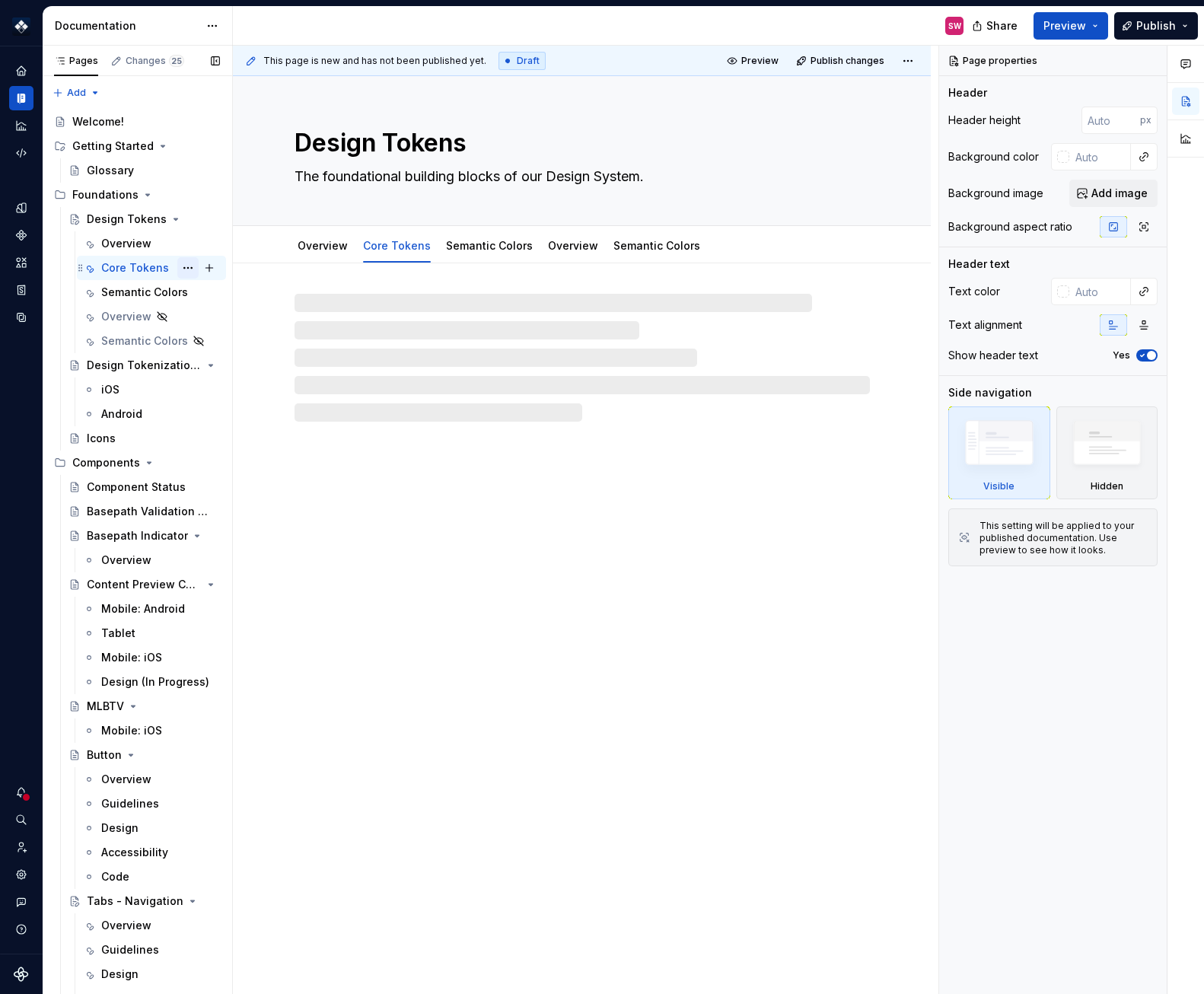 click at bounding box center [188, 268] 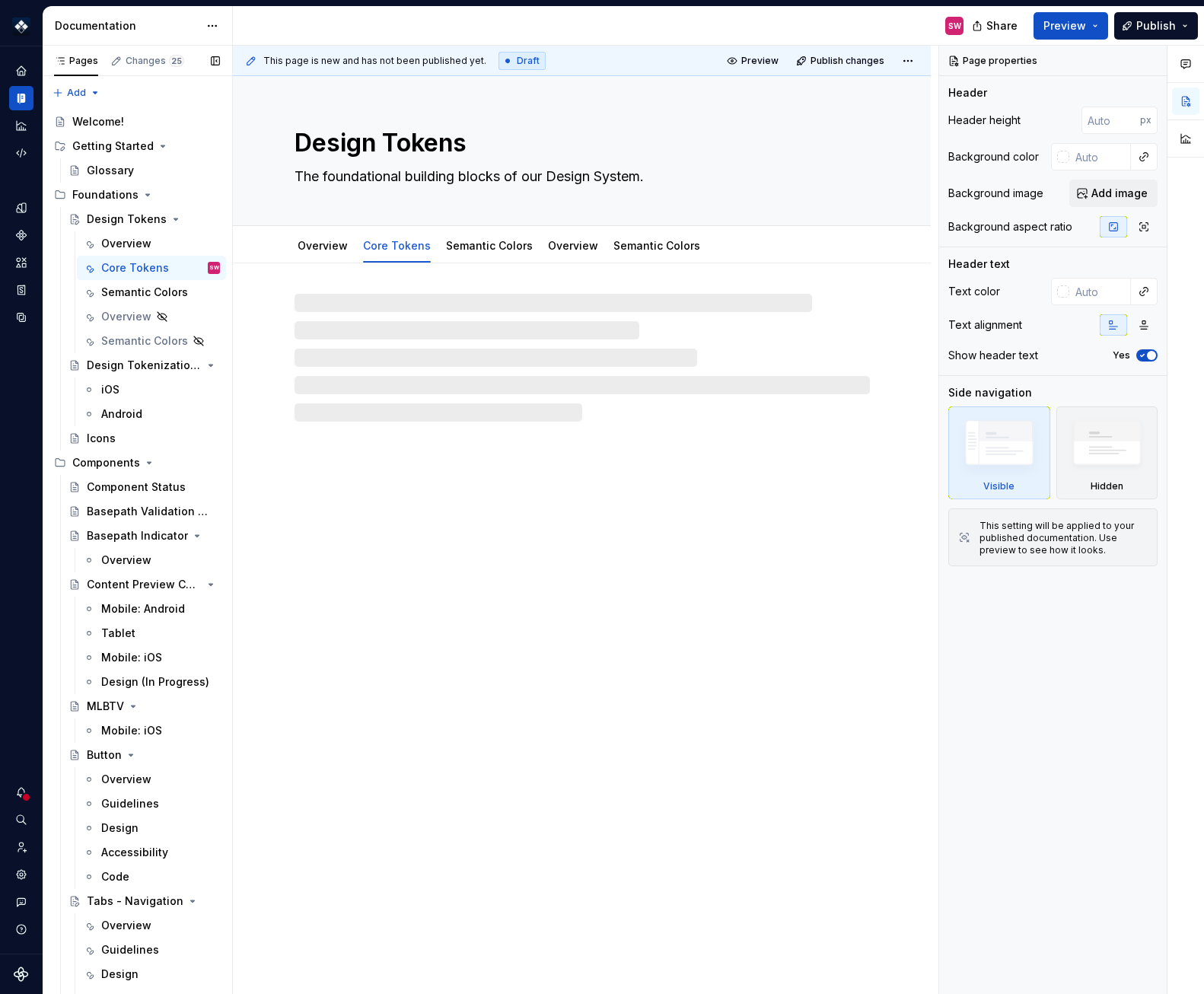 type on "*" 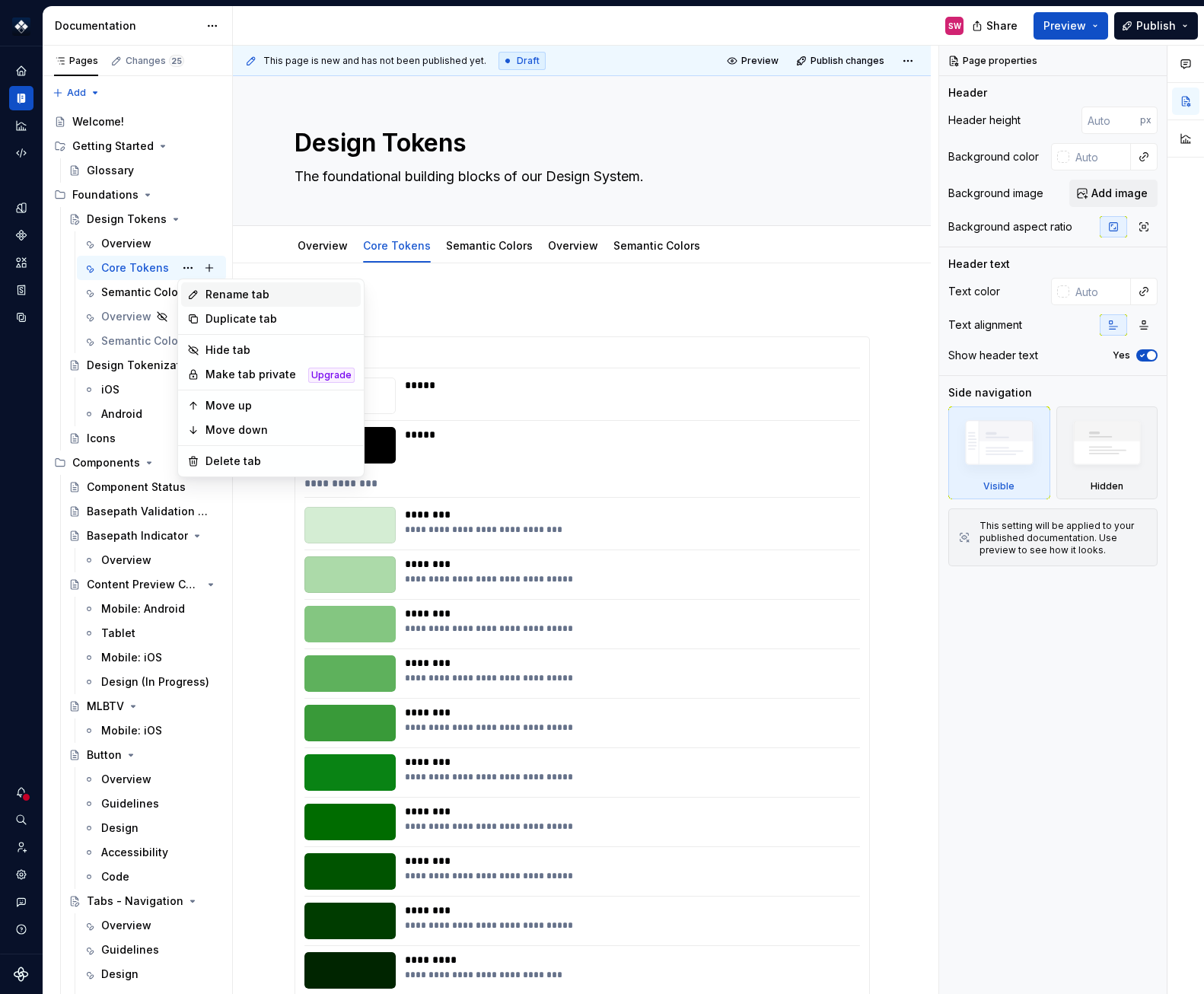 click on "Rename tab" at bounding box center (271, 295) 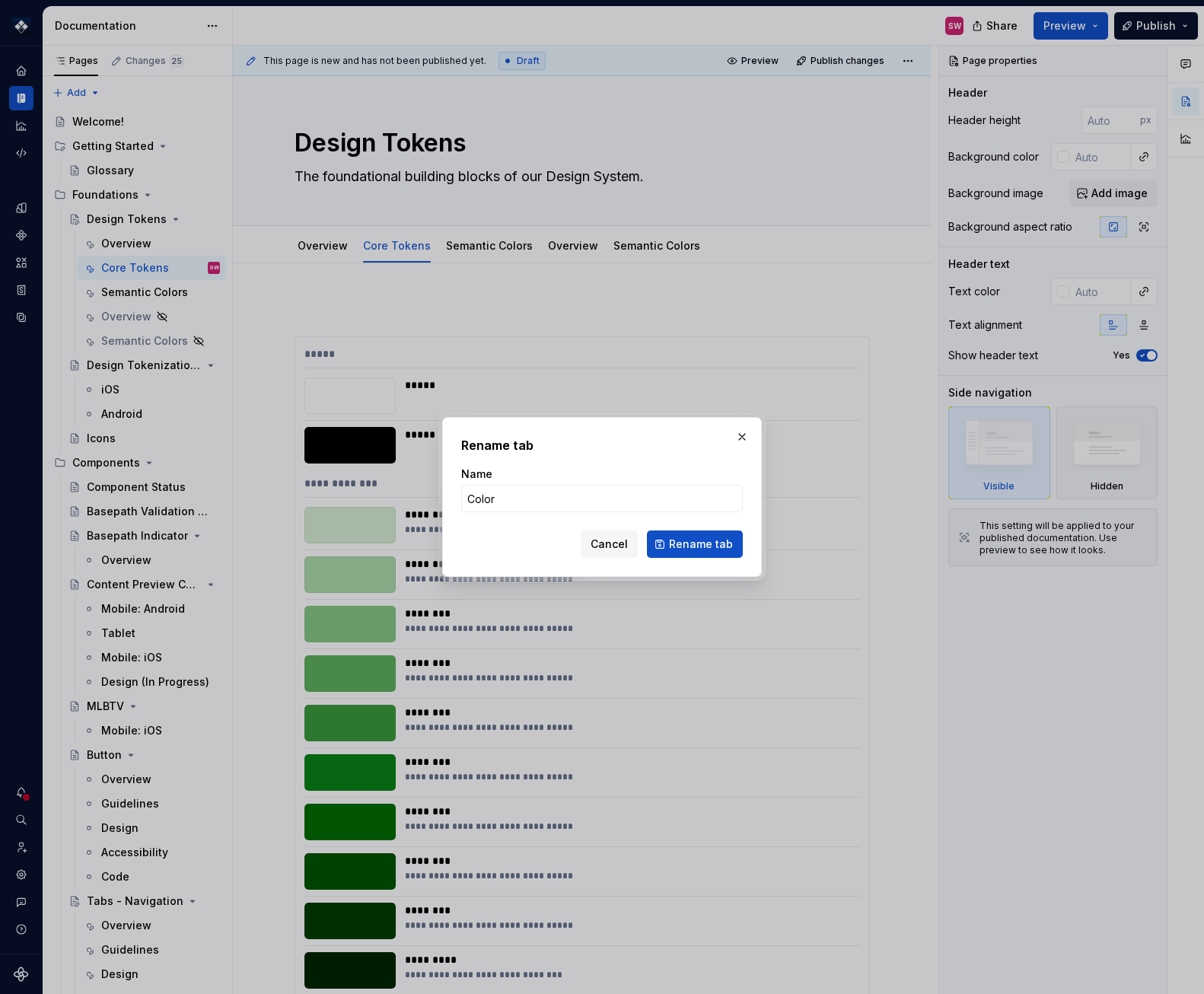 type on "Colors" 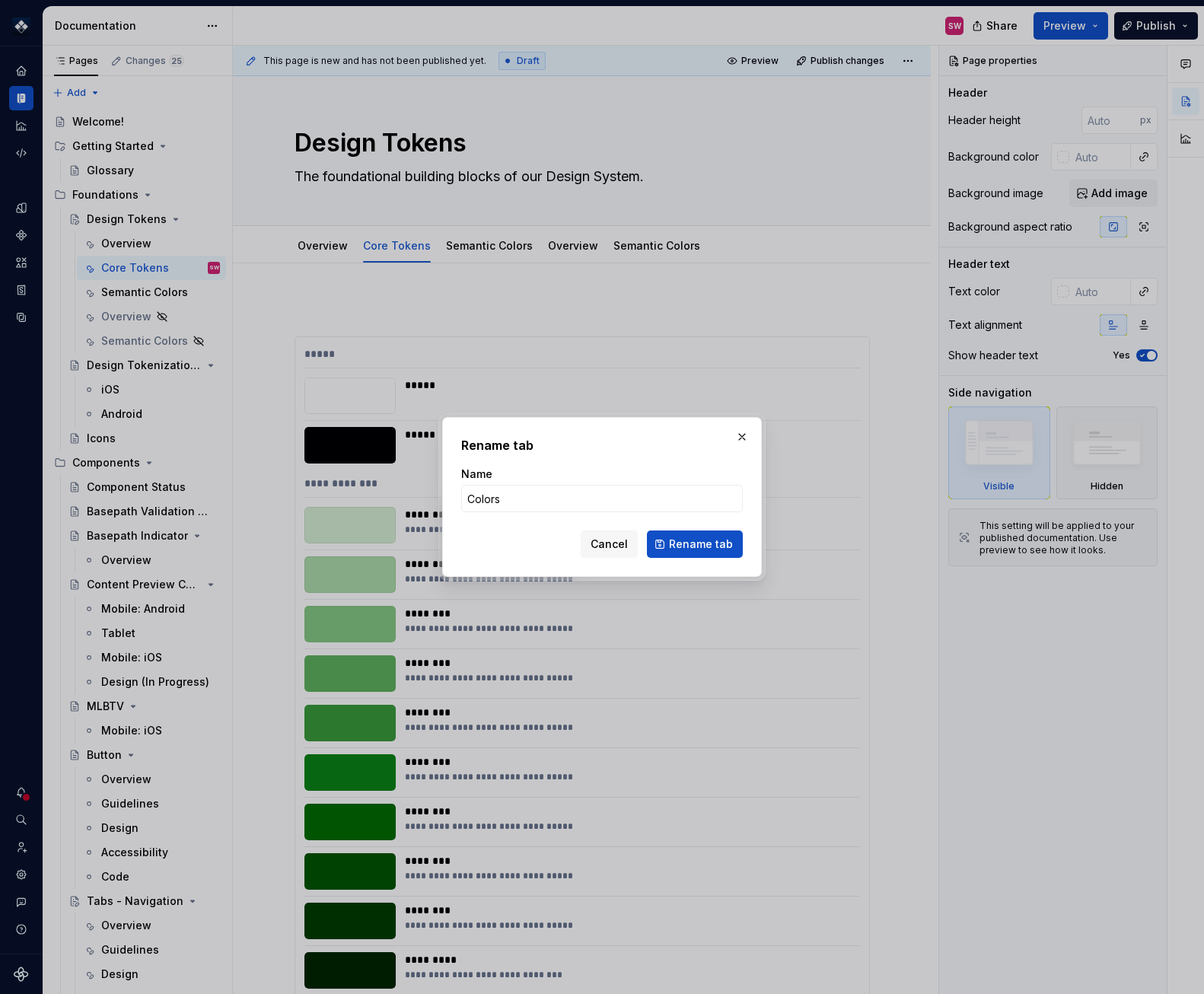click on "Rename tab" at bounding box center (695, 544) 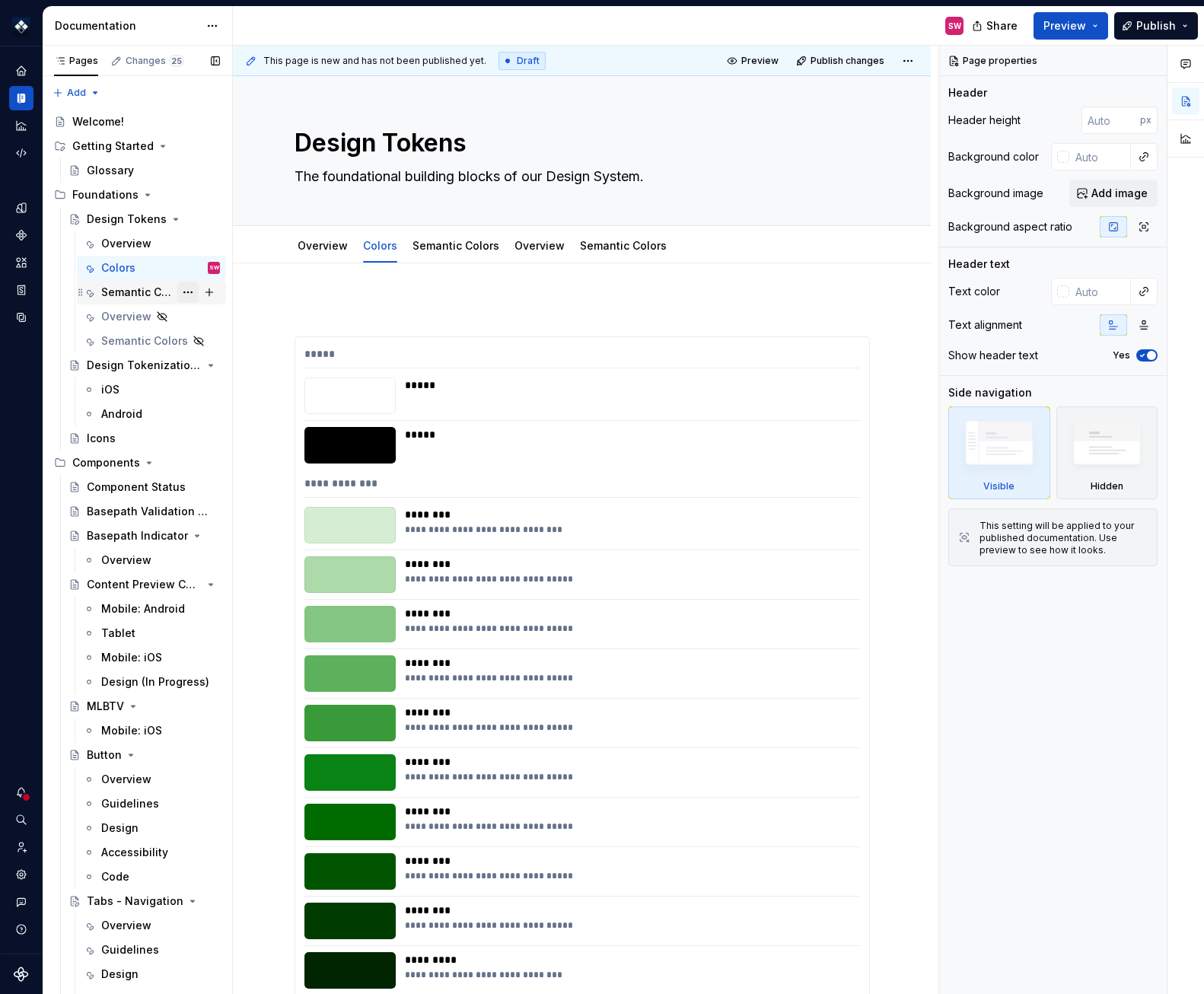 click at bounding box center [188, 292] 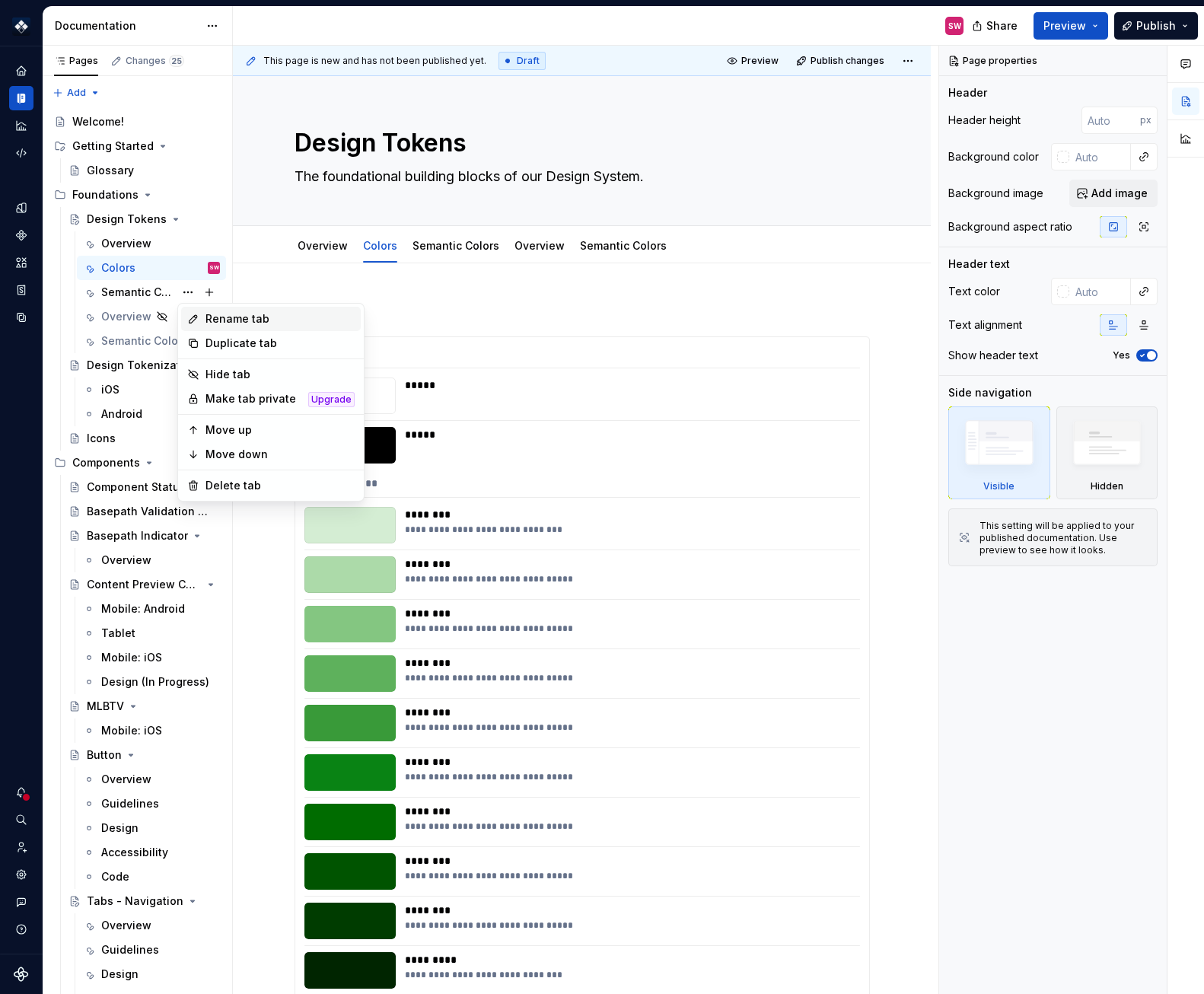 click on "Rename tab" at bounding box center (271, 319) 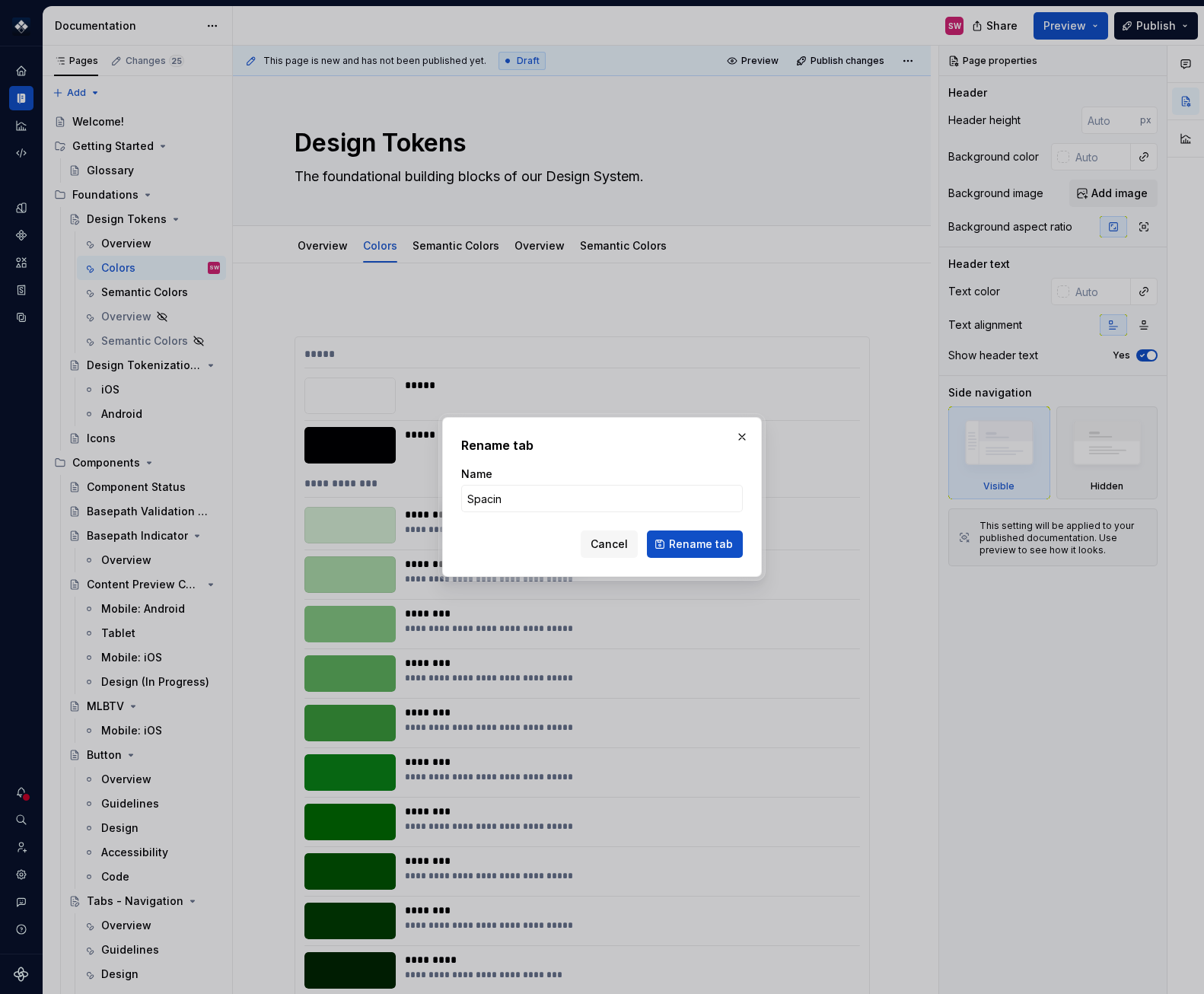 type on "Spacing" 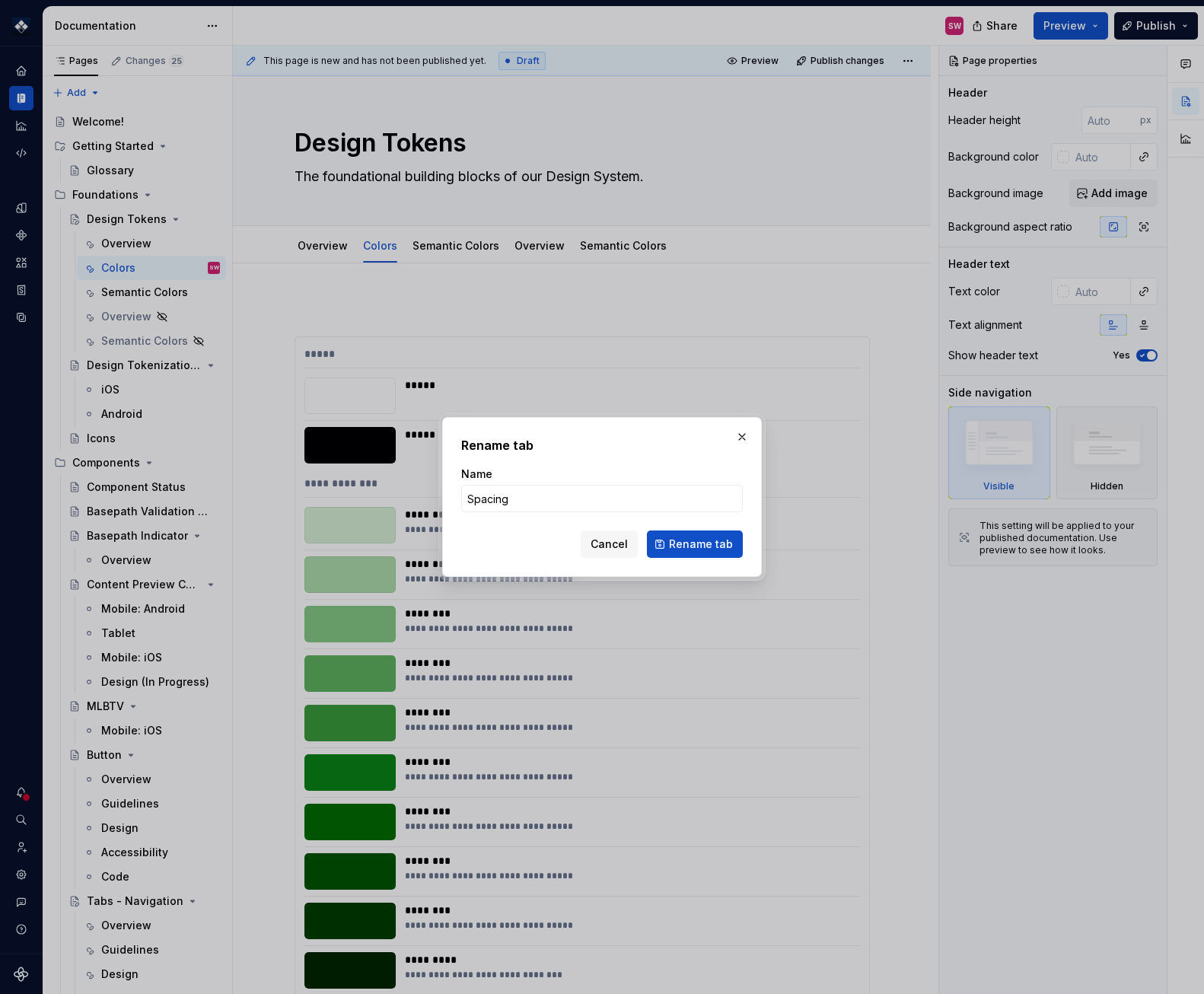 click on "Rename tab" at bounding box center (695, 544) 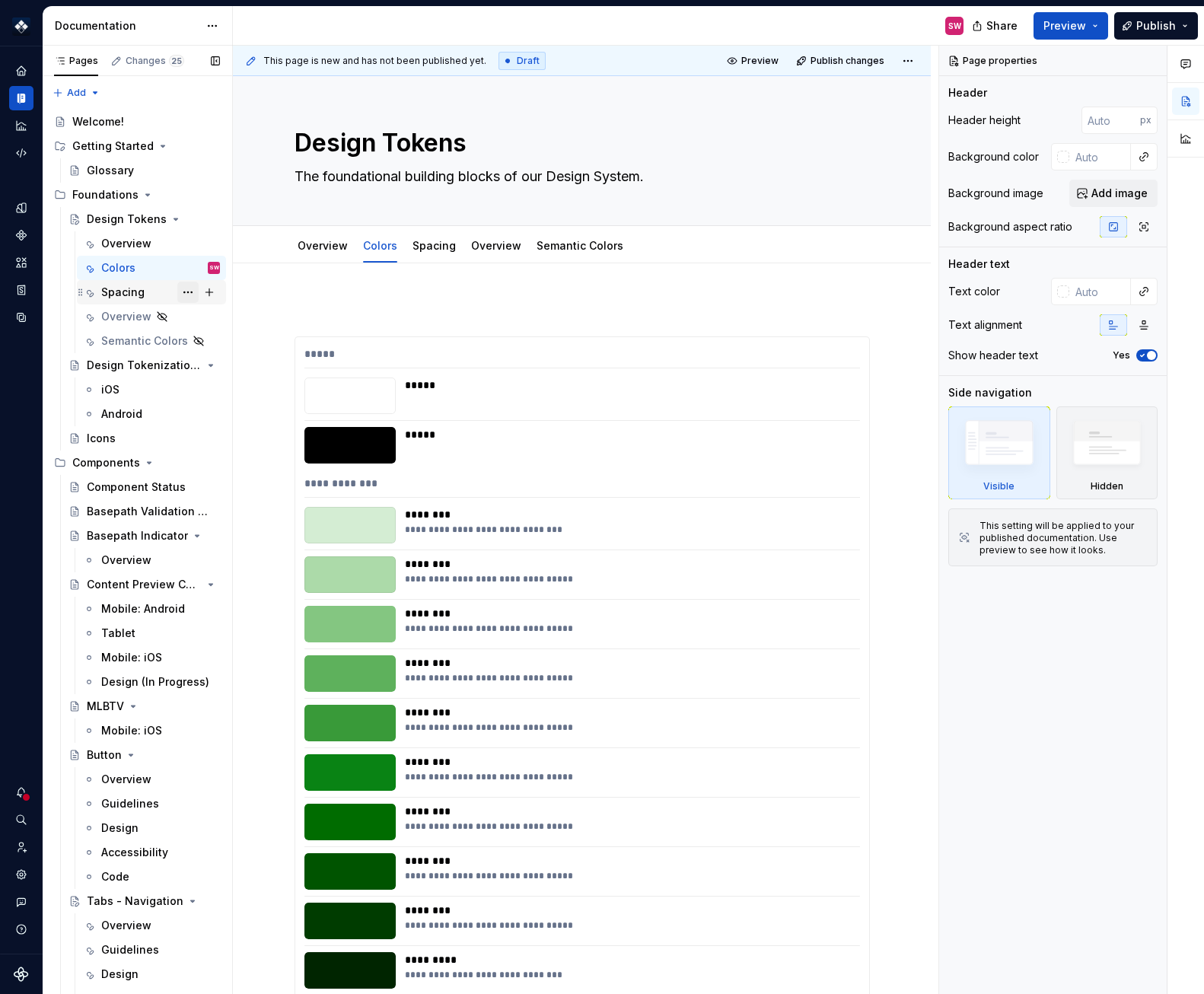 click at bounding box center (188, 292) 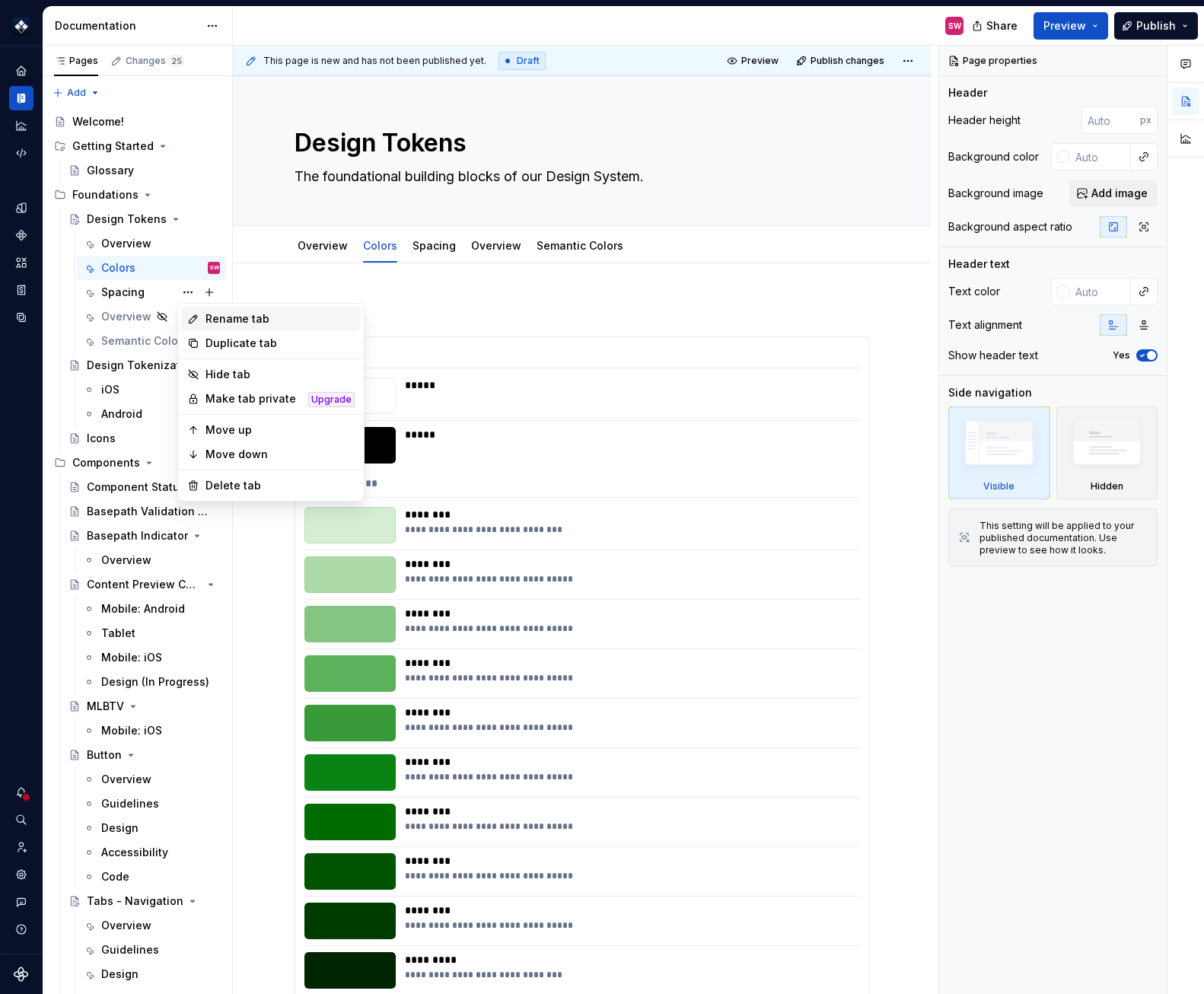 click on "Rename tab" at bounding box center [280, 319] 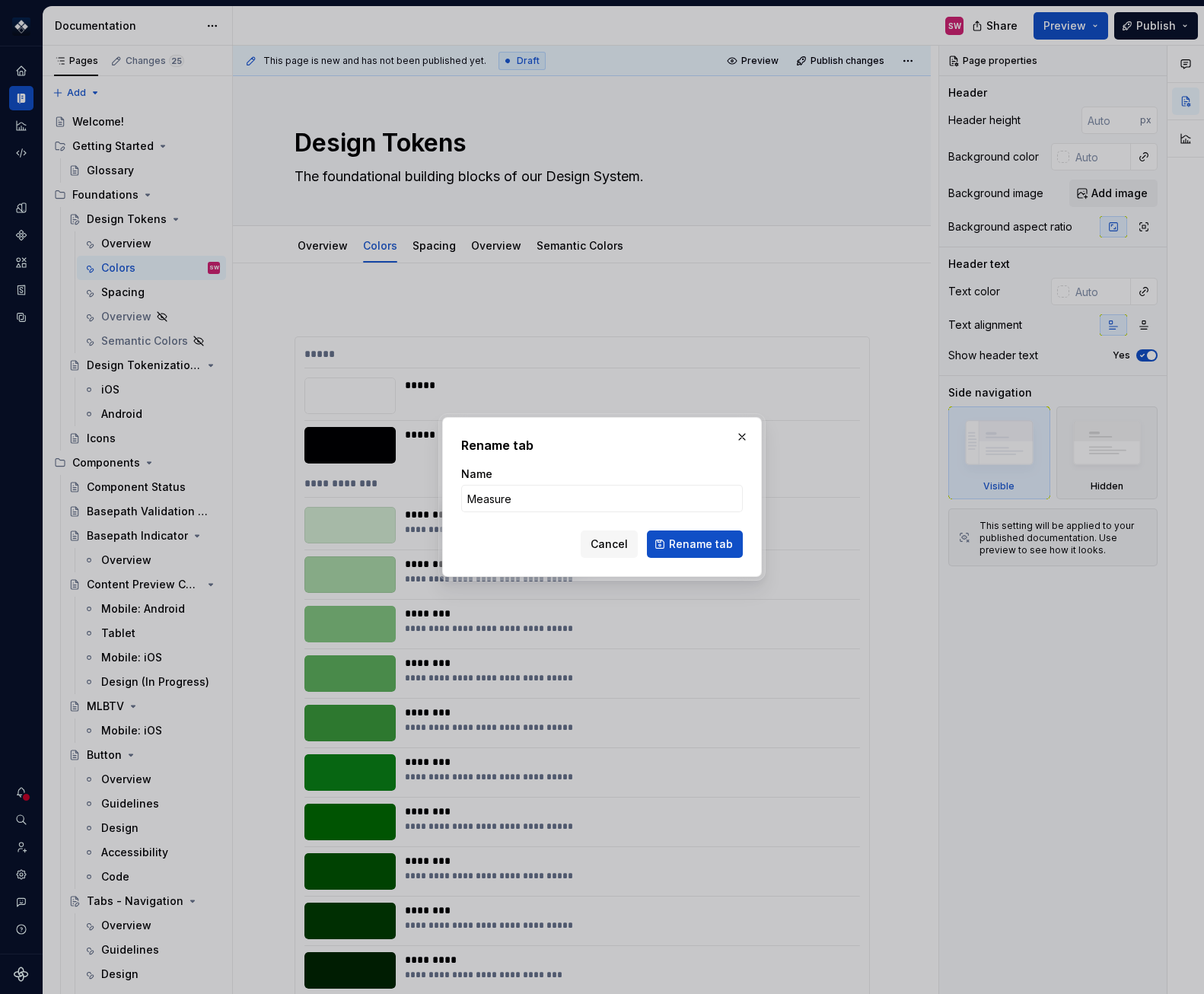 type on "Measures" 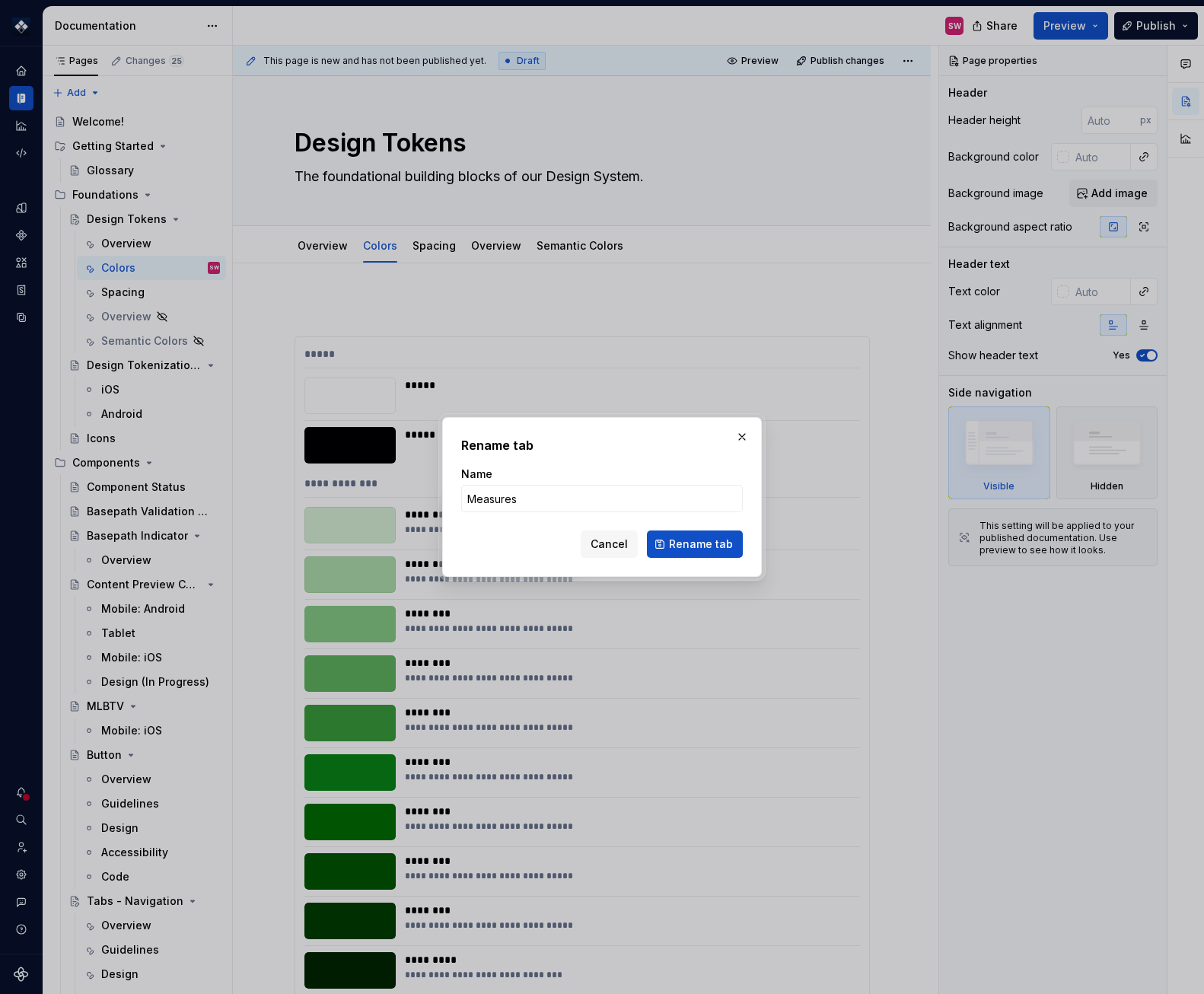 click on "Rename tab" at bounding box center [695, 544] 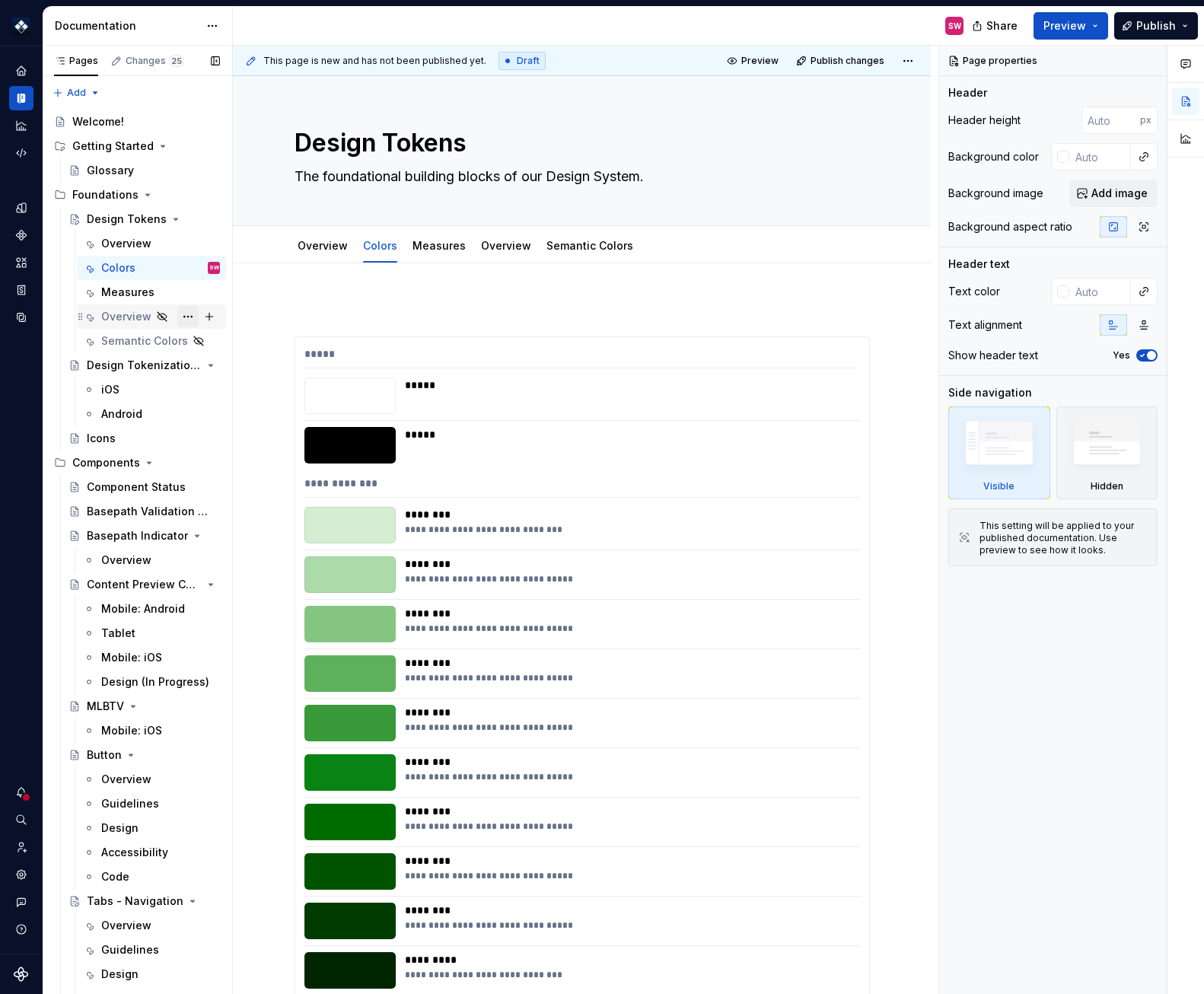 click at bounding box center [188, 317] 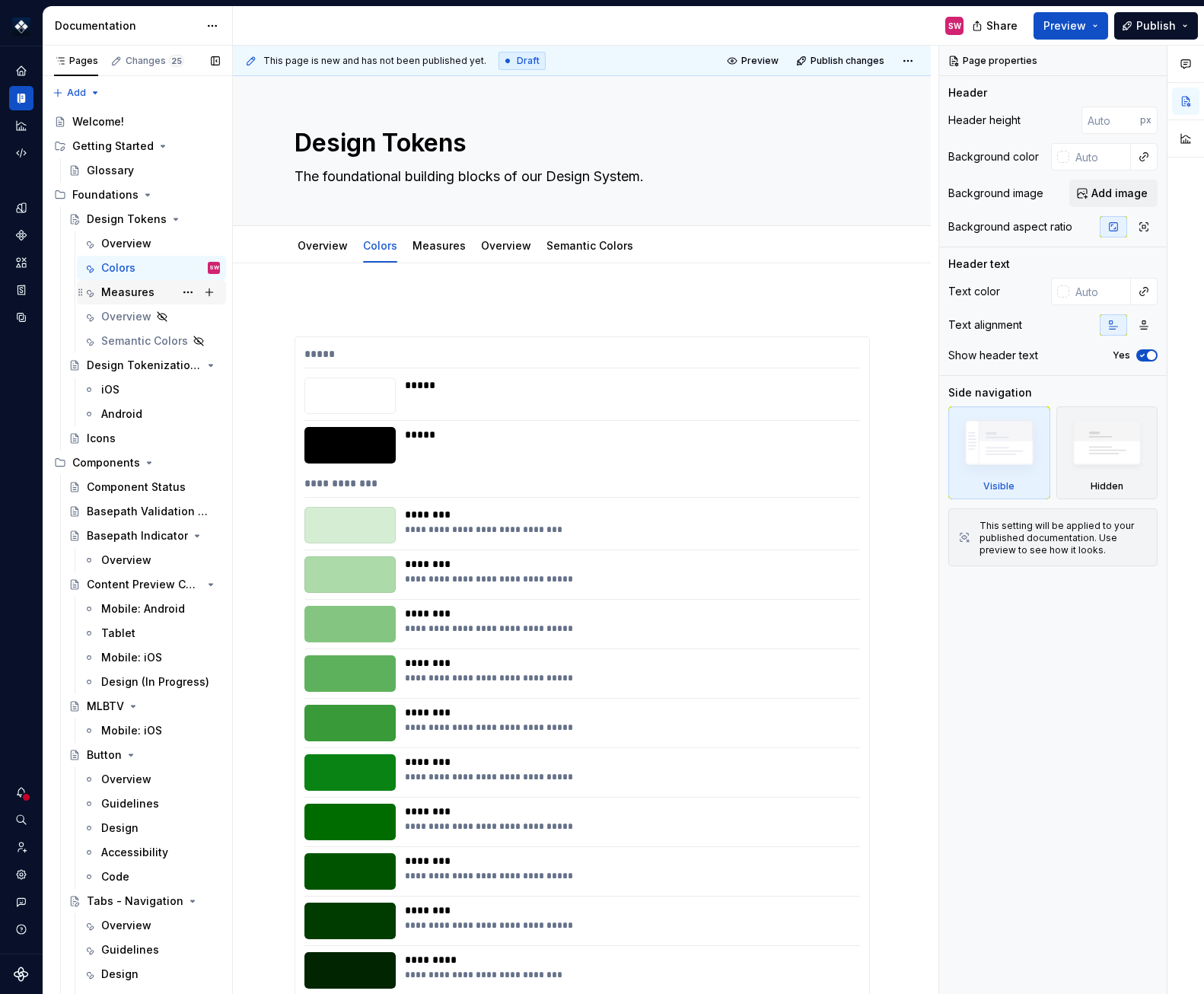 click on "Measures" at bounding box center [161, 292] 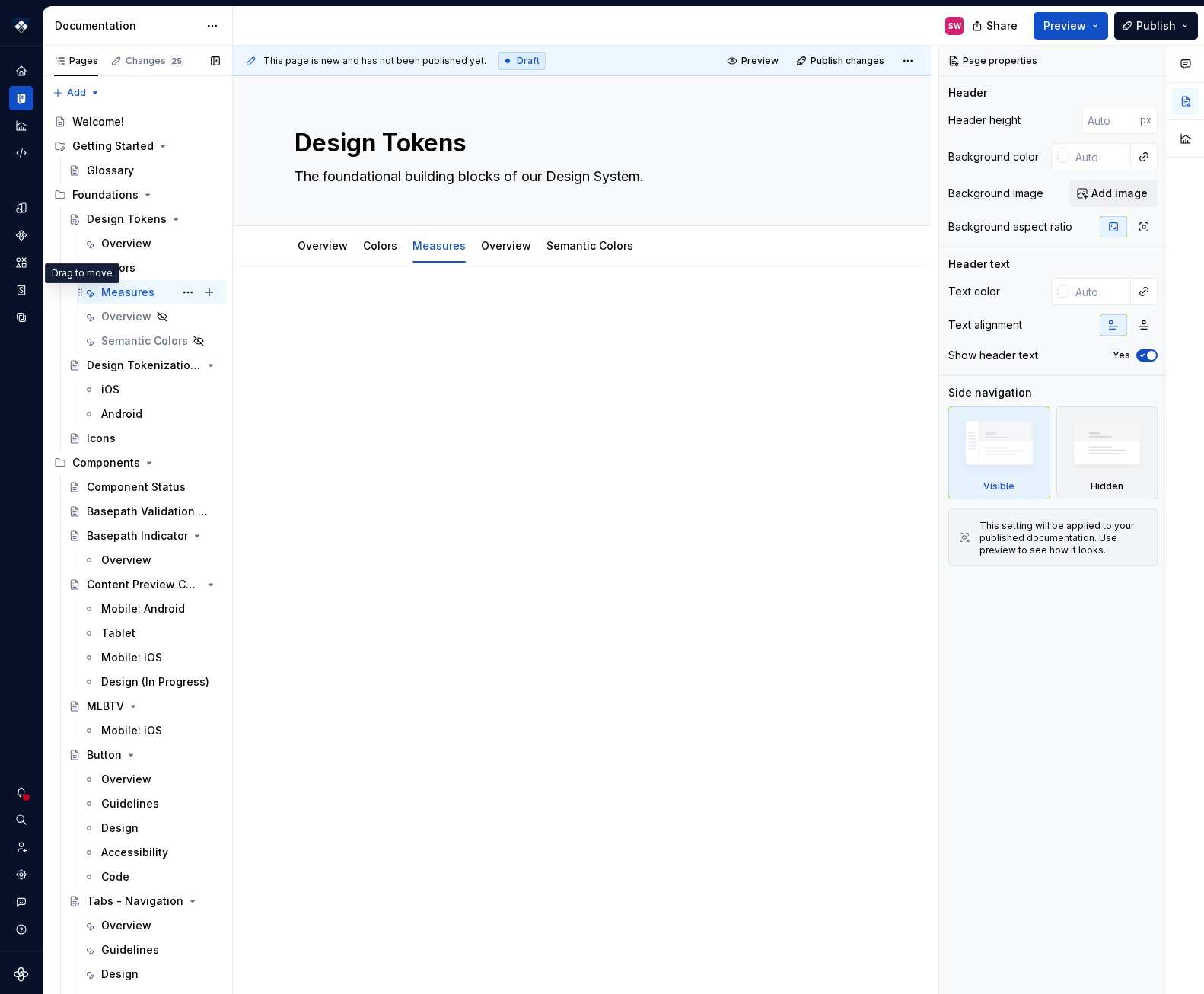 click 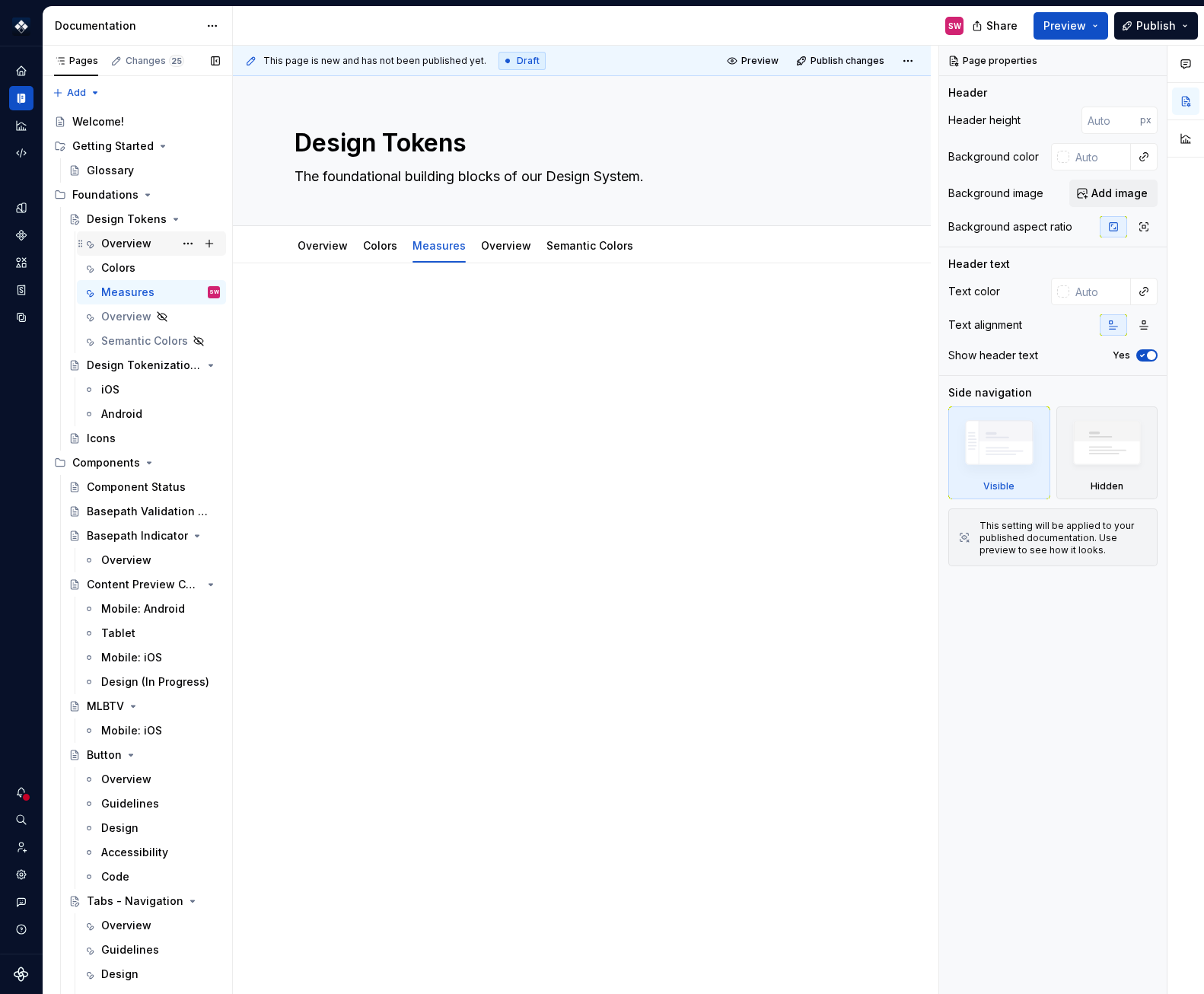 click on "Overview" at bounding box center [126, 244] 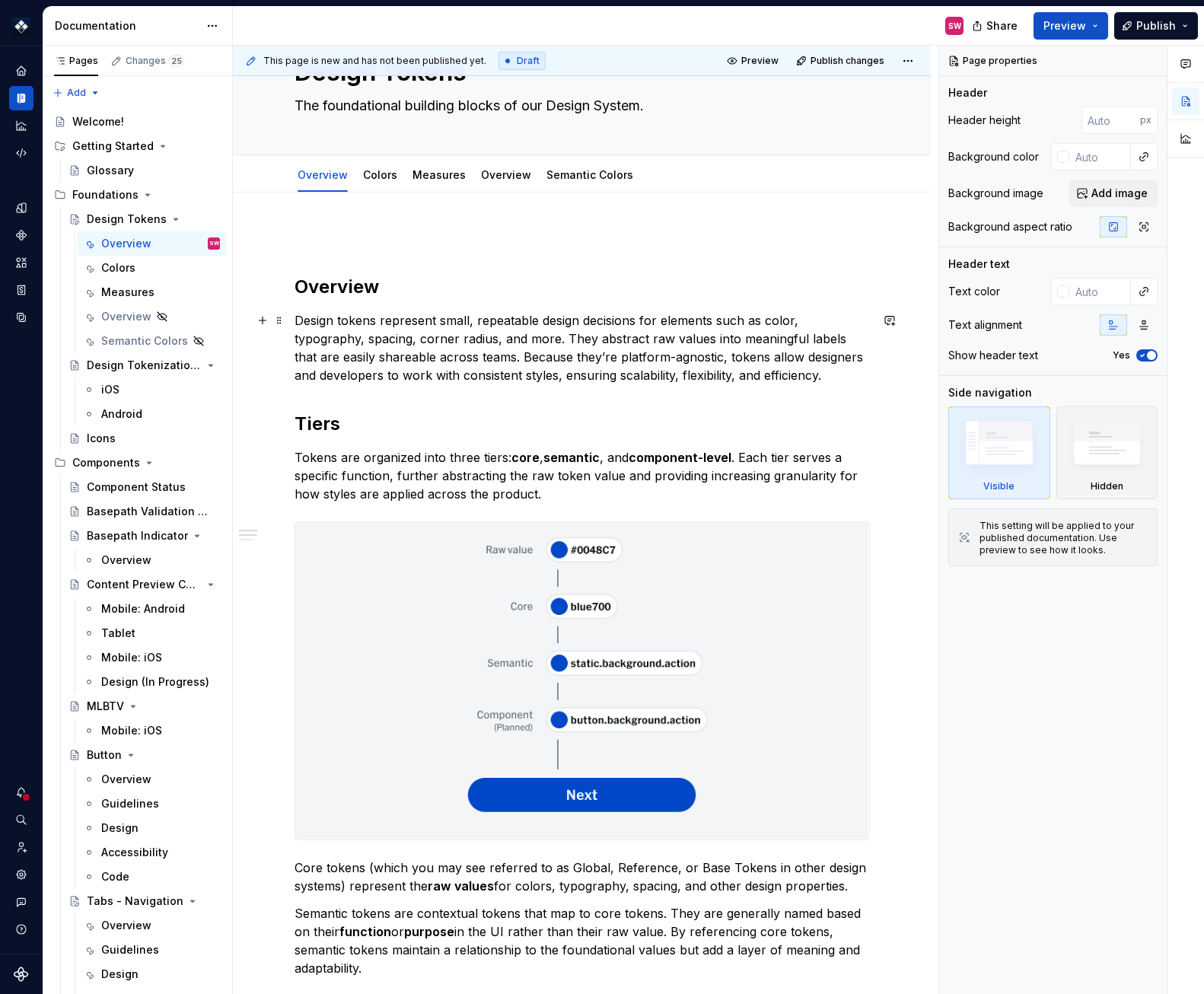 scroll, scrollTop: 81, scrollLeft: 0, axis: vertical 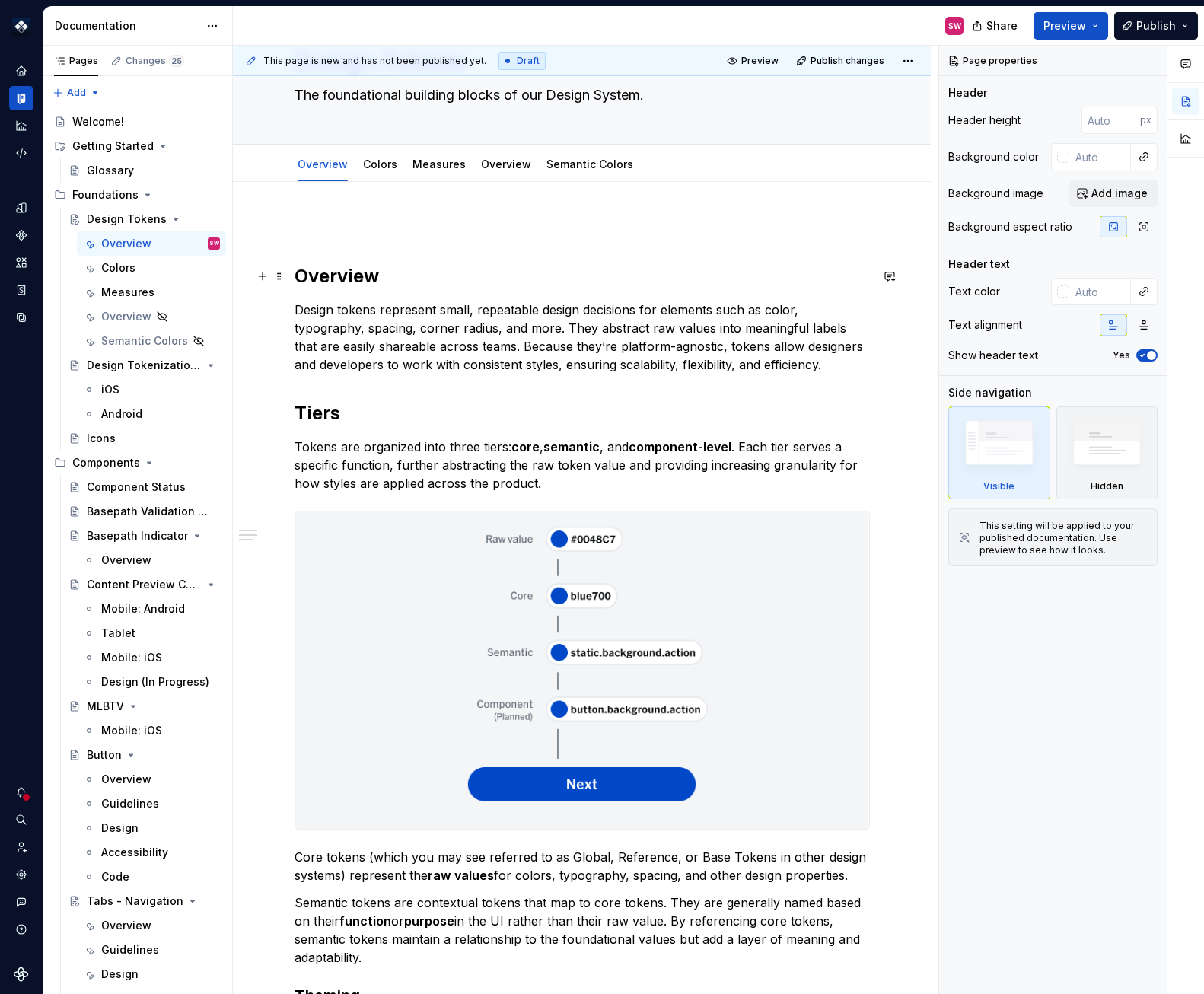 click on "Overview" at bounding box center (582, 276) 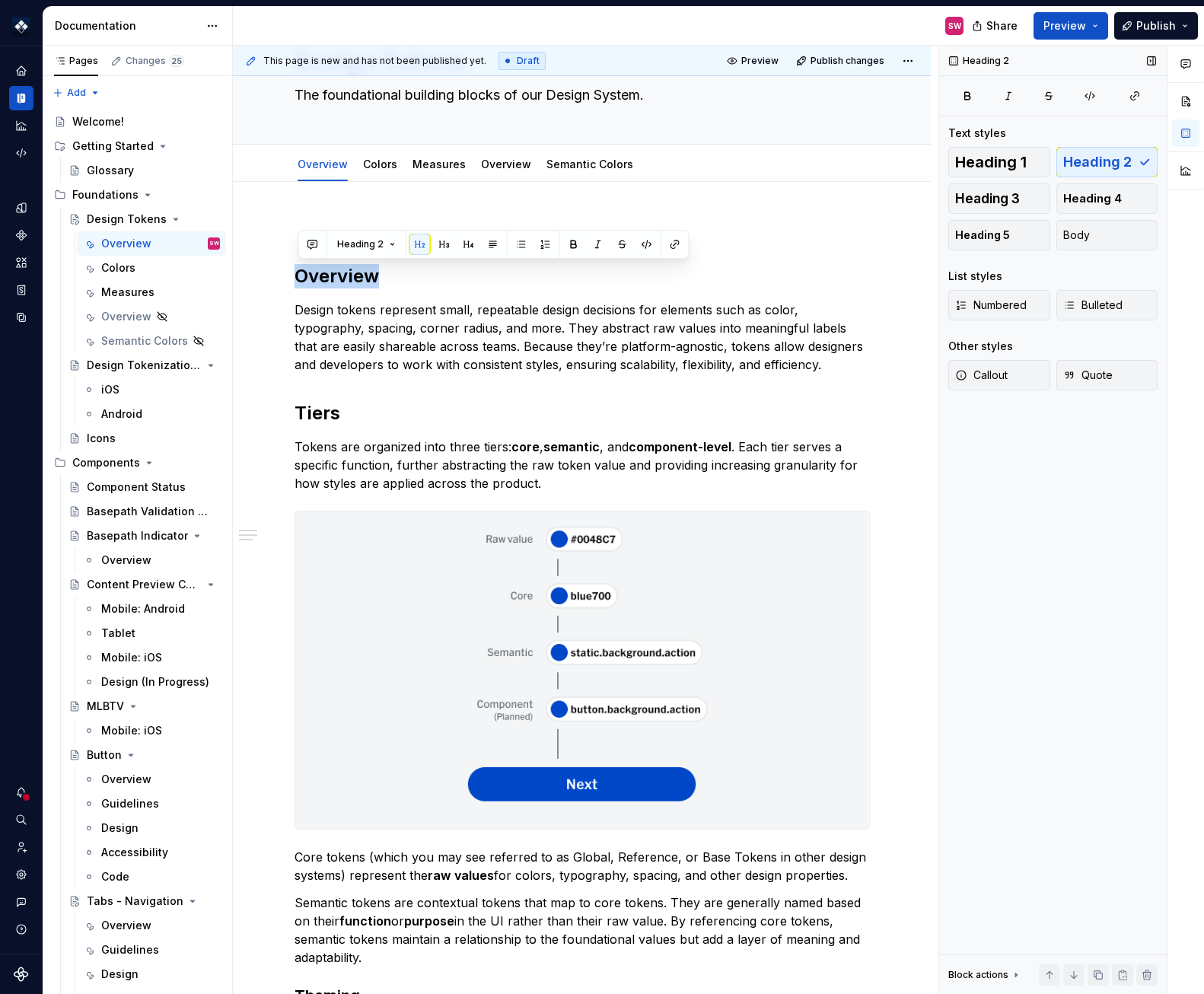 click on "Heading 2 Text styles Heading 1 Heading 2 Heading 3 Heading 4 Heading 5 Body List styles Numbered Bulleted Other styles Callout Quote Block actions Move up Move down Duplicate Copy (⌘C) Cut (⌘X) Delete" at bounding box center [1053, 520] 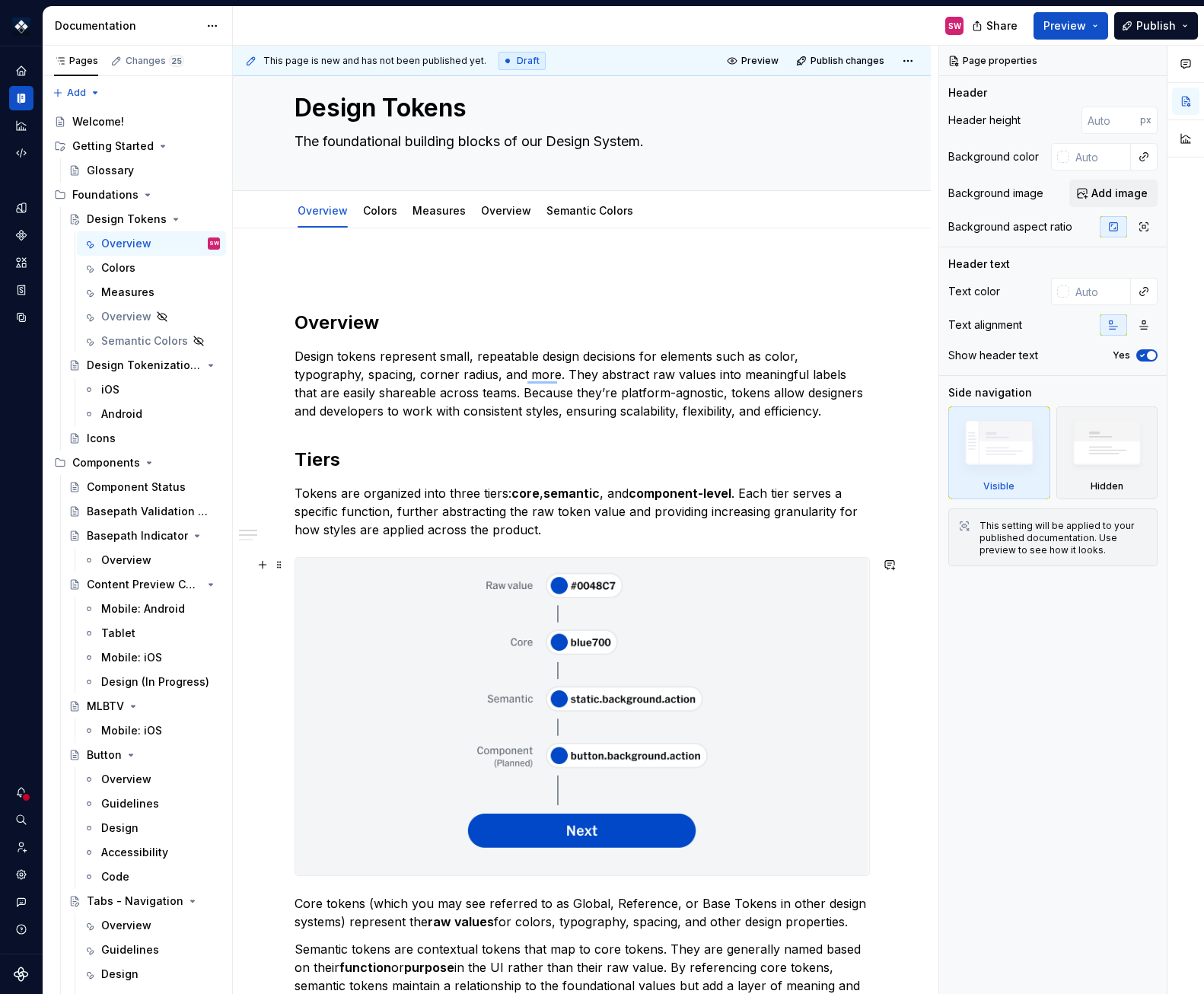 scroll, scrollTop: 298, scrollLeft: 0, axis: vertical 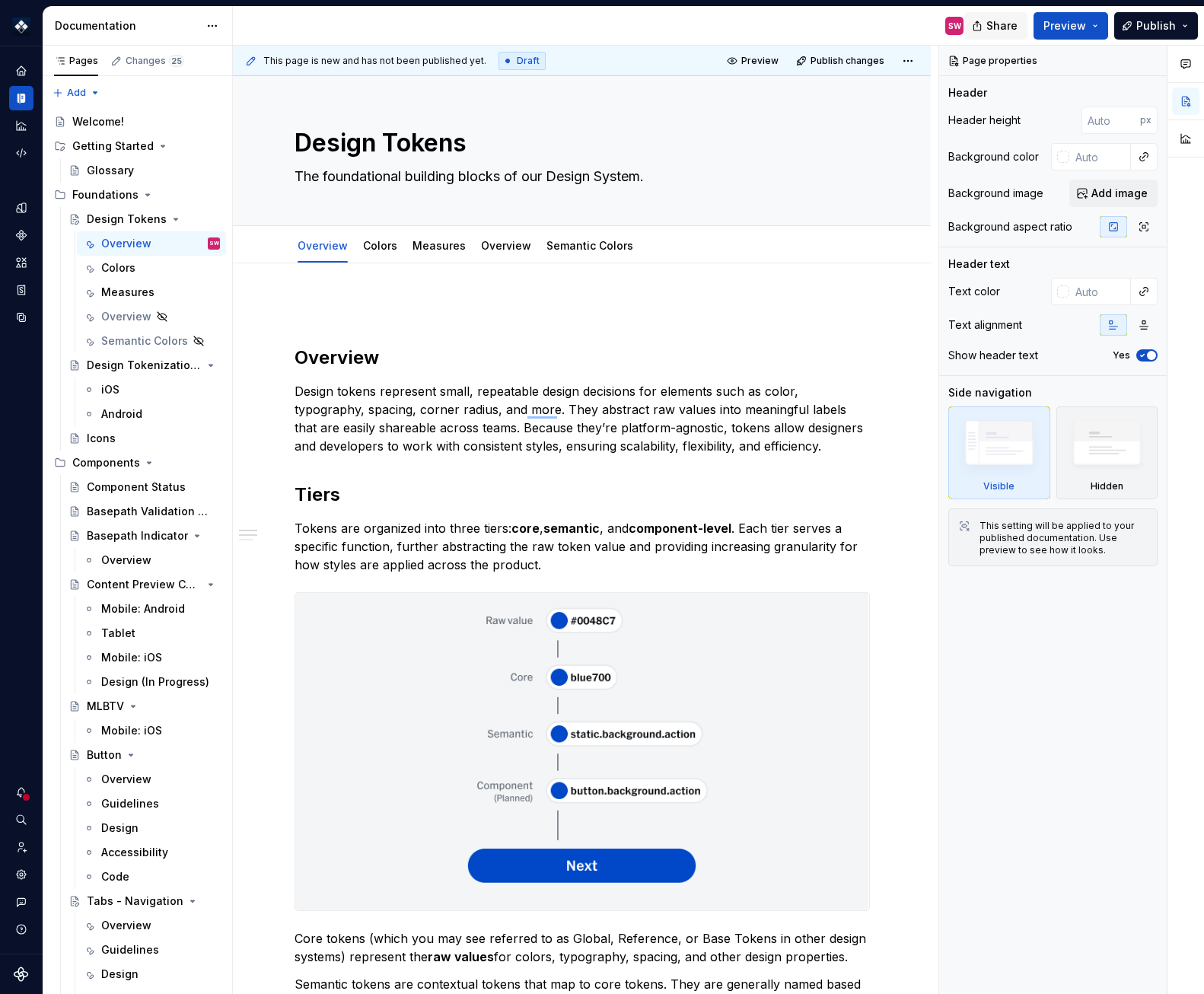 click on "Share" at bounding box center [995, 26] 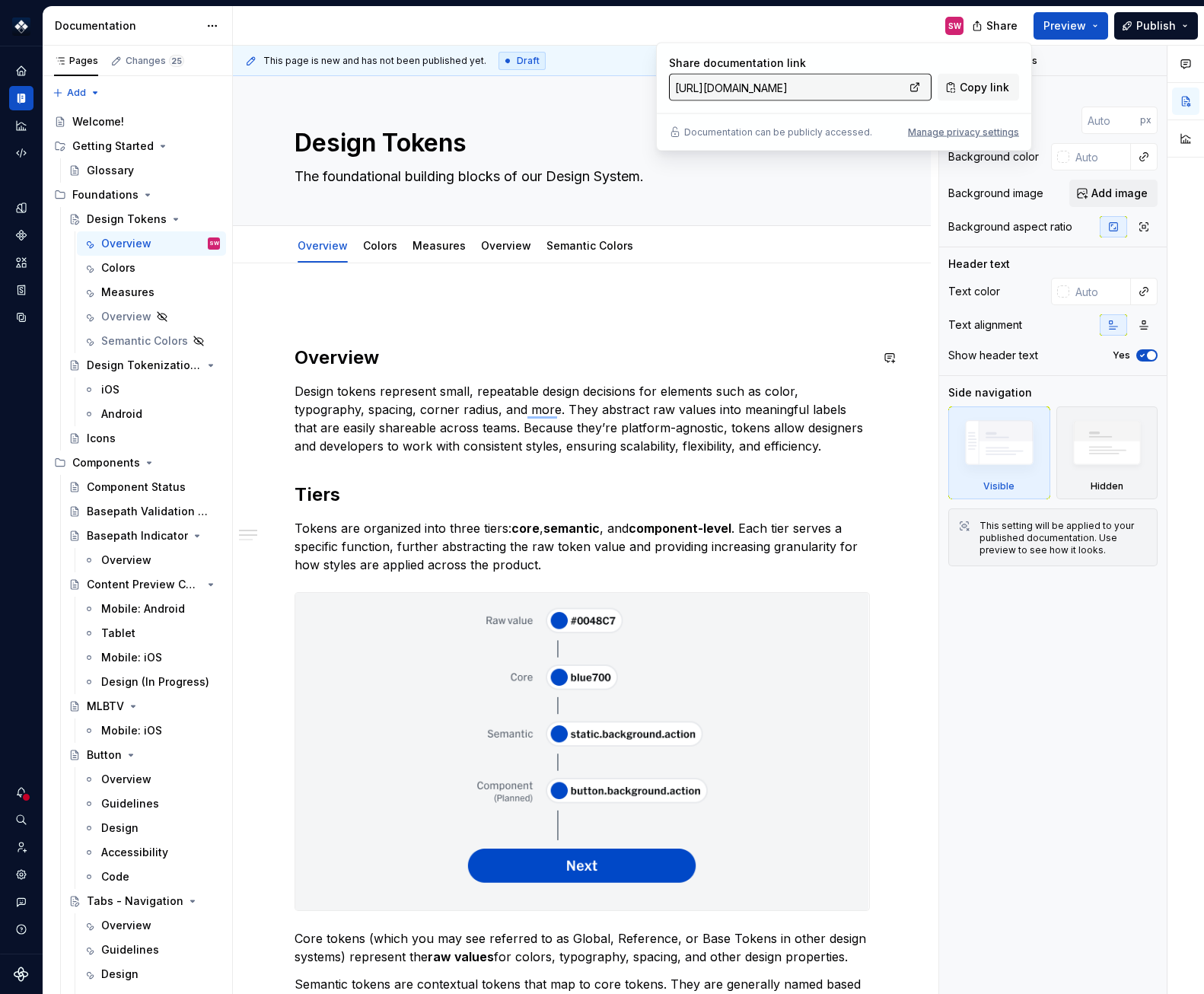 click on "Overview Design tokens represent small, repeatable design decisions for elements such as color, typography, spacing, corner radius, and more. They abstract raw values into meaningful labels that are easily shareable across teams. Because they’re platform-agnostic, tokens allow designers and developers to work with consistent styles, ensuring scalability, flexibility, and efficiency. Tiers Tokens are organized into three tiers:  core ,  semantic , and  component-level . Each tier serves a specific function, further abstracting the raw token value and providing increasing granularity for how styles are applied across the product. Core tokens (which you may see referred to as Global, Reference, or Base Tokens in other design systems) represent the  raw values  for colors, typography, spacing, and other design properties.  Semantic tokens are contextual tokens that map to core tokens. They are generally named based on their  function  or  purpose Theming  We support light and dark themes out of the box:" at bounding box center [582, 745] 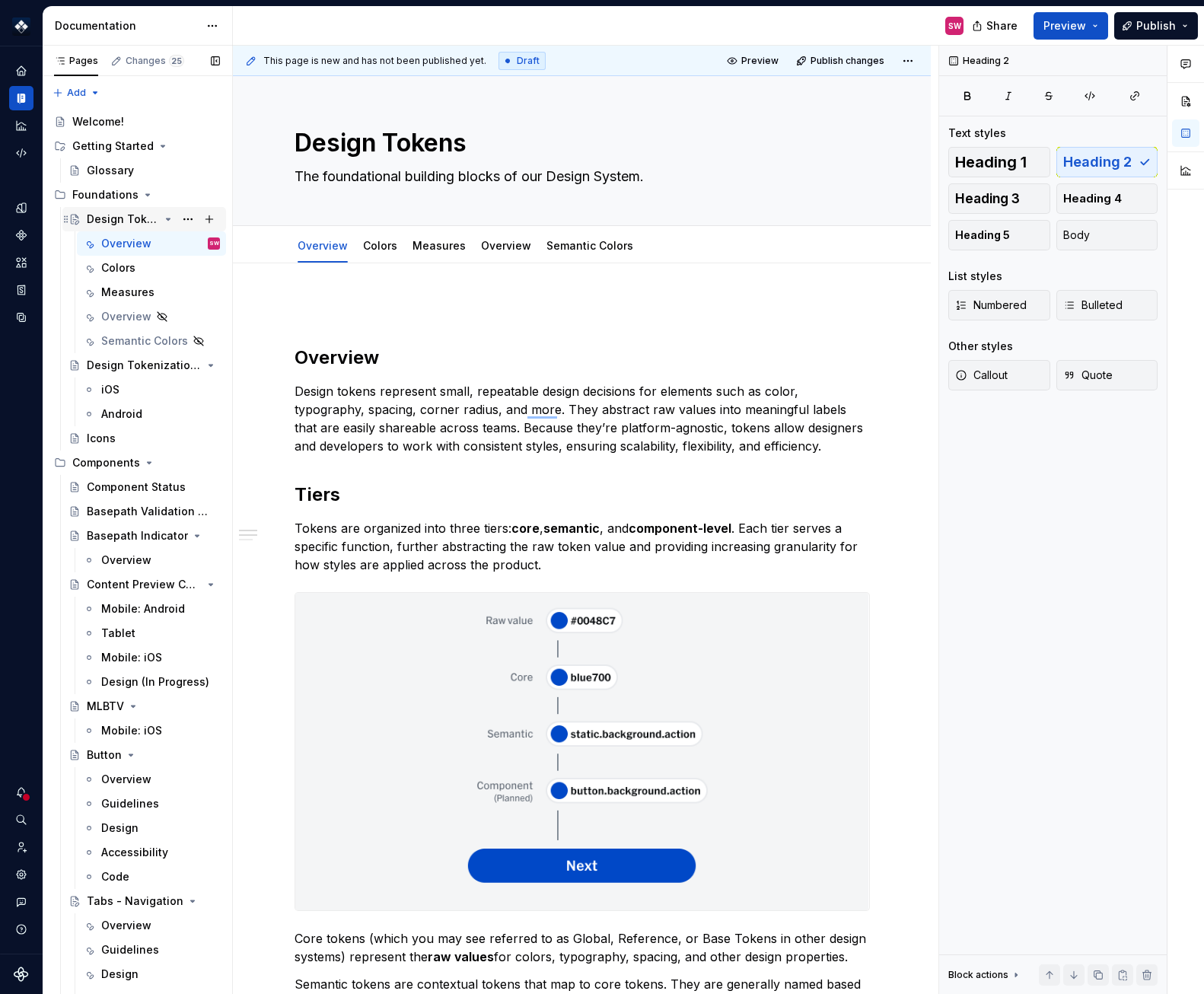 click 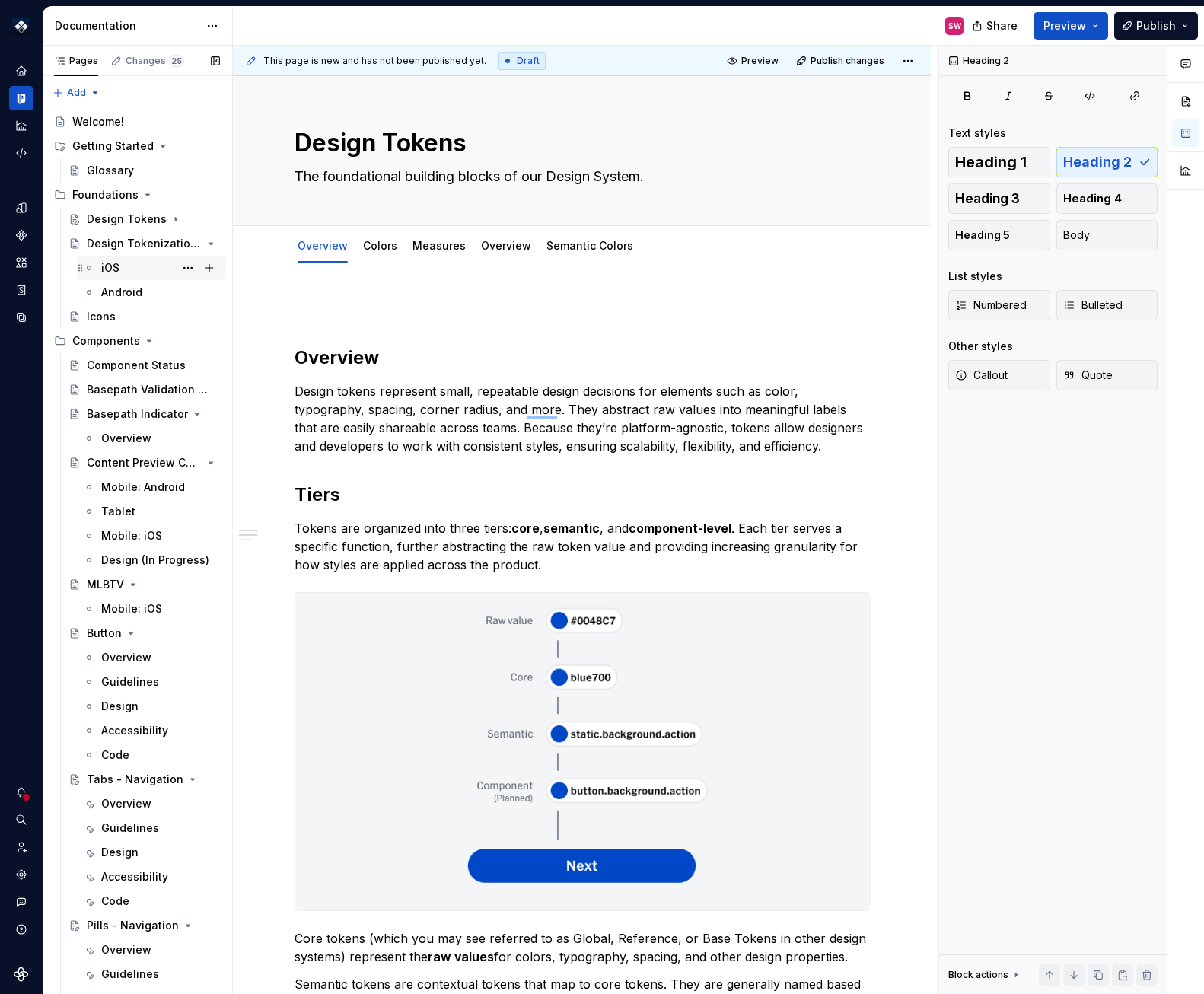 click on "iOS" at bounding box center (161, 268) 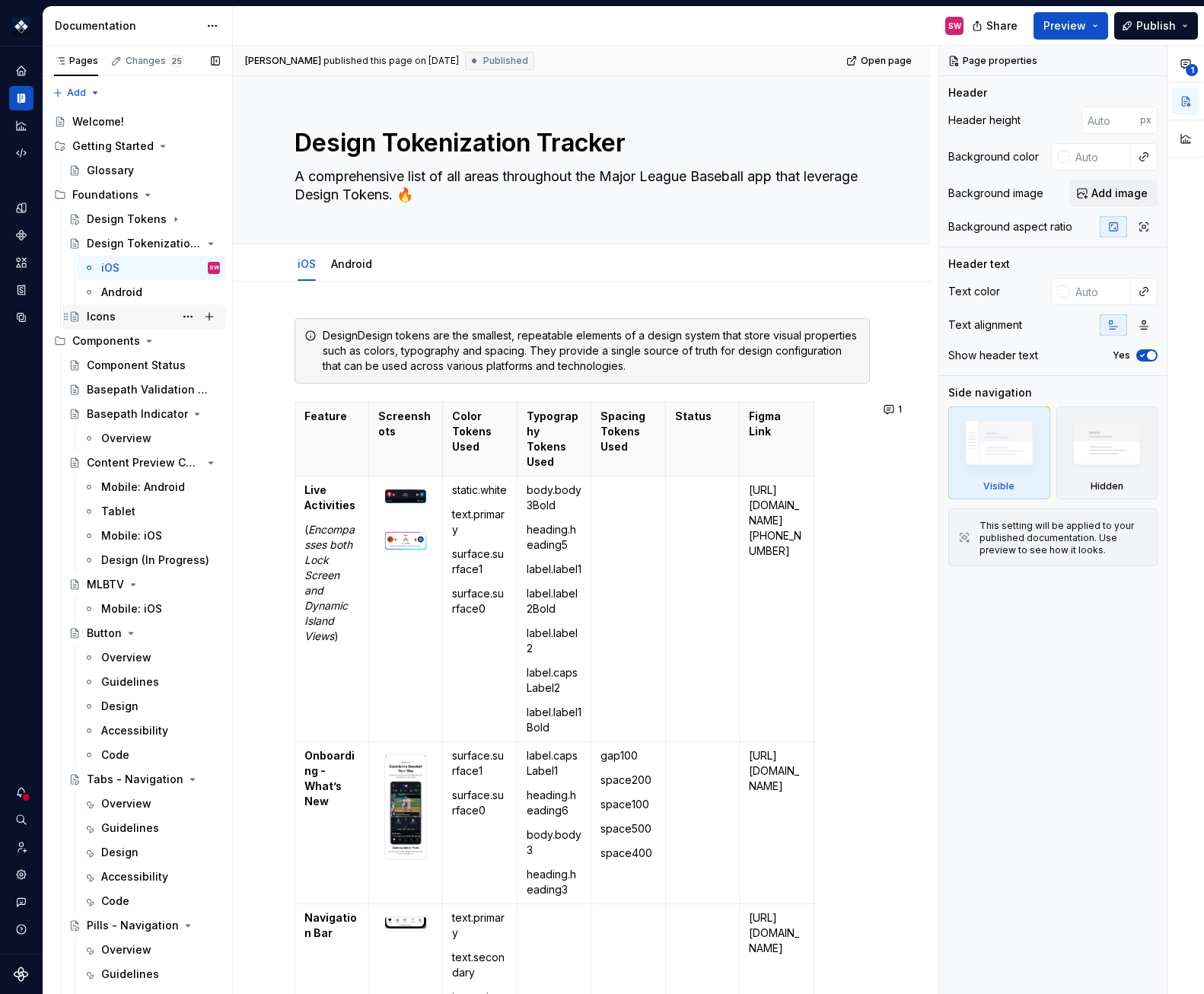 click on "Icons" at bounding box center [153, 317] 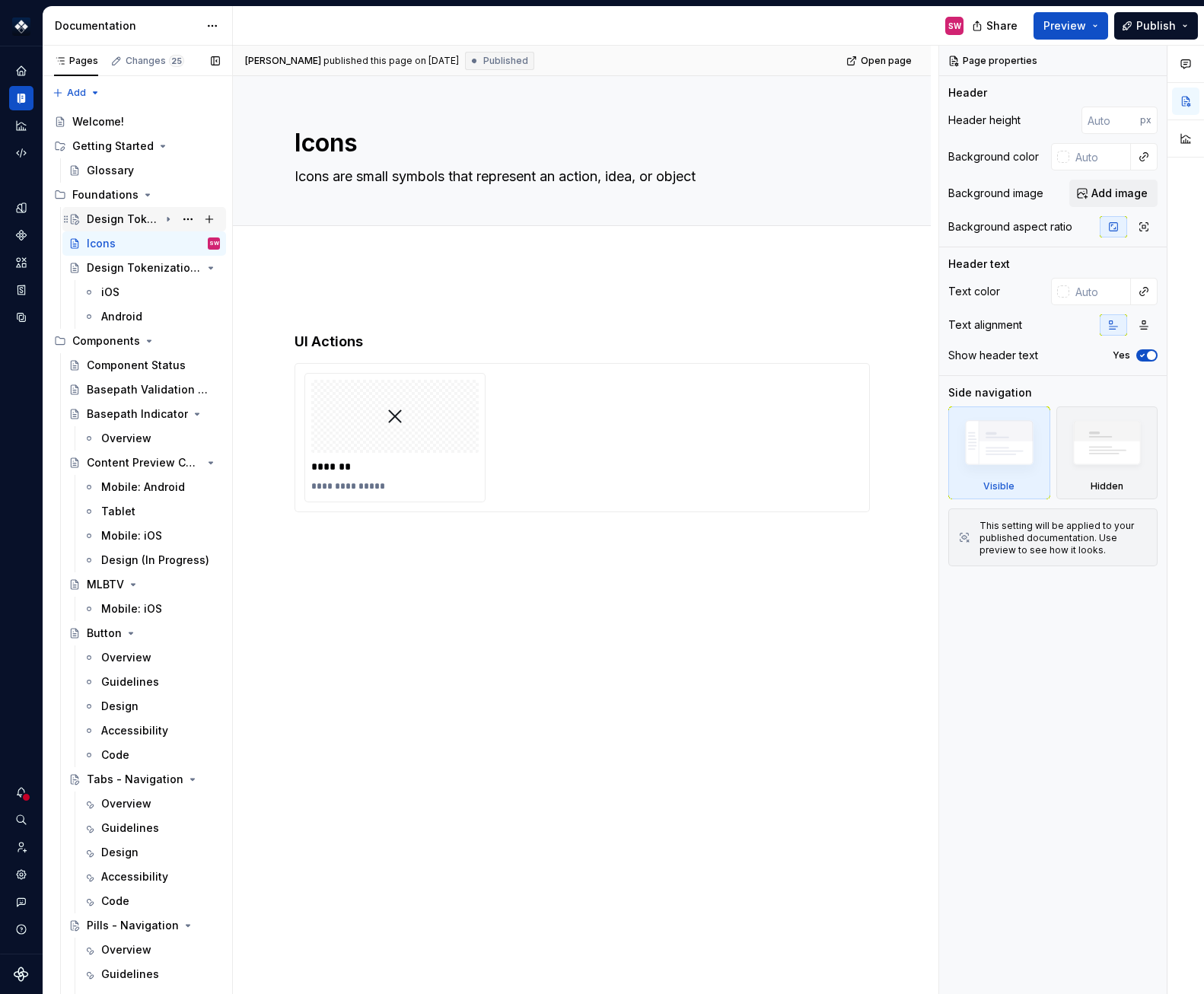 click 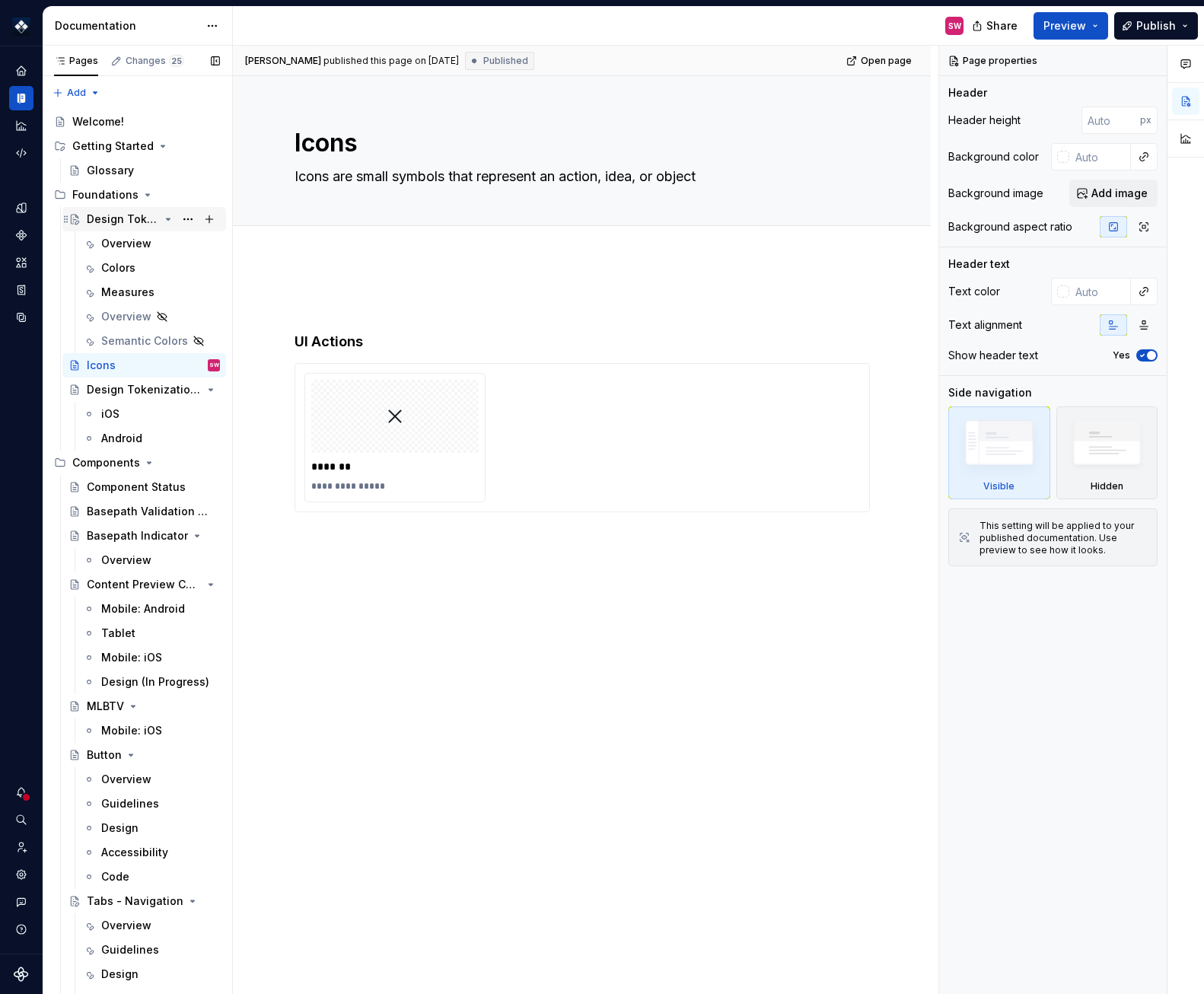 click 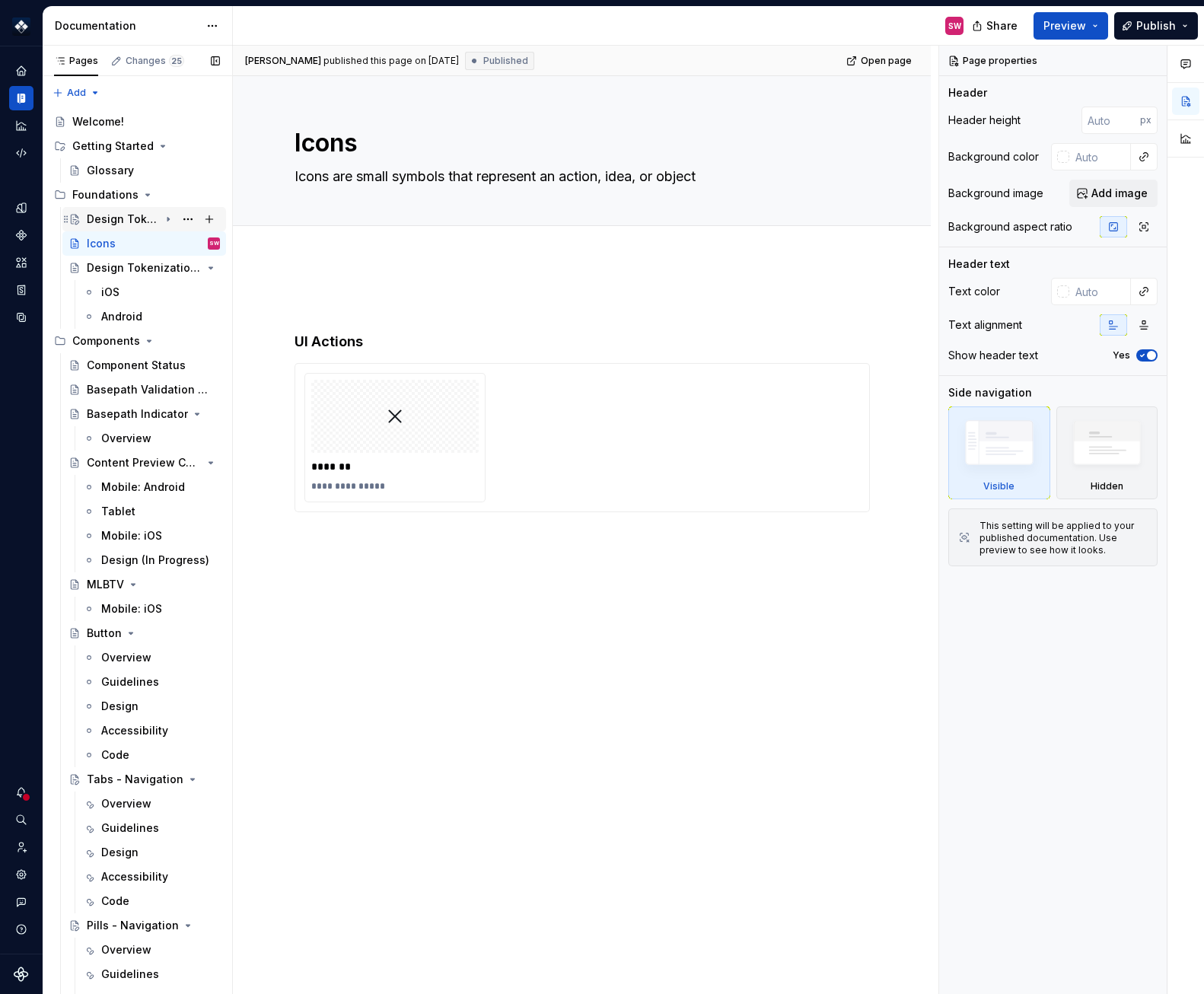 click on "Design Tokens" at bounding box center (123, 219) 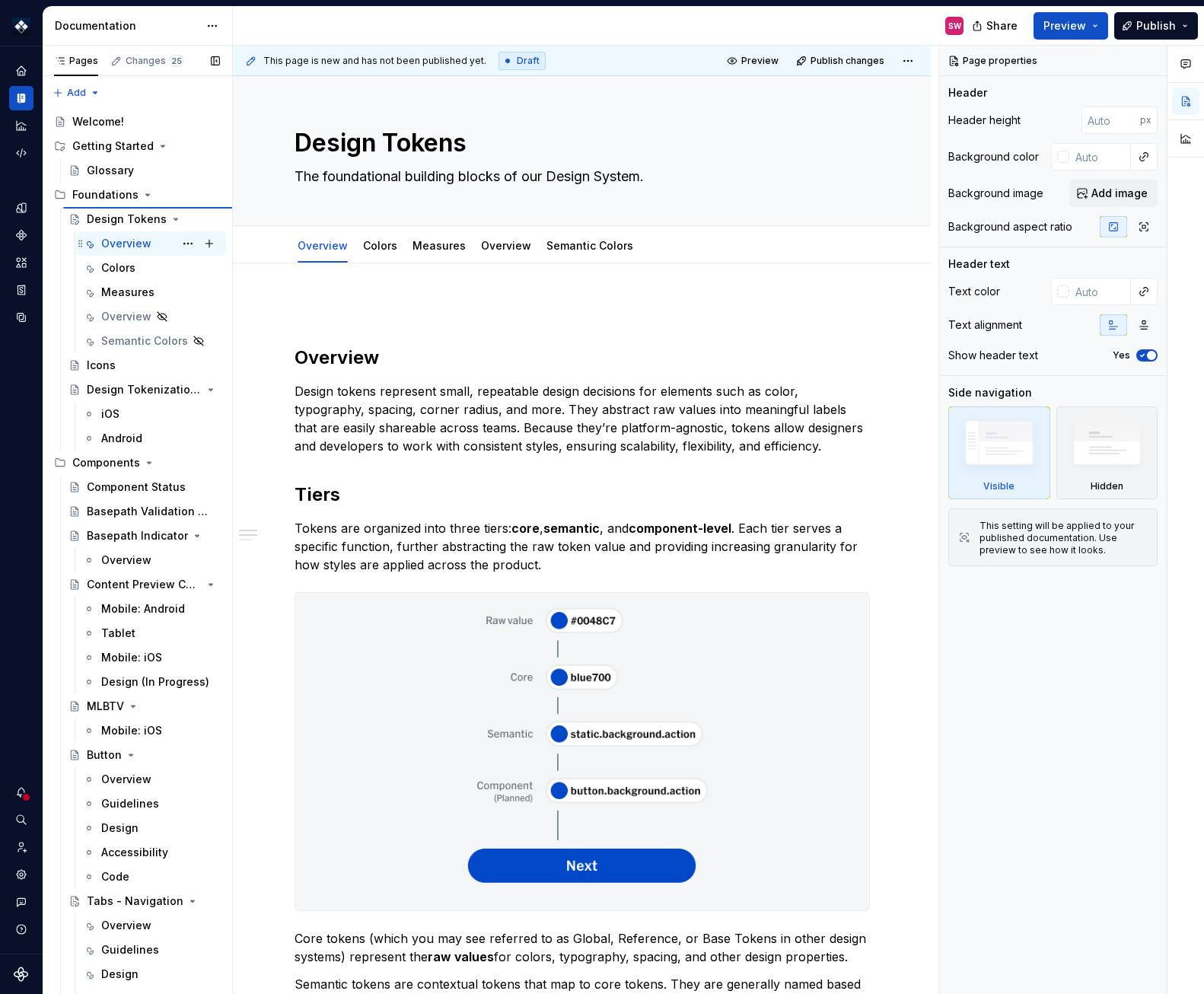 type on "*" 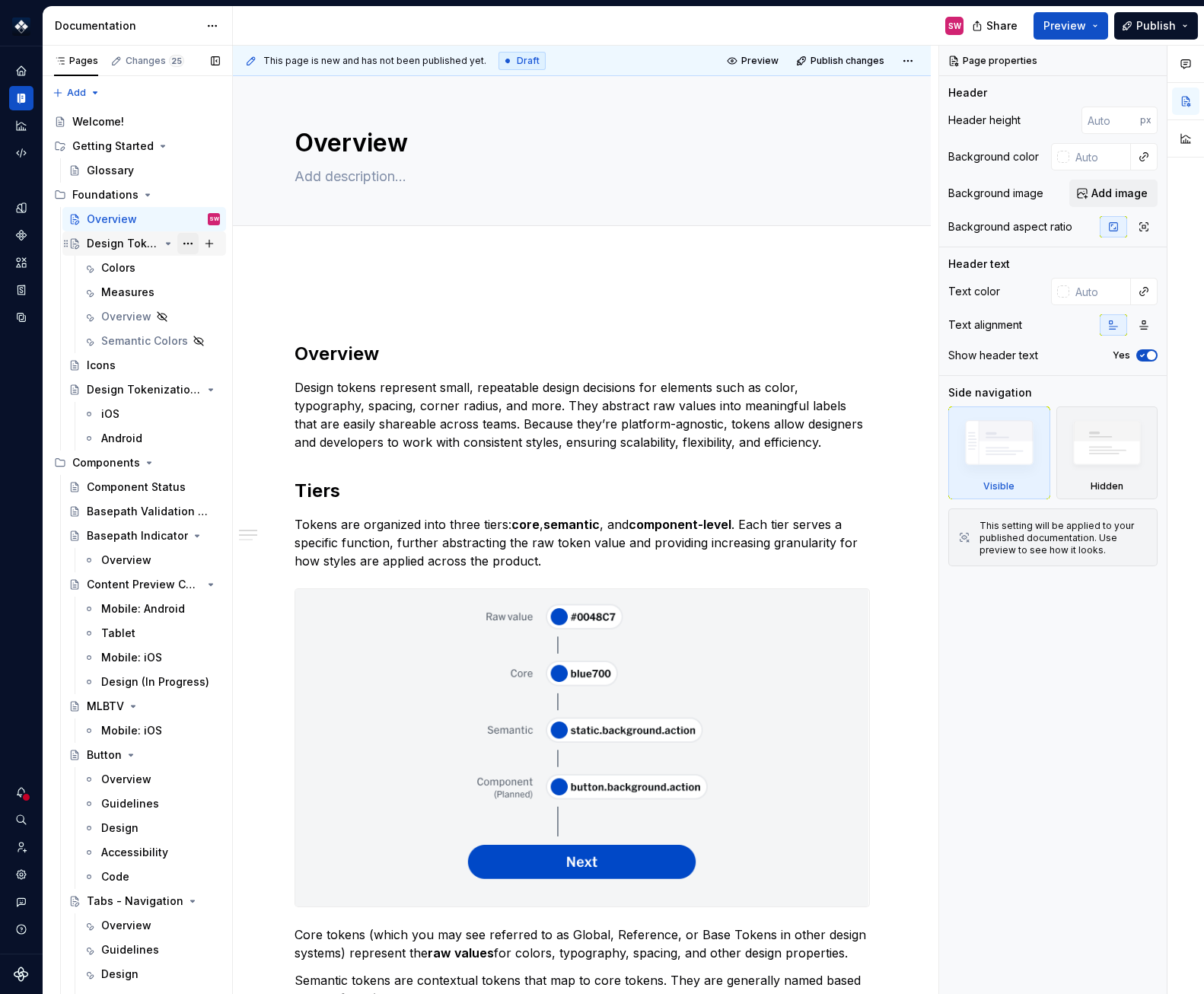 click at bounding box center [188, 244] 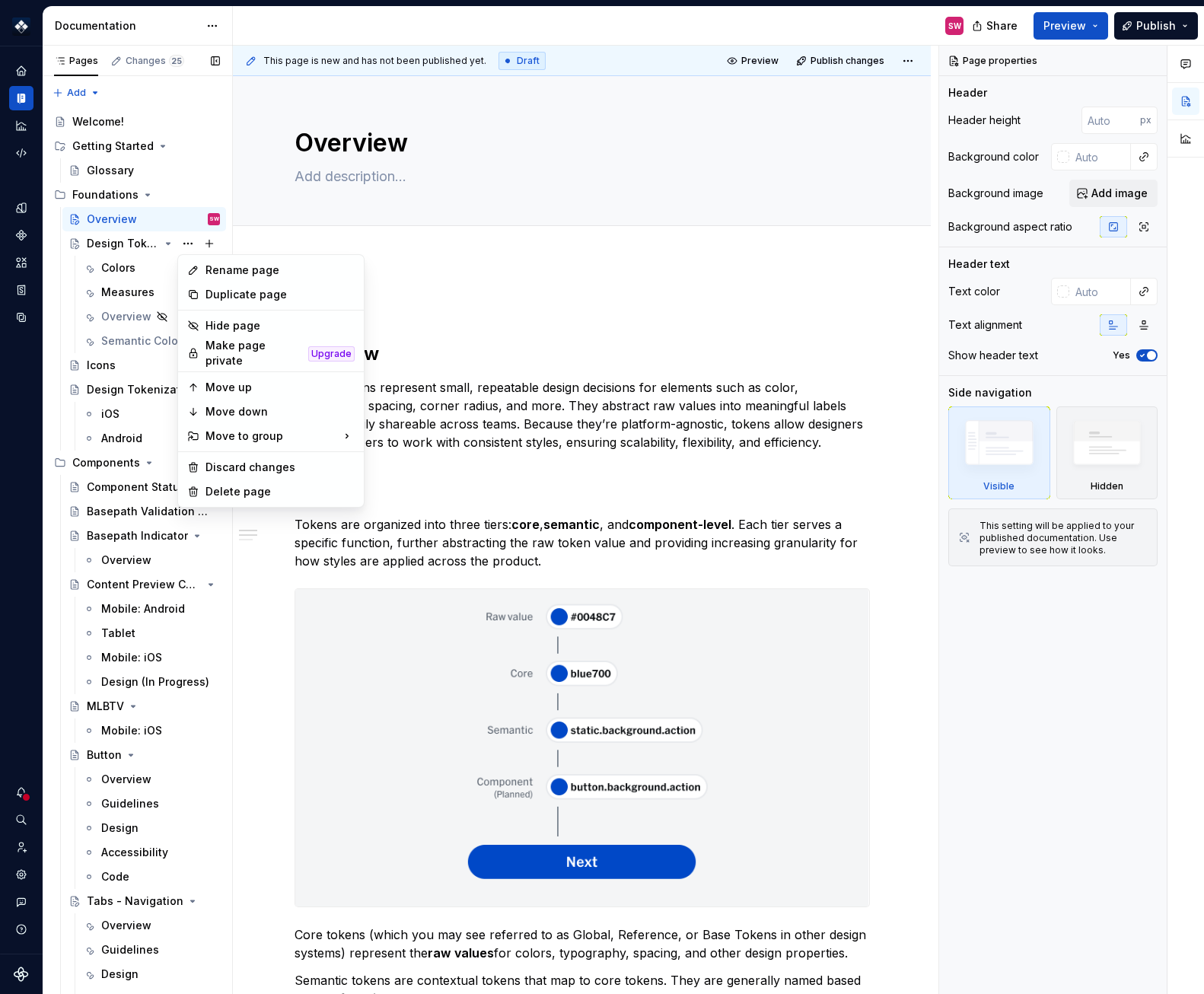 type on "*" 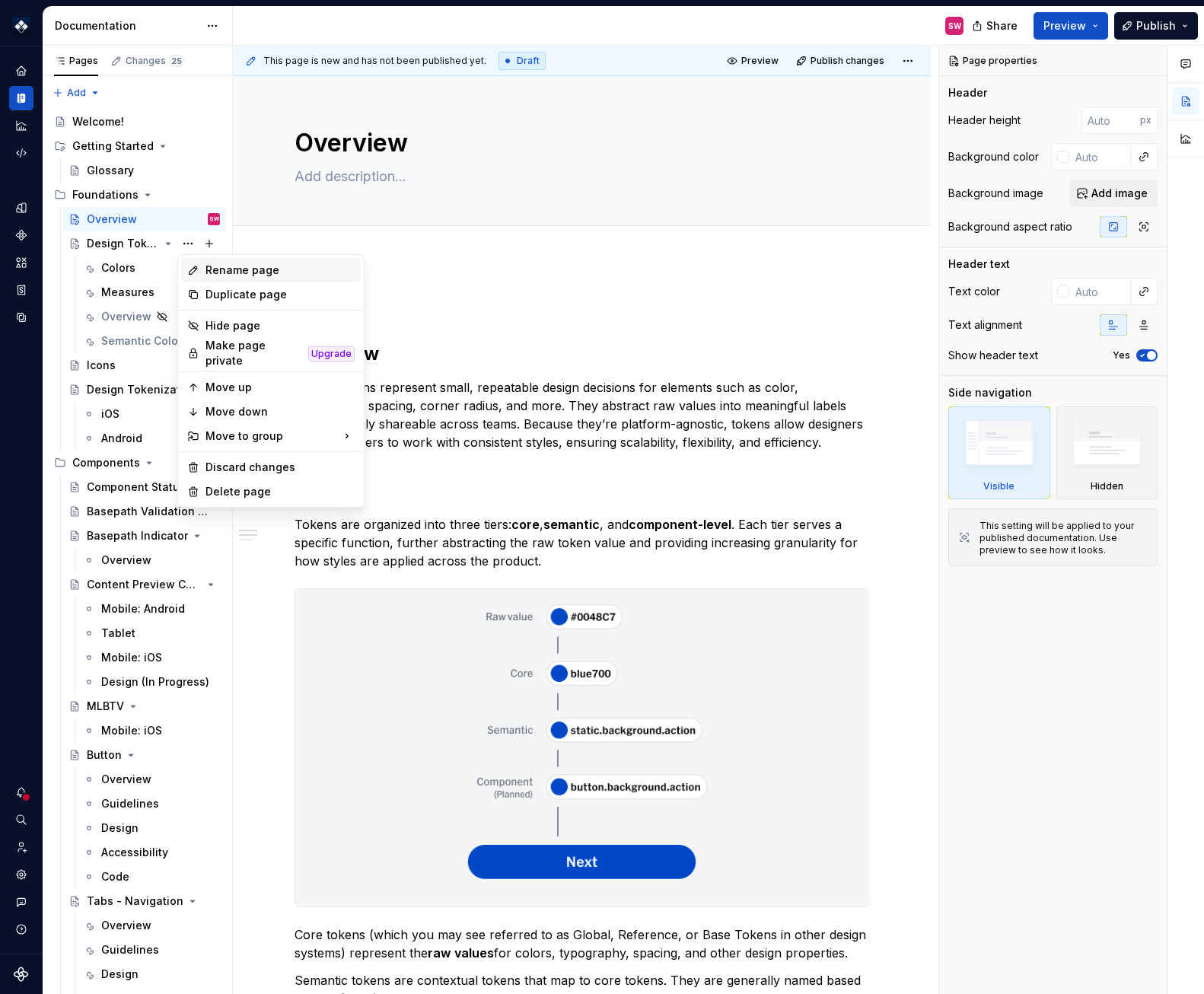 click on "Rename page" at bounding box center [280, 270] 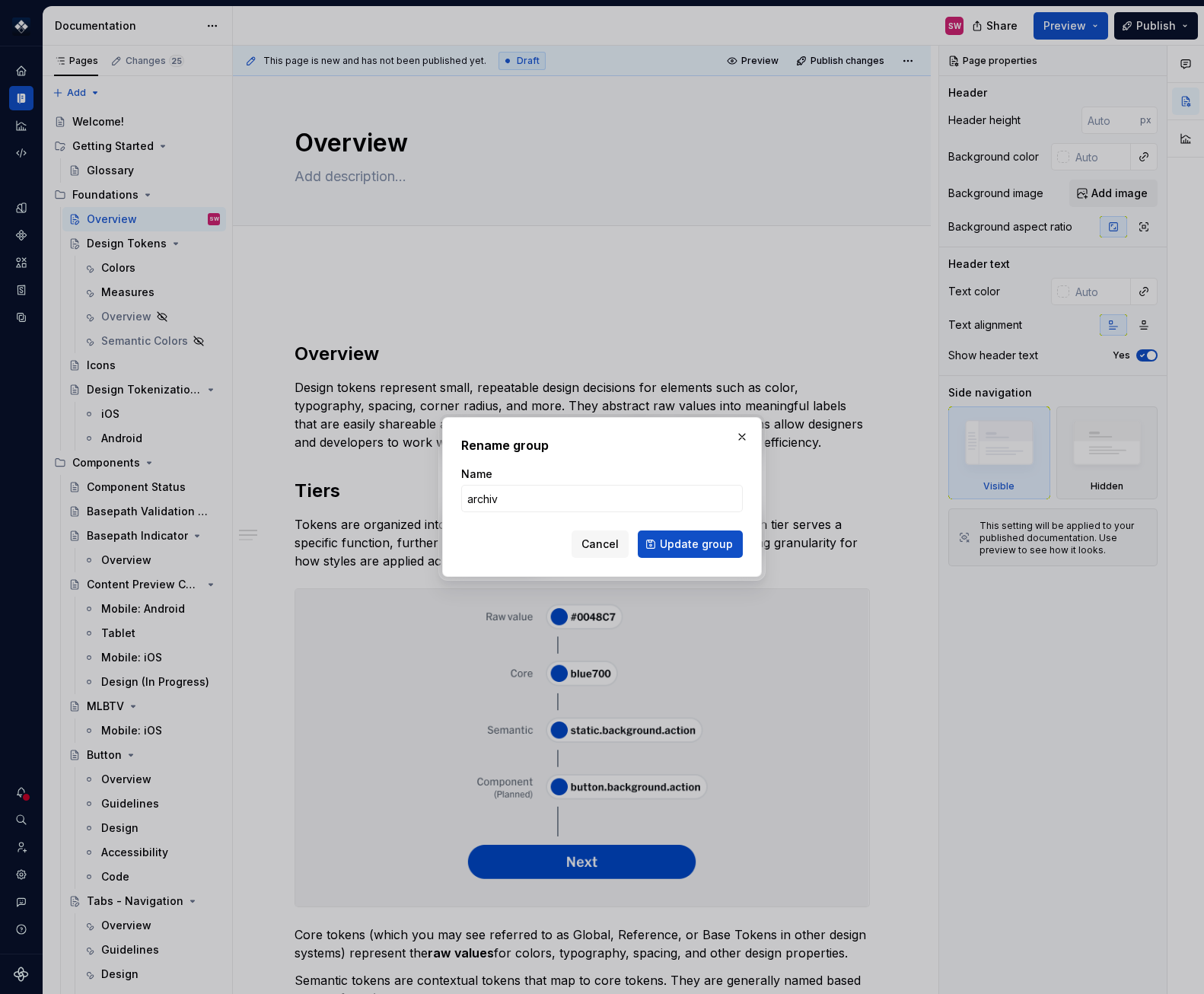type on "archive" 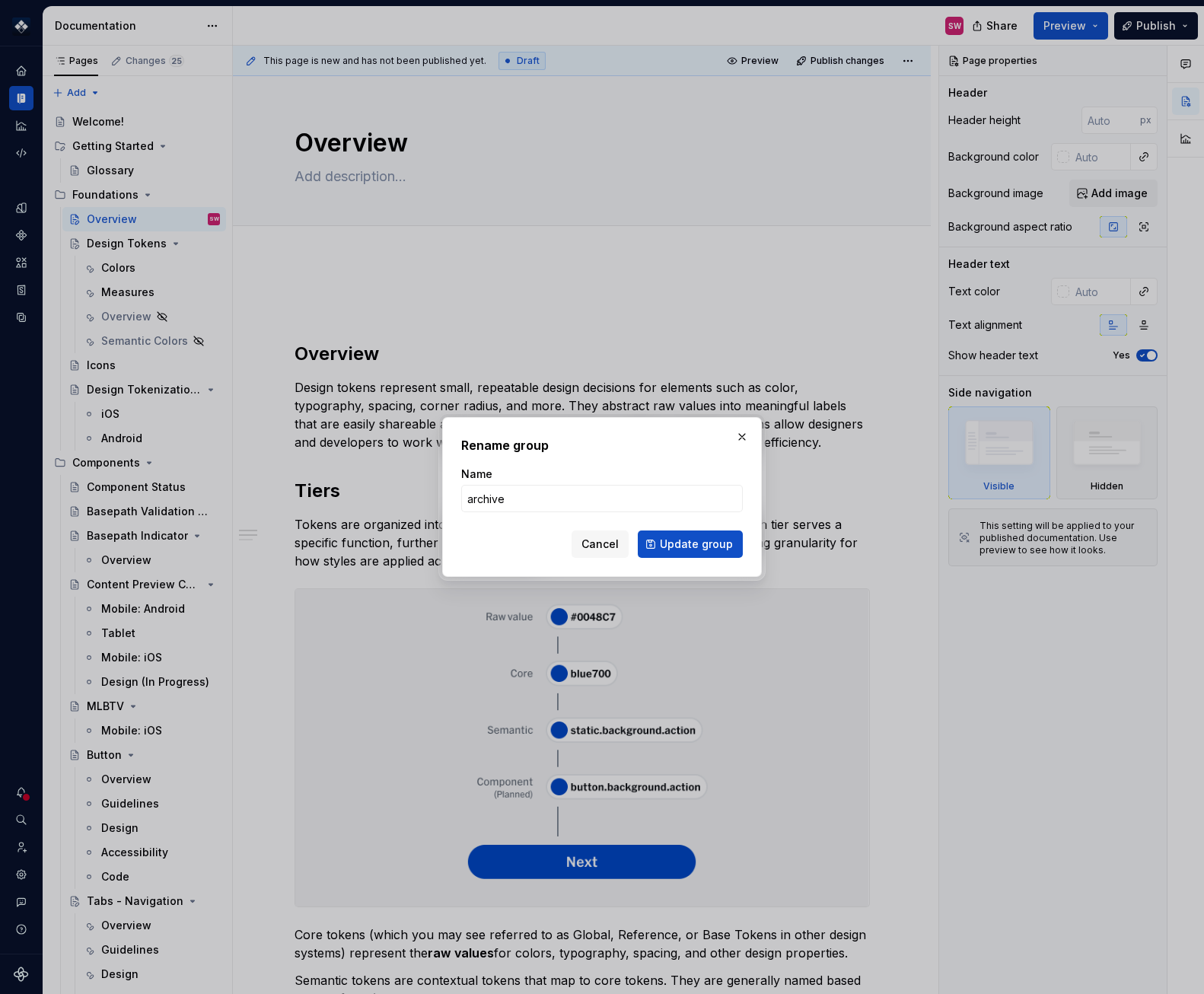 click on "Update group" at bounding box center [690, 544] 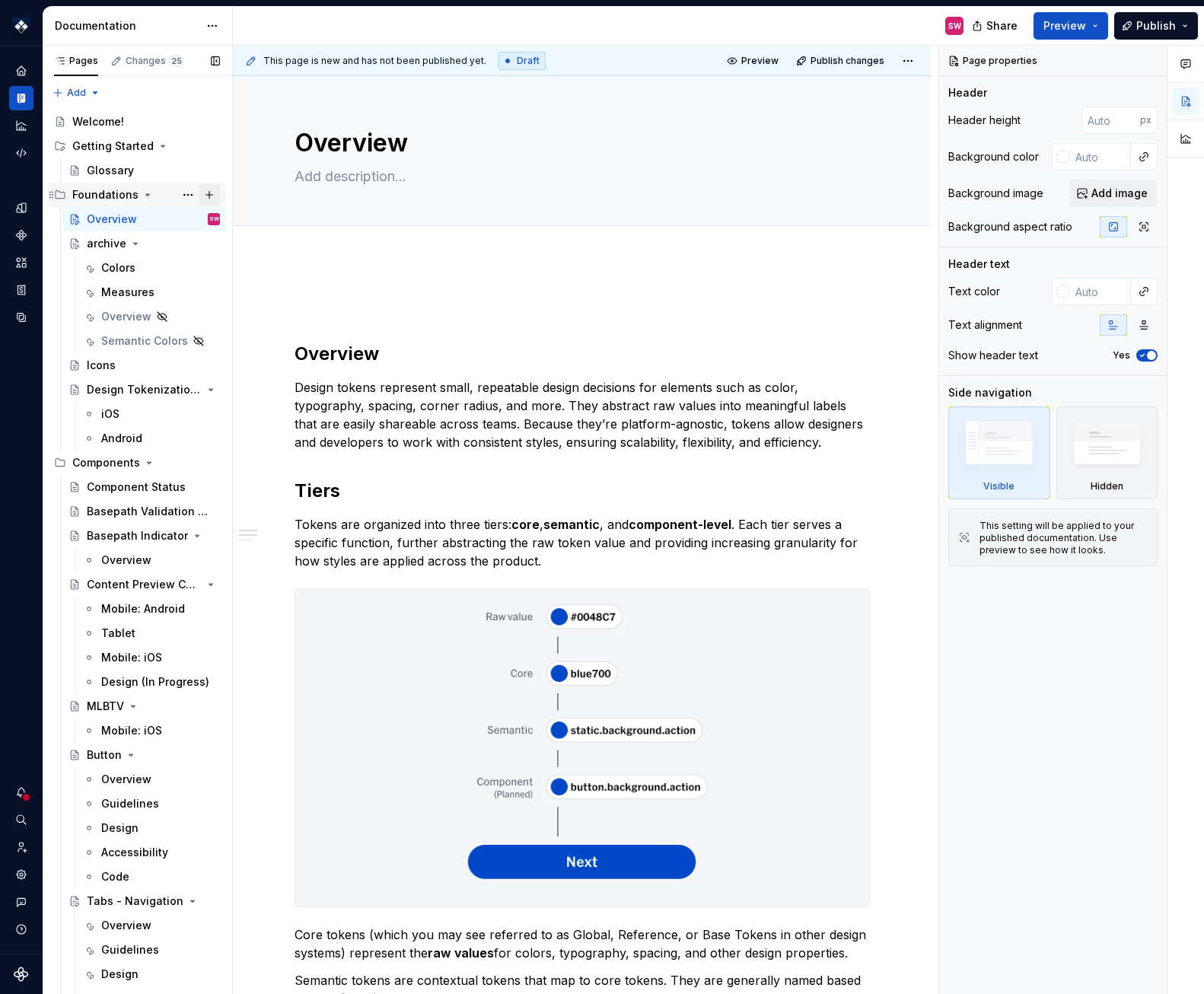 click at bounding box center [209, 195] 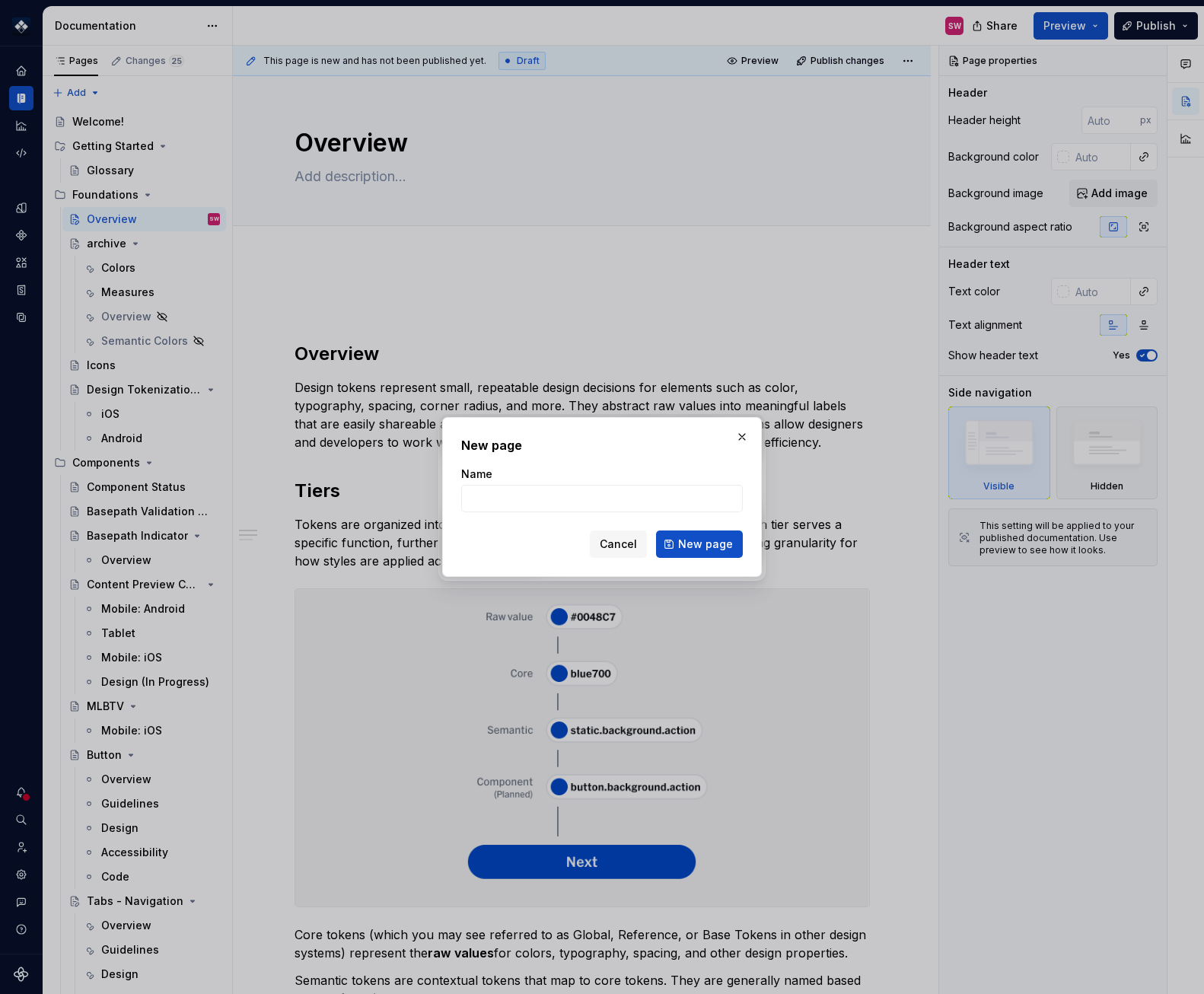 type on "*" 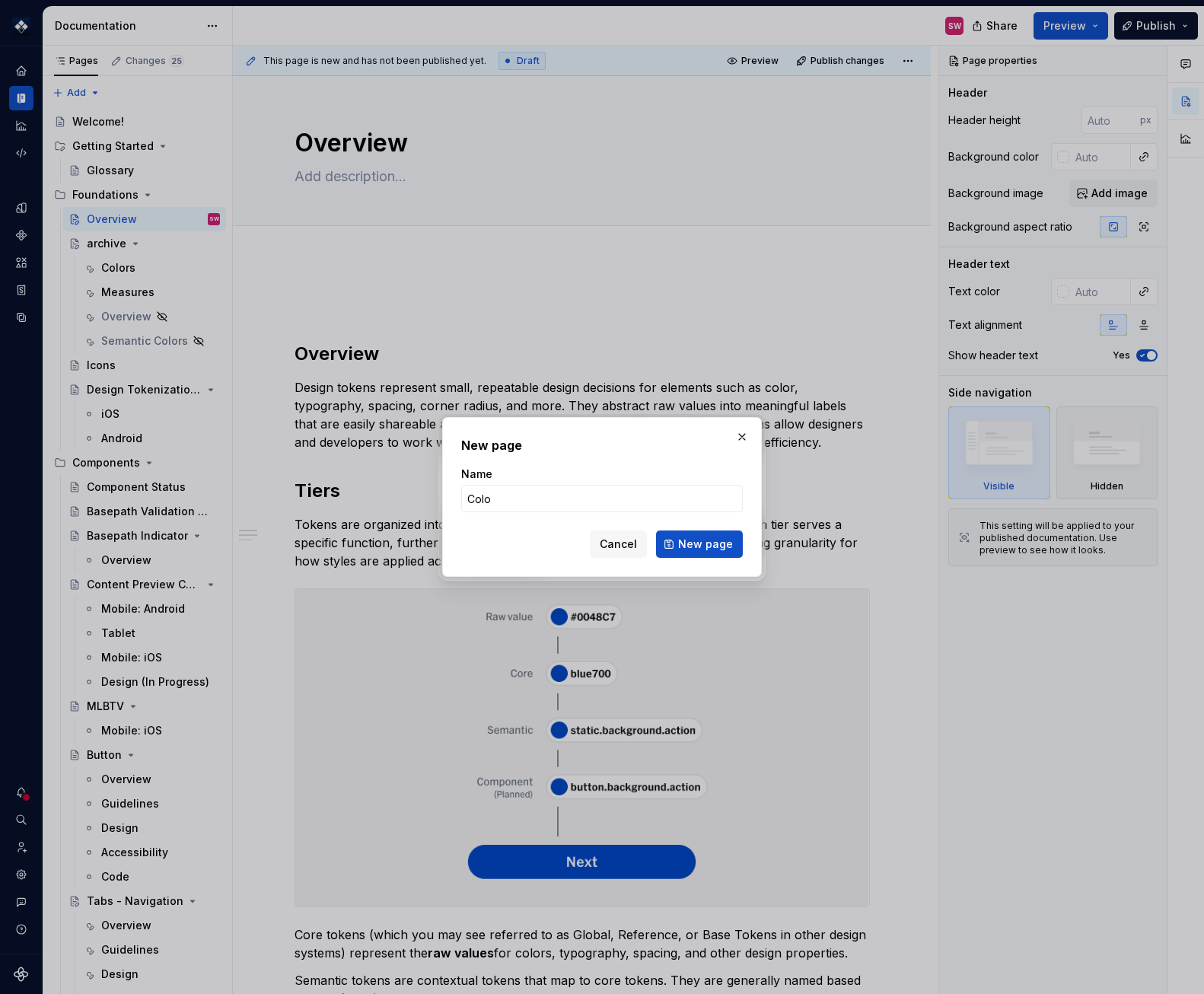 type on "Color" 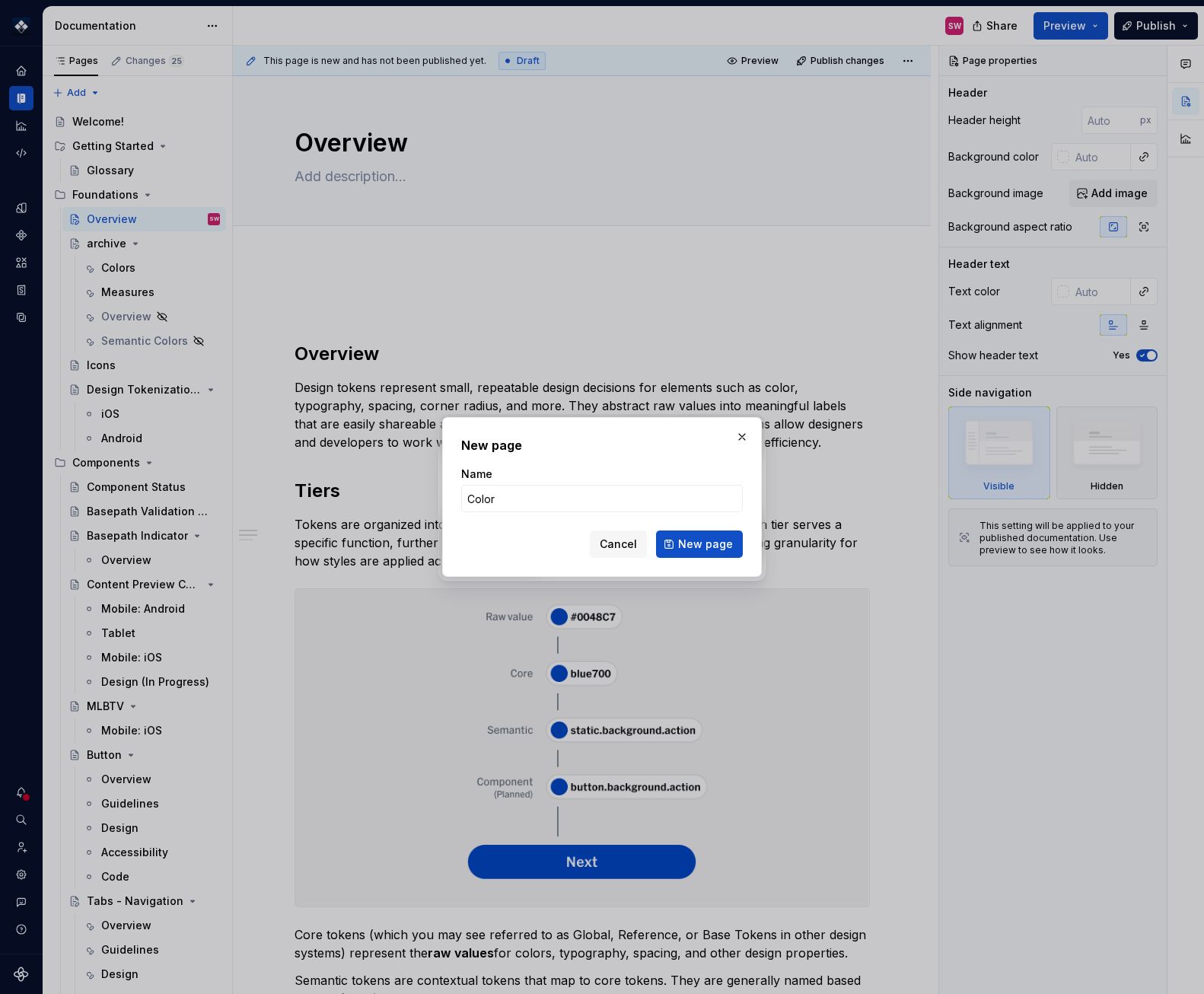 click on "New page" at bounding box center (699, 544) 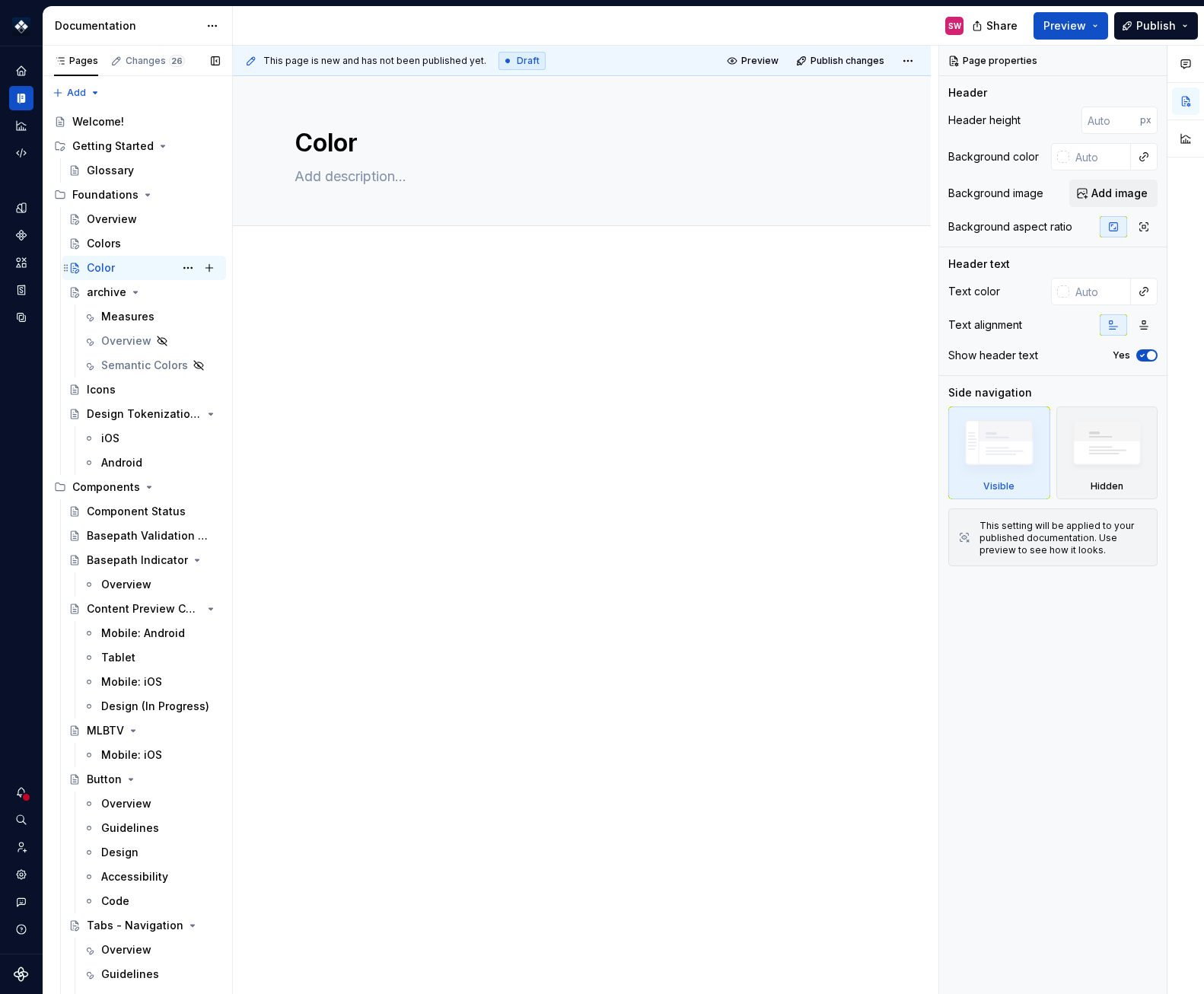 click on "Color" at bounding box center [100, 268] 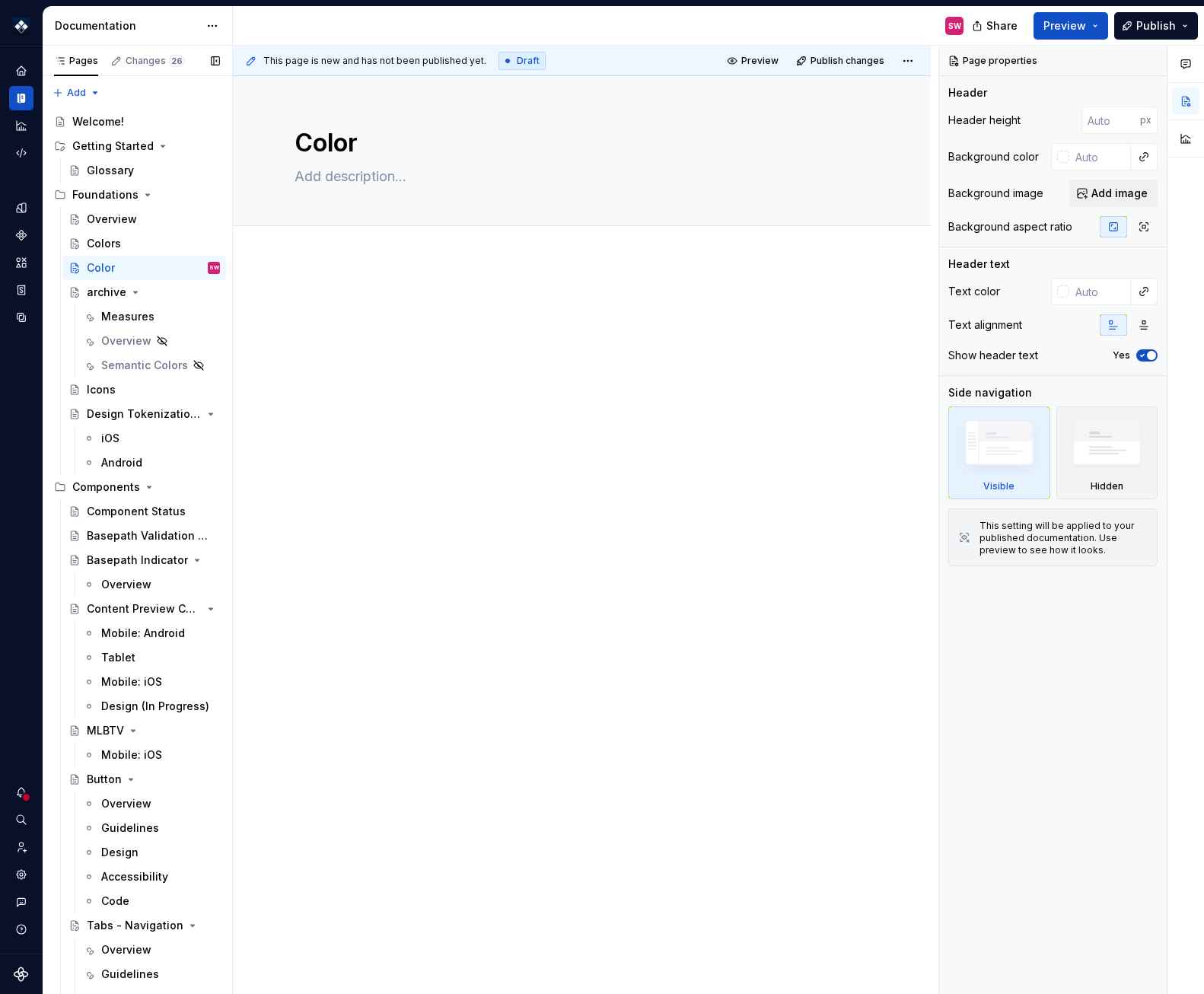 drag, startPoint x: 186, startPoint y: 266, endPoint x: 191, endPoint y: 276, distance: 11.1803399 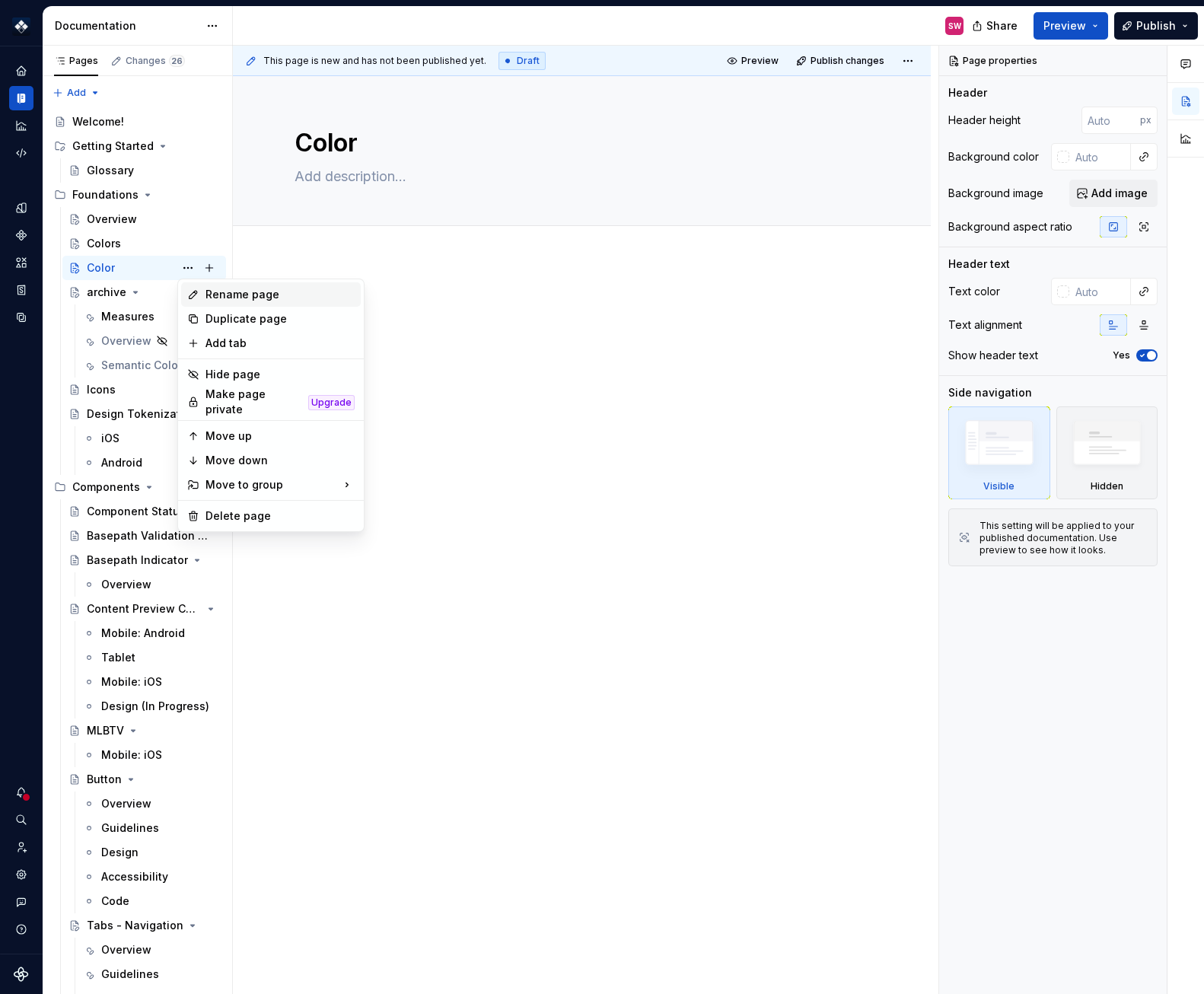 type on "*" 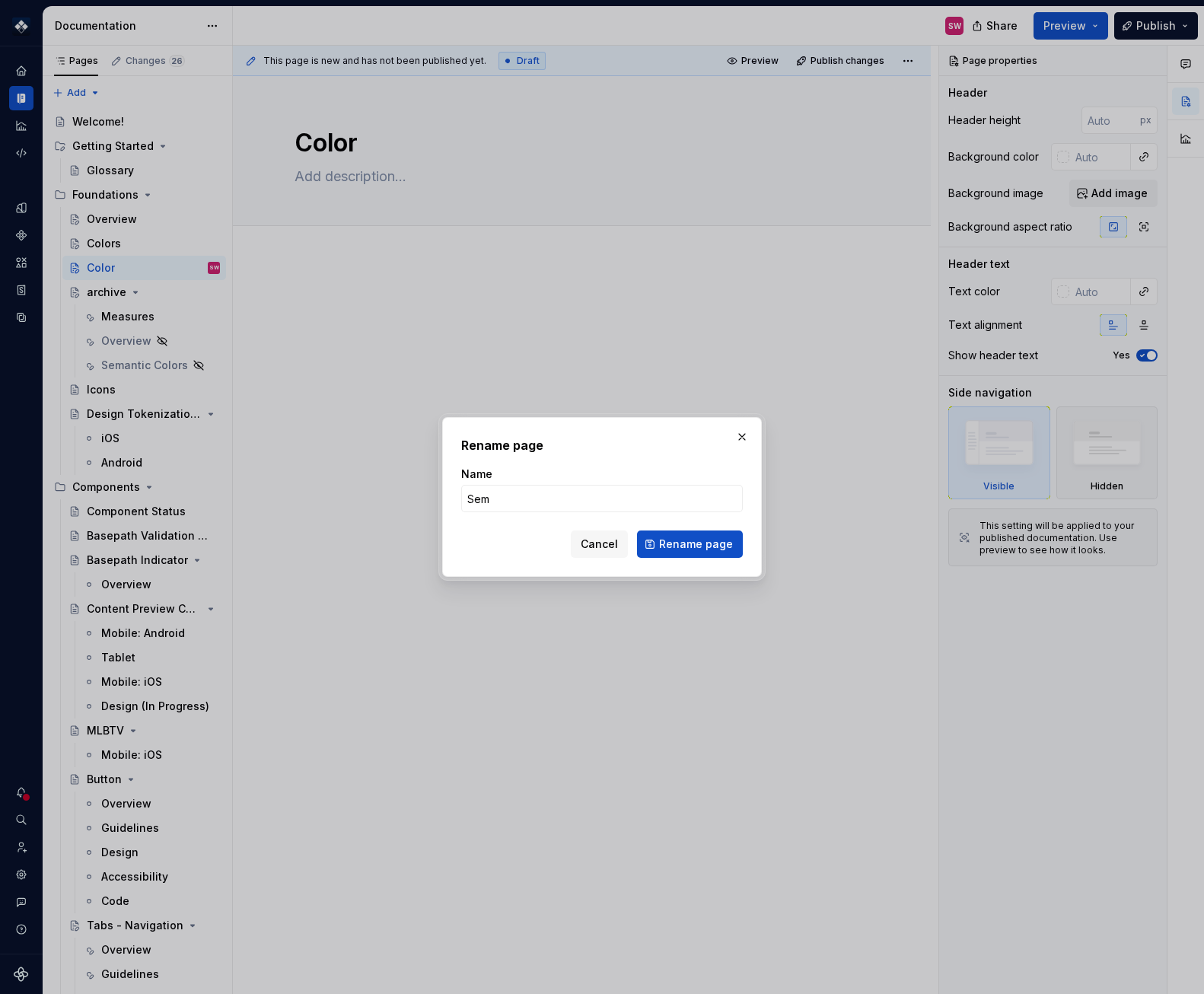type on "Sema" 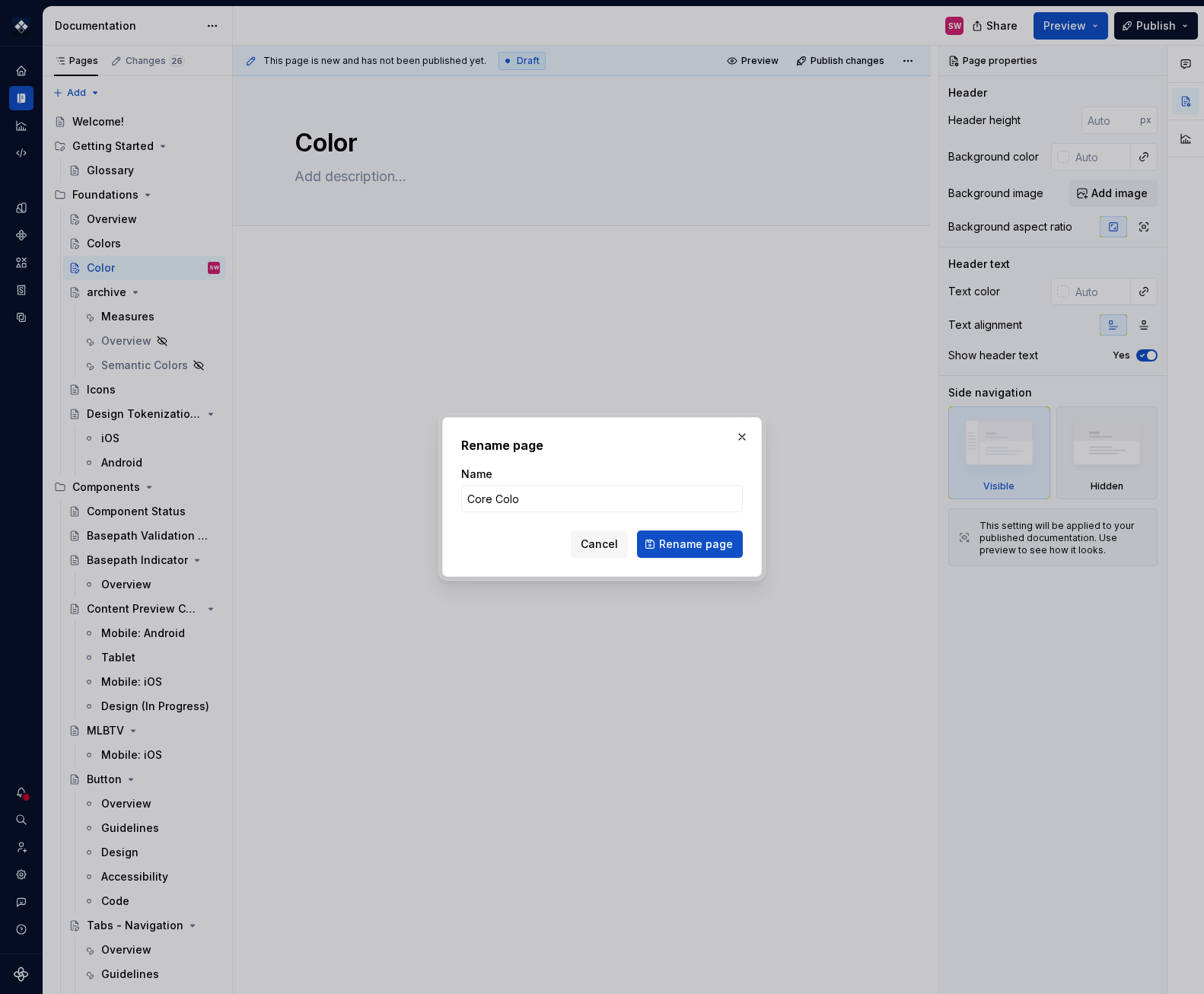 type on "Core Color" 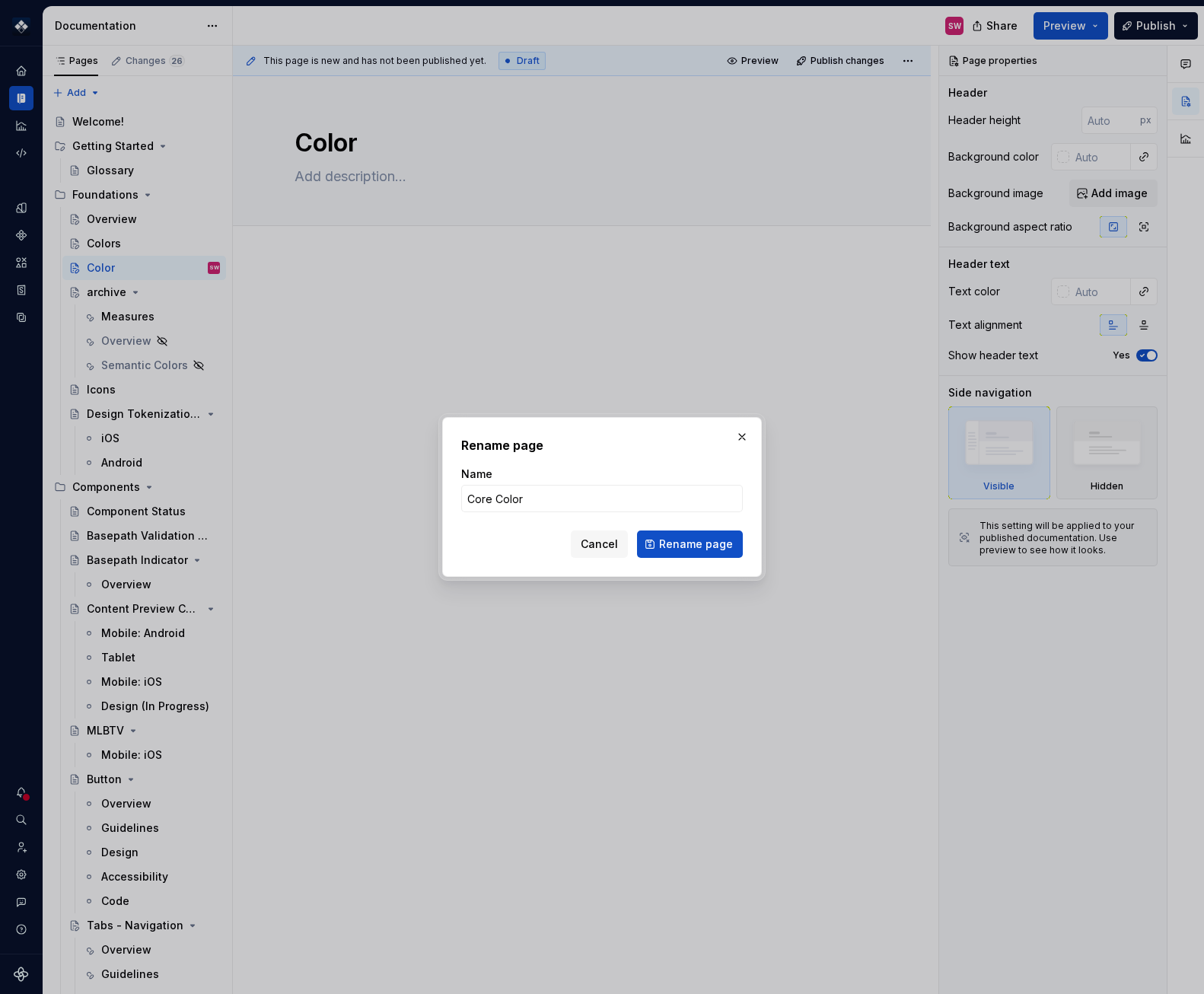 click on "Rename page" at bounding box center [690, 544] 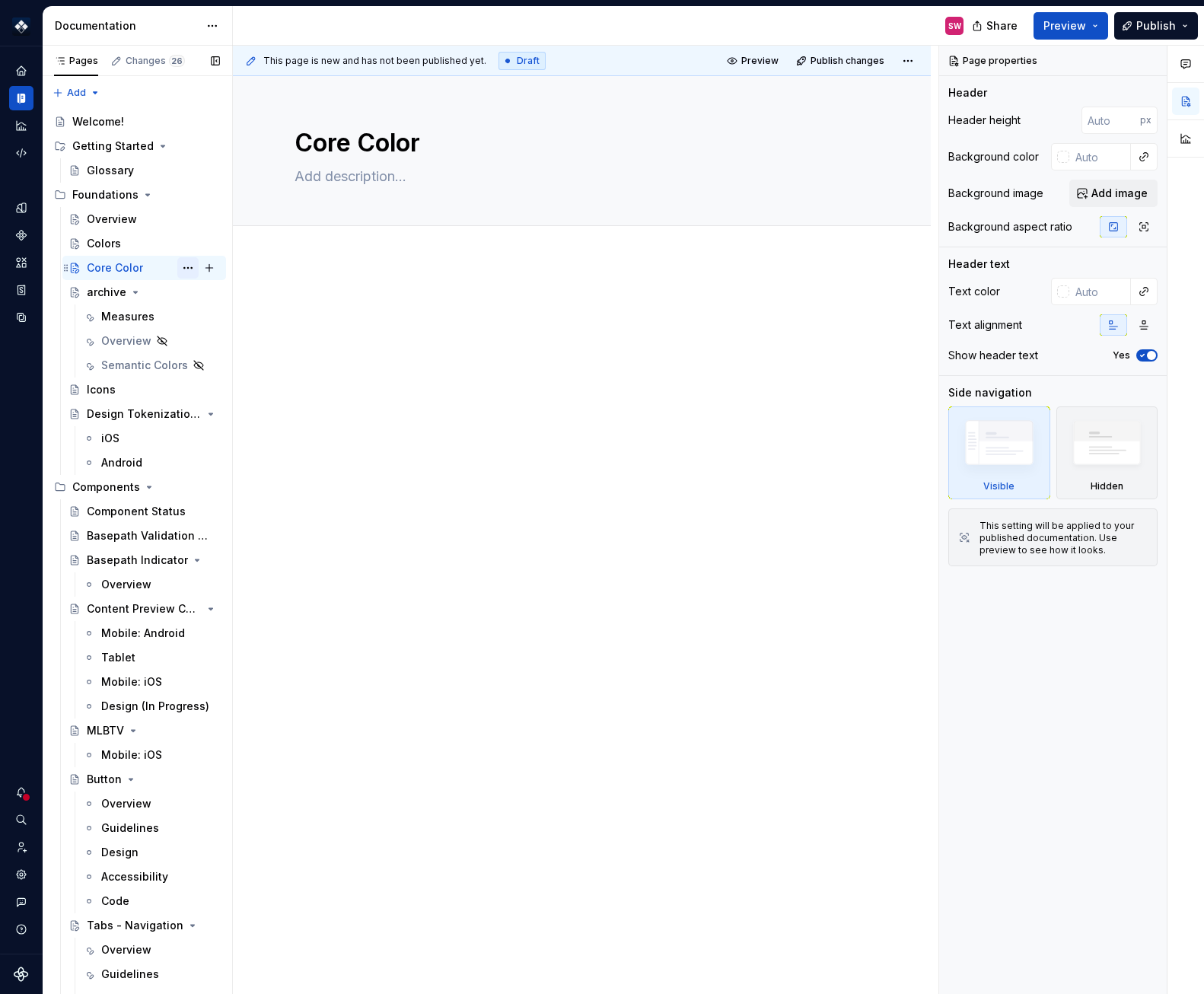 click at bounding box center [188, 268] 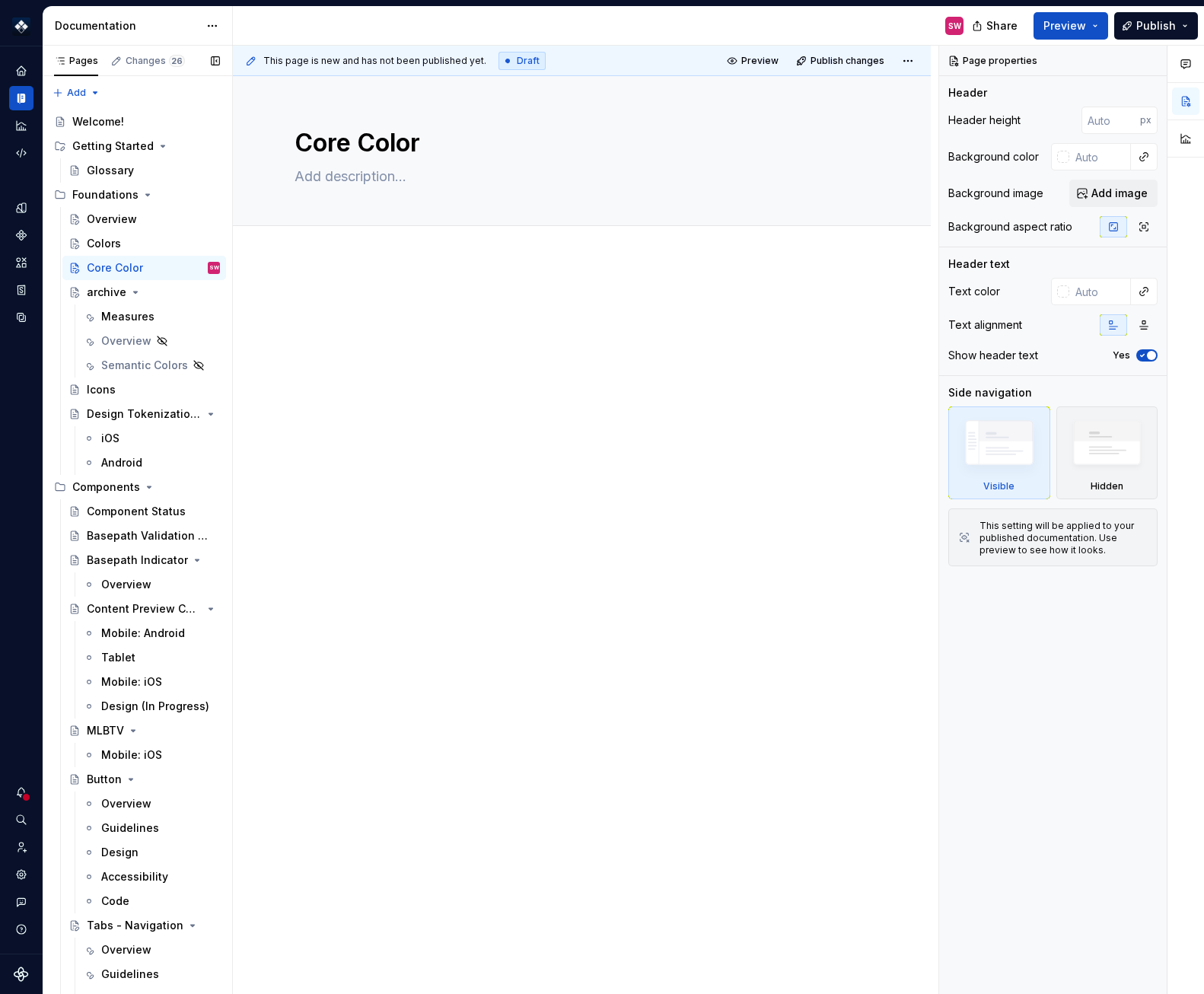 type on "*" 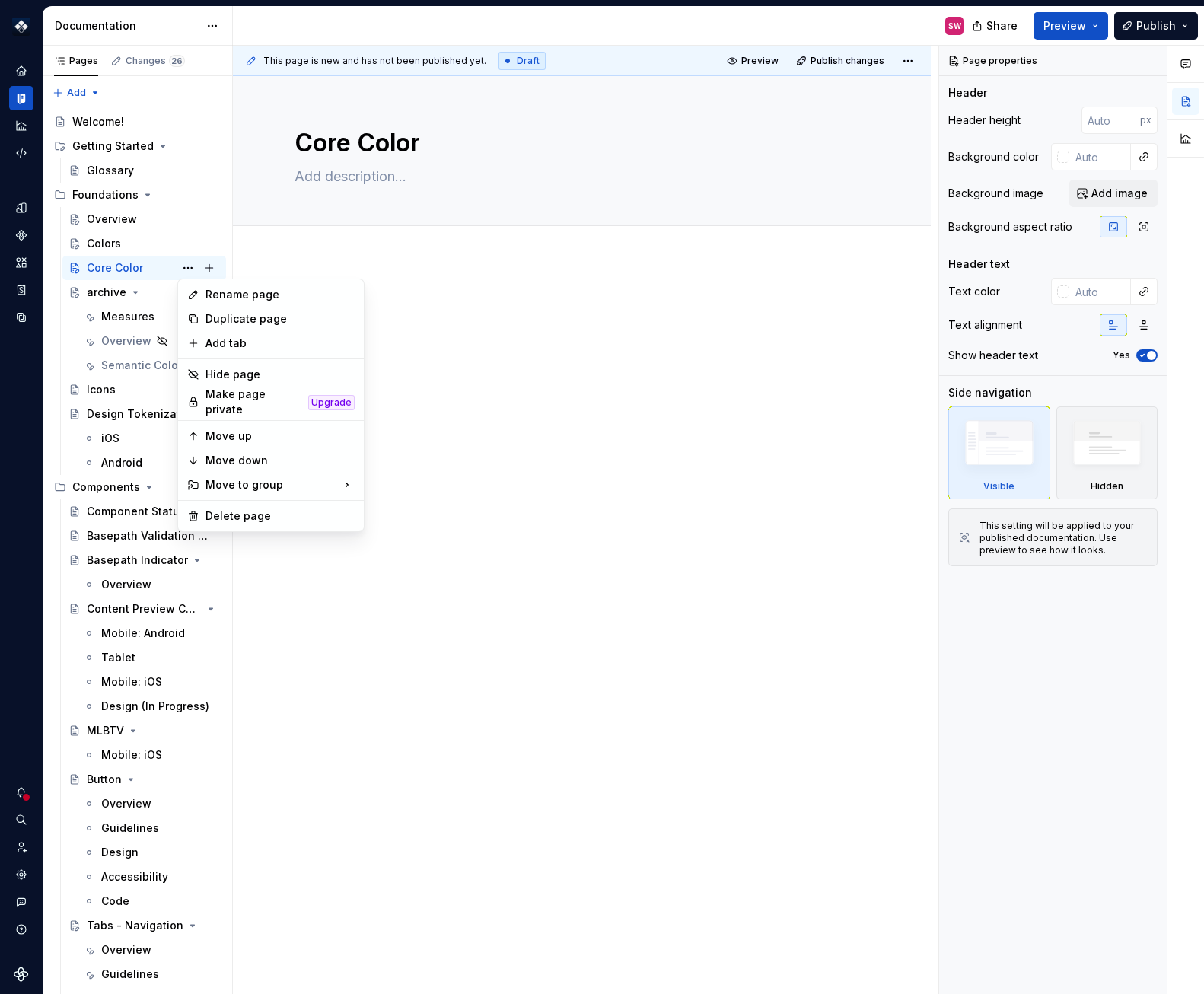 click on "Rename page" at bounding box center (271, 295) 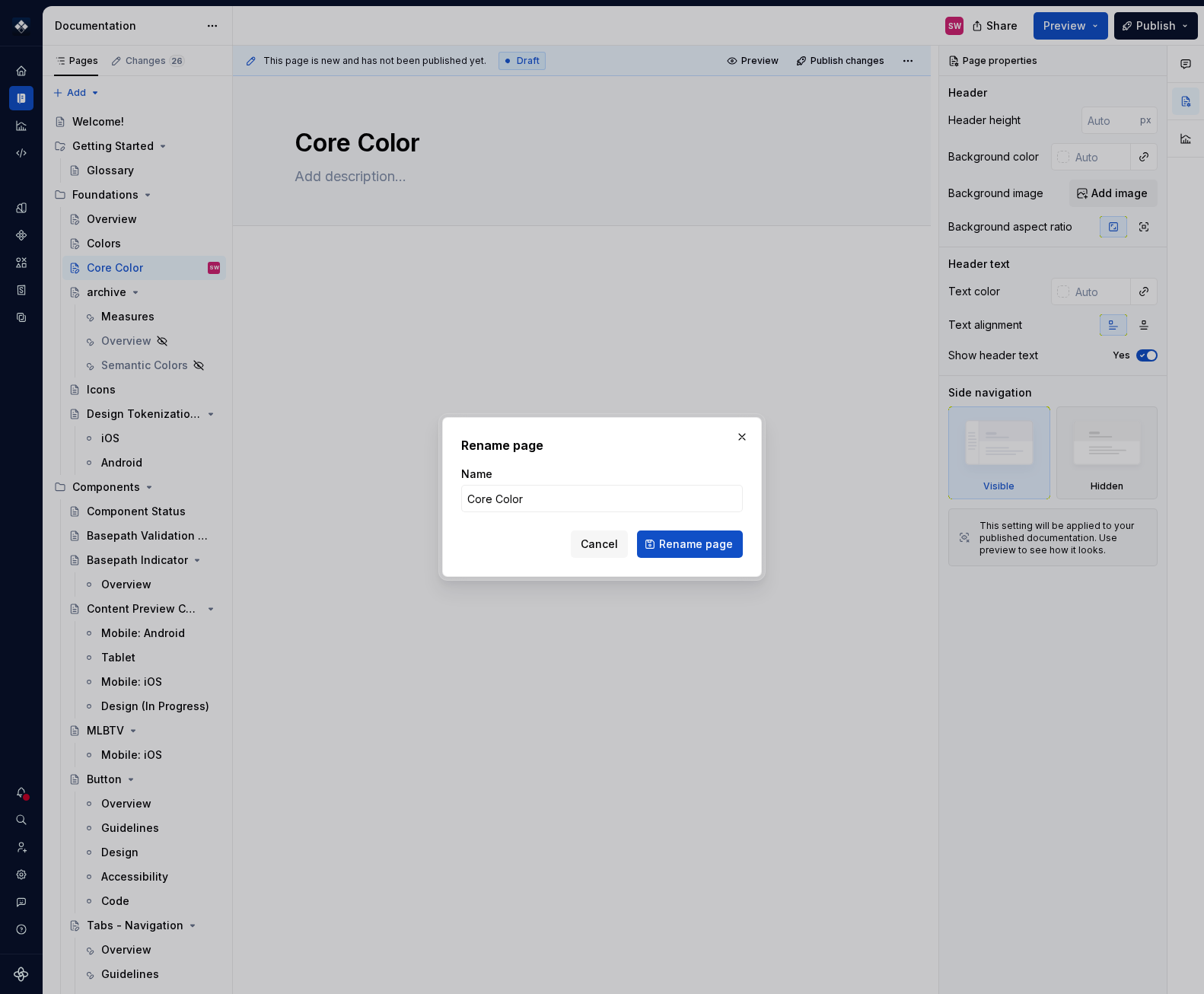 type on "Core Colors" 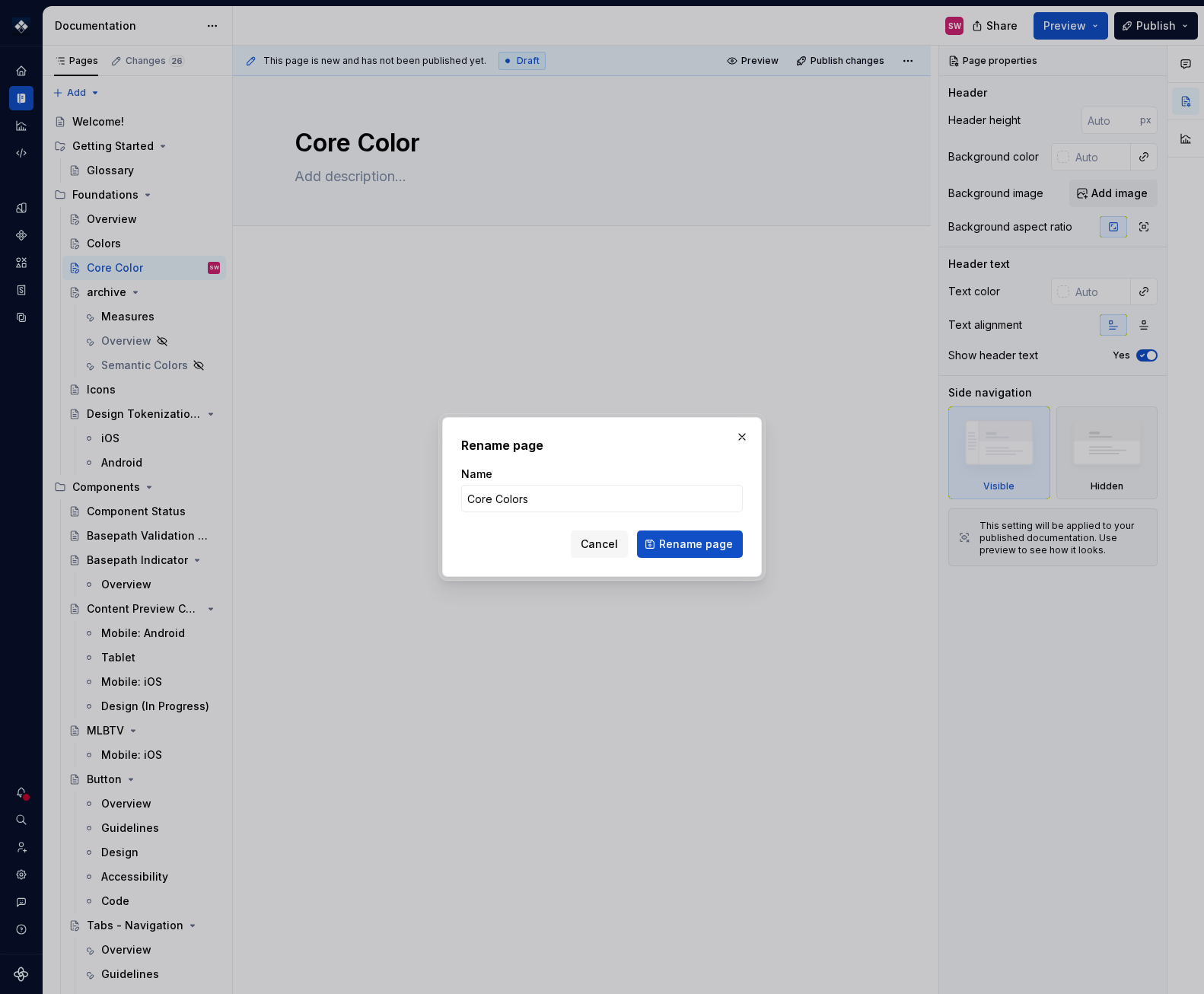 click on "Rename page" at bounding box center [690, 544] 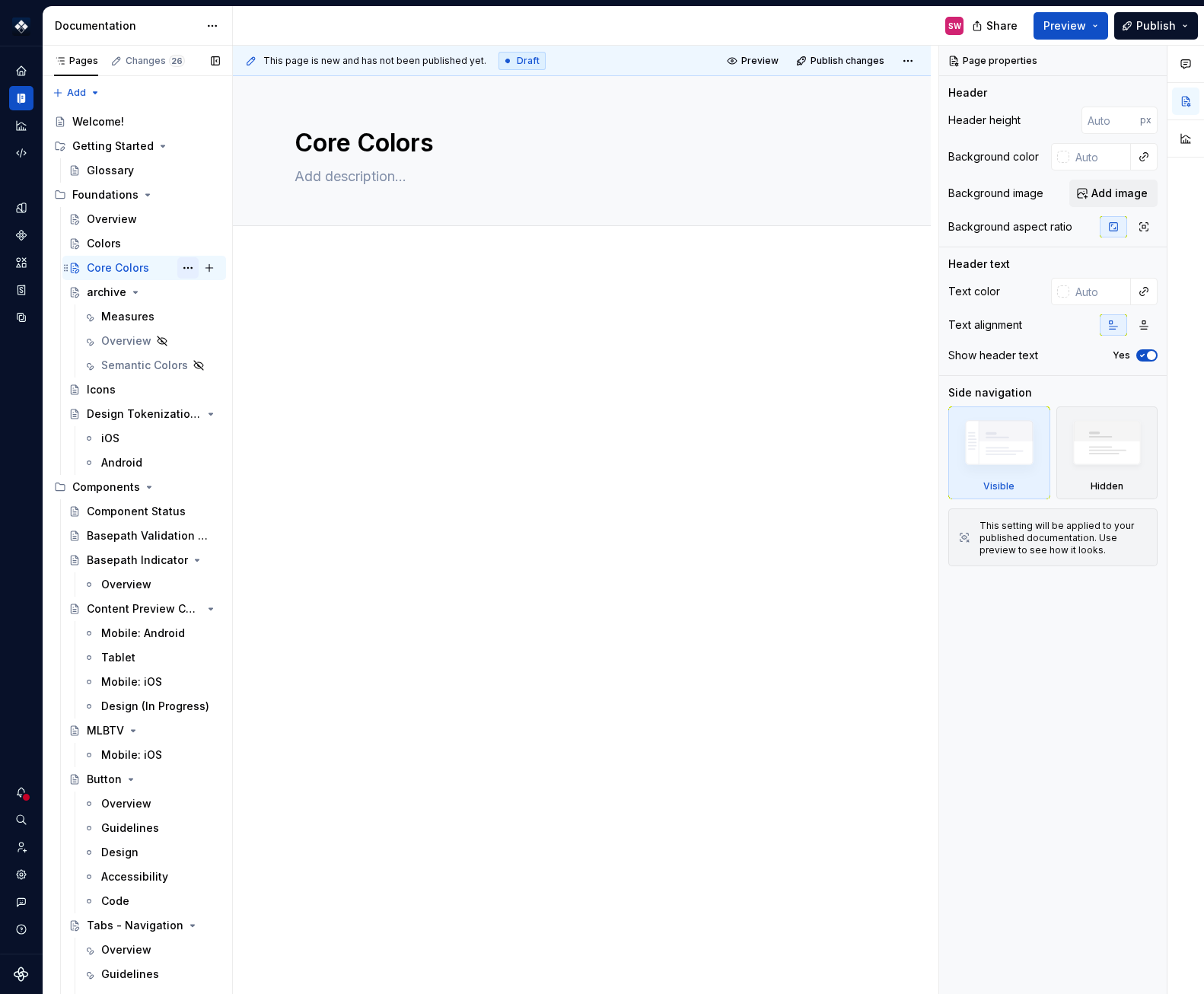 click at bounding box center [188, 268] 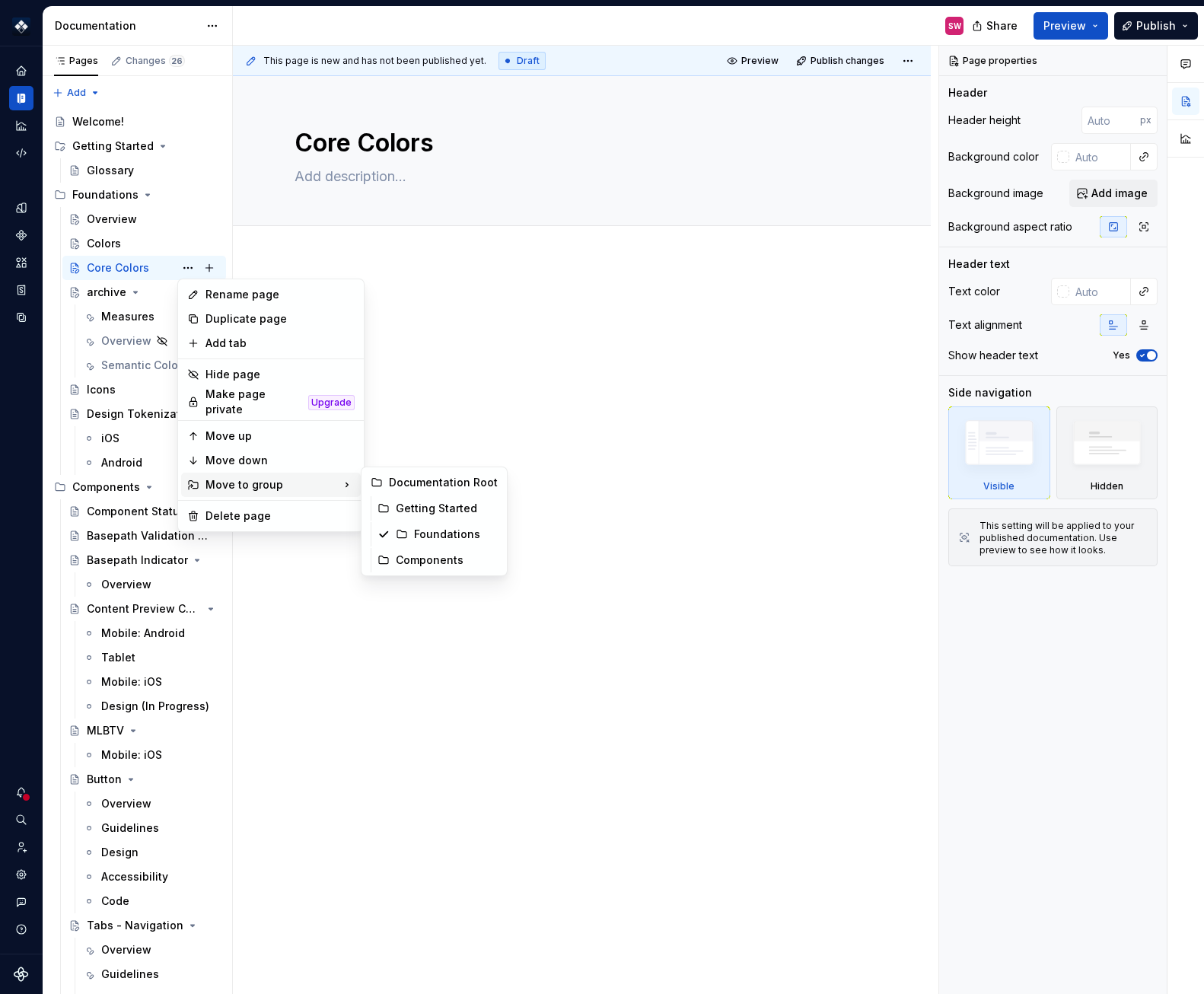 click 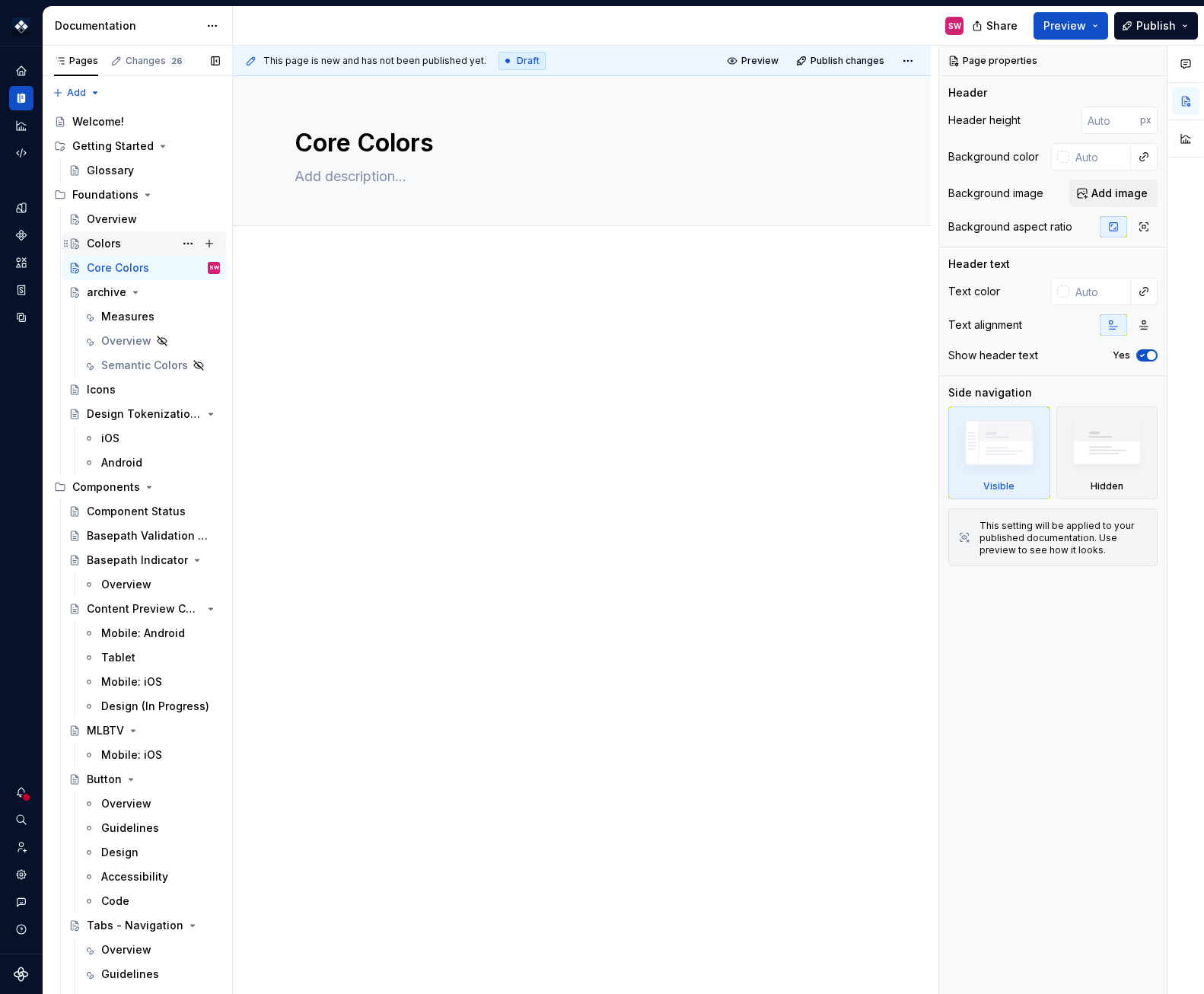 click on "Pages Changes 26 Add
Accessibility guide for tree Page tree.
Navigate the tree with the arrow keys. Common tree hotkeys apply. Further keybindings are available:
enter to execute primary action on focused item
f2 to start renaming the focused item
escape to abort renaming an item
control+d to start dragging selected items
Welcome! Getting Started Glossary Foundations Overview Colors Core Colors SW archive Measures Overview Semantic Colors Icons Design Tokenization Tracker iOS Android Components Component Status Basepath Validation App Basepath Indicator Overview Content Preview Carousel Mobile: Android Tablet Mobile: iOS Design (In Progress) MLBTV Mobile: iOS Button Overview Guidelines Design Accessibility Code Tabs - Navigation Overview Guidelines Design Accessibility Code Pills - Navigation Overview Guidelines Design Accessibility Code Segmented Controller - Navigation Overview Guidelines Design Accessibility Code Overview Guidelines" at bounding box center [137, 523] 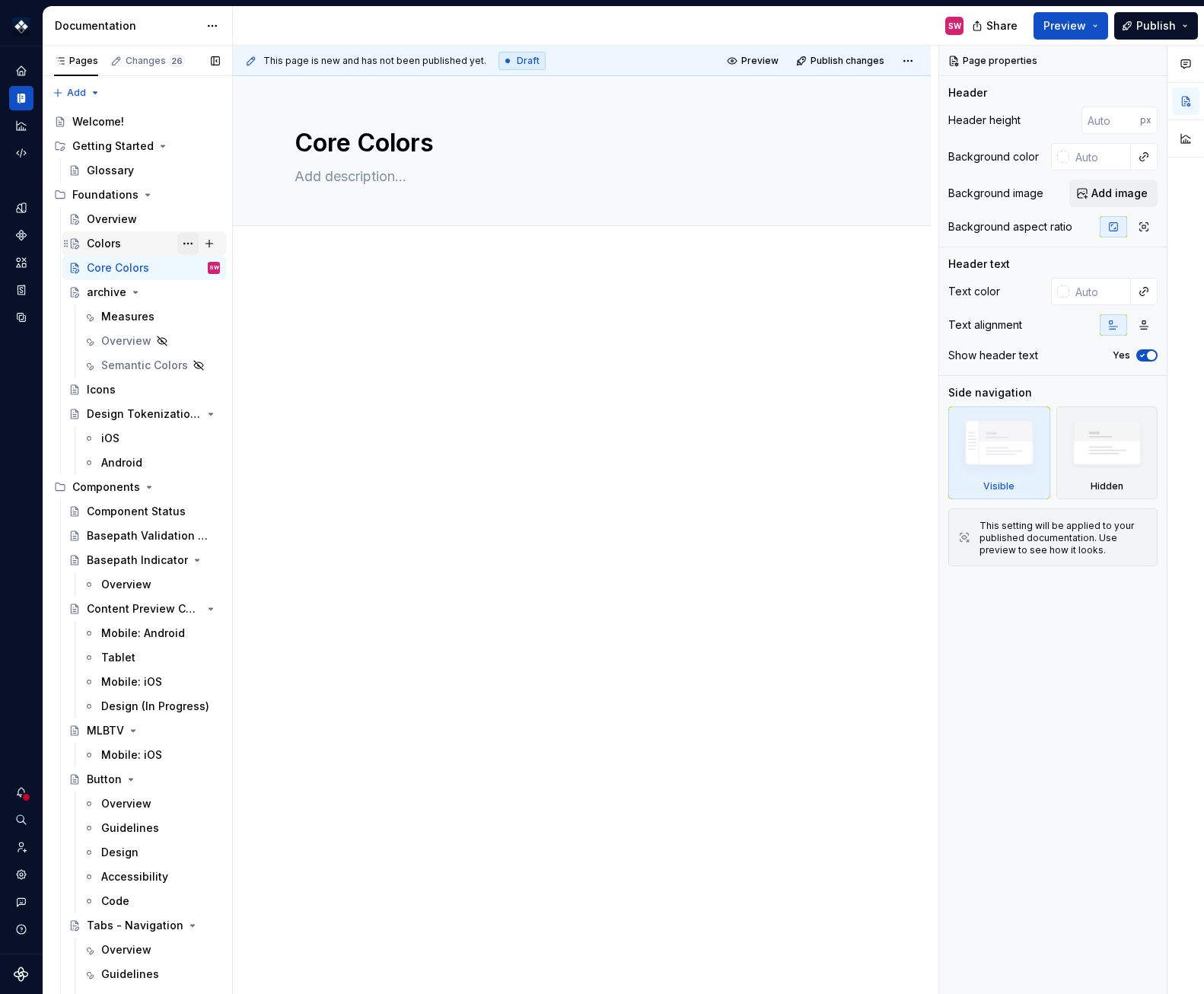 click at bounding box center (188, 244) 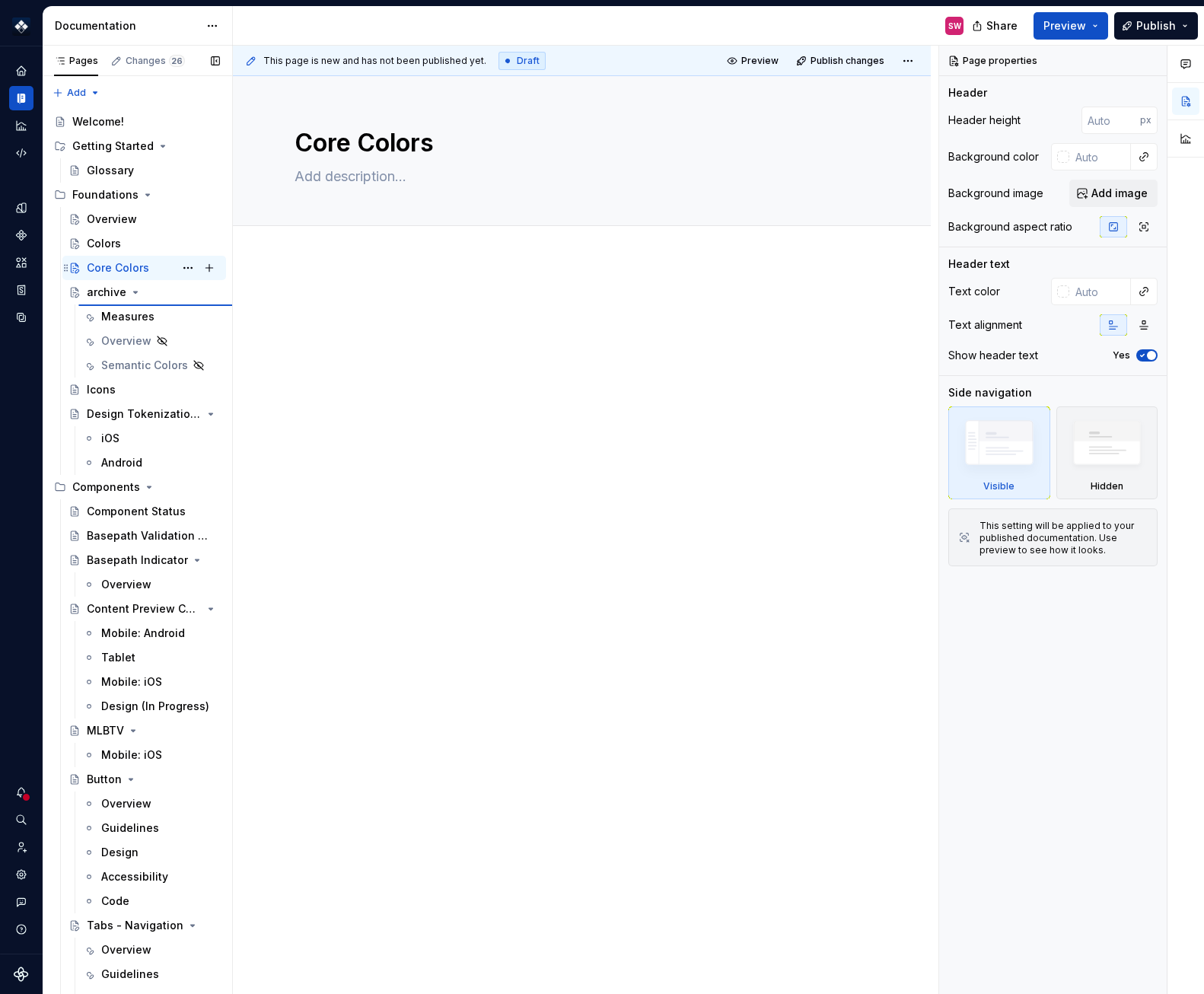 type on "*" 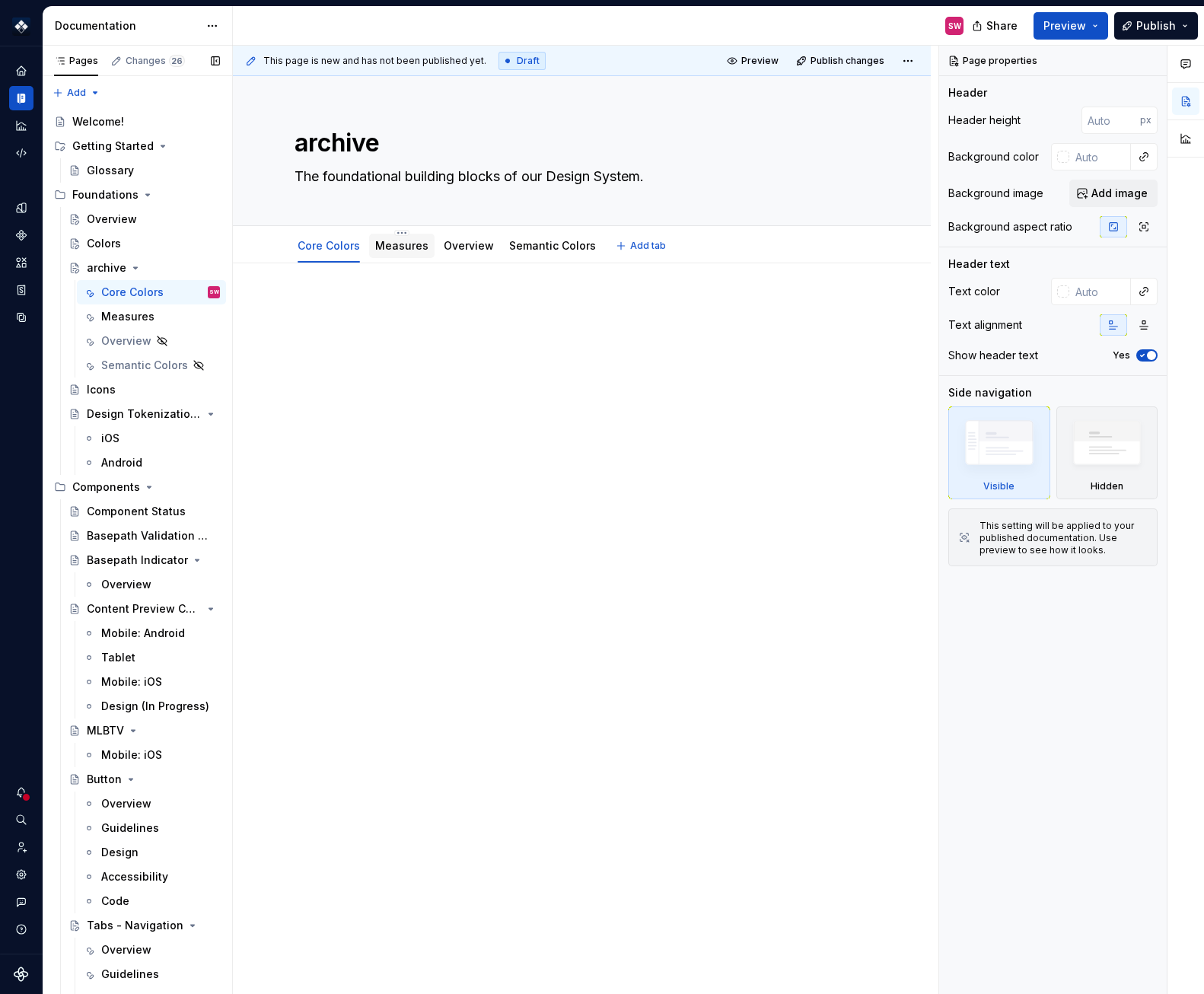 click on "Measures" at bounding box center (402, 246) 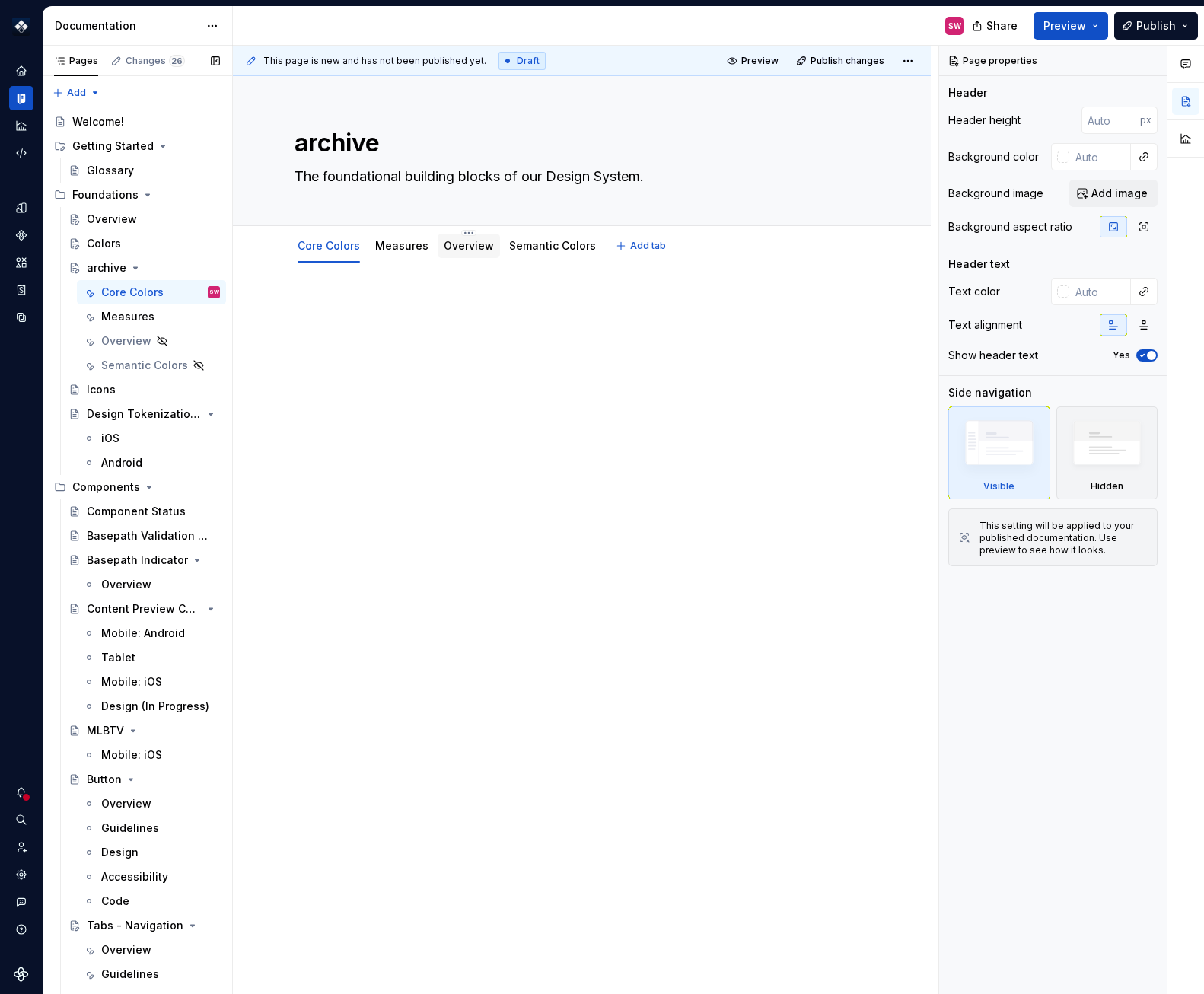 click on "Overview" at bounding box center [469, 245] 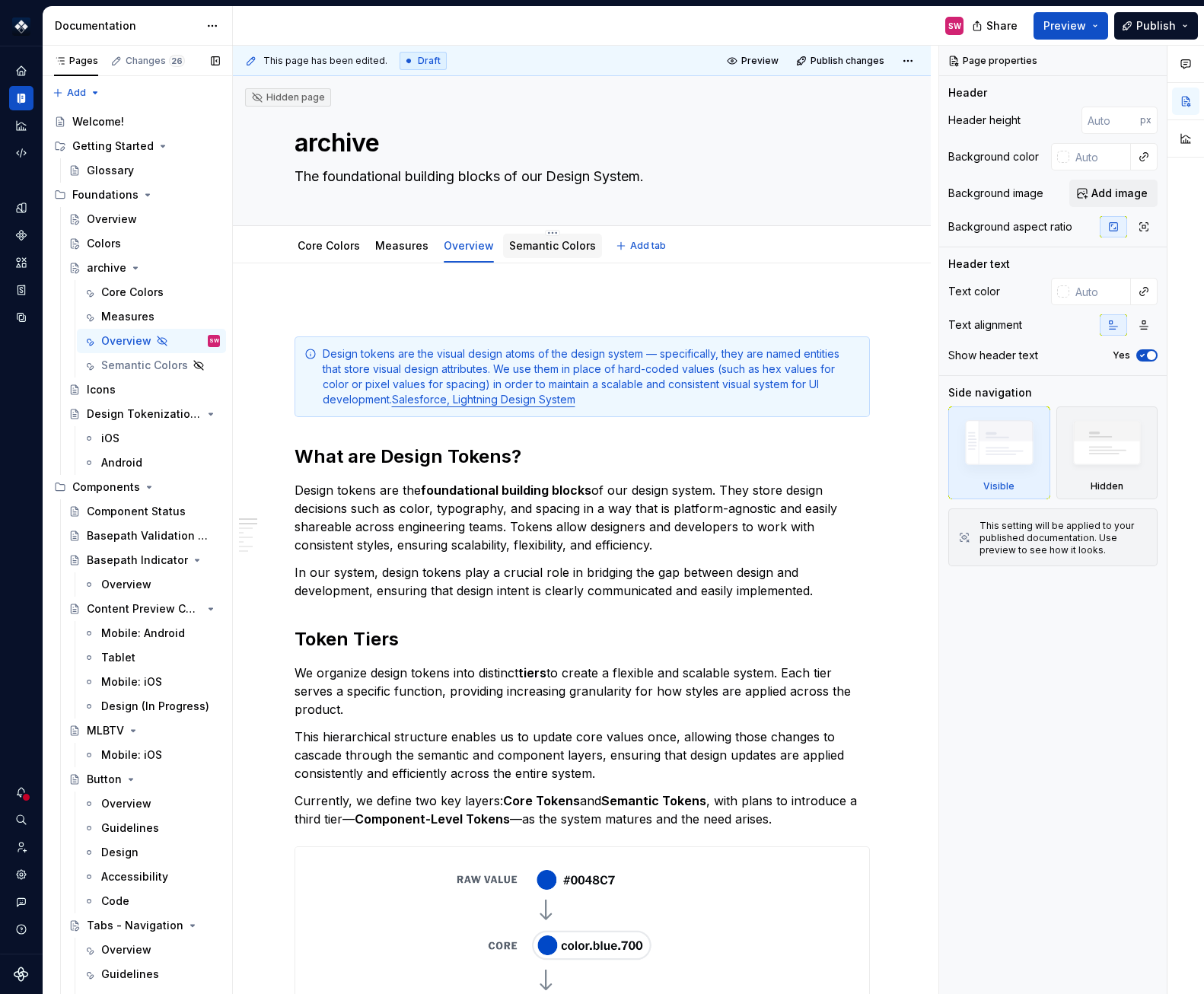 click on "Semantic Colors" at bounding box center (553, 245) 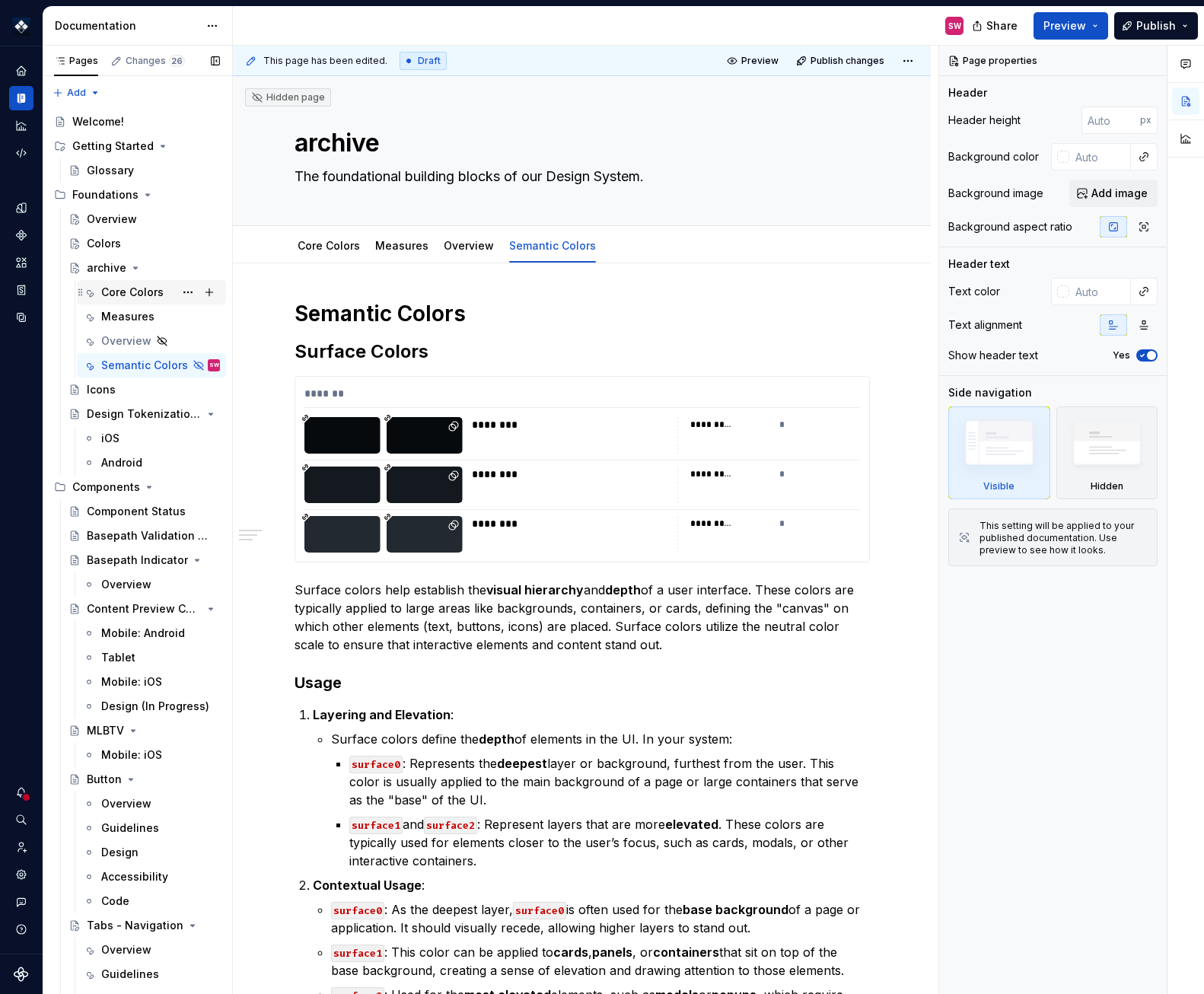 click on "Core Colors" at bounding box center (132, 292) 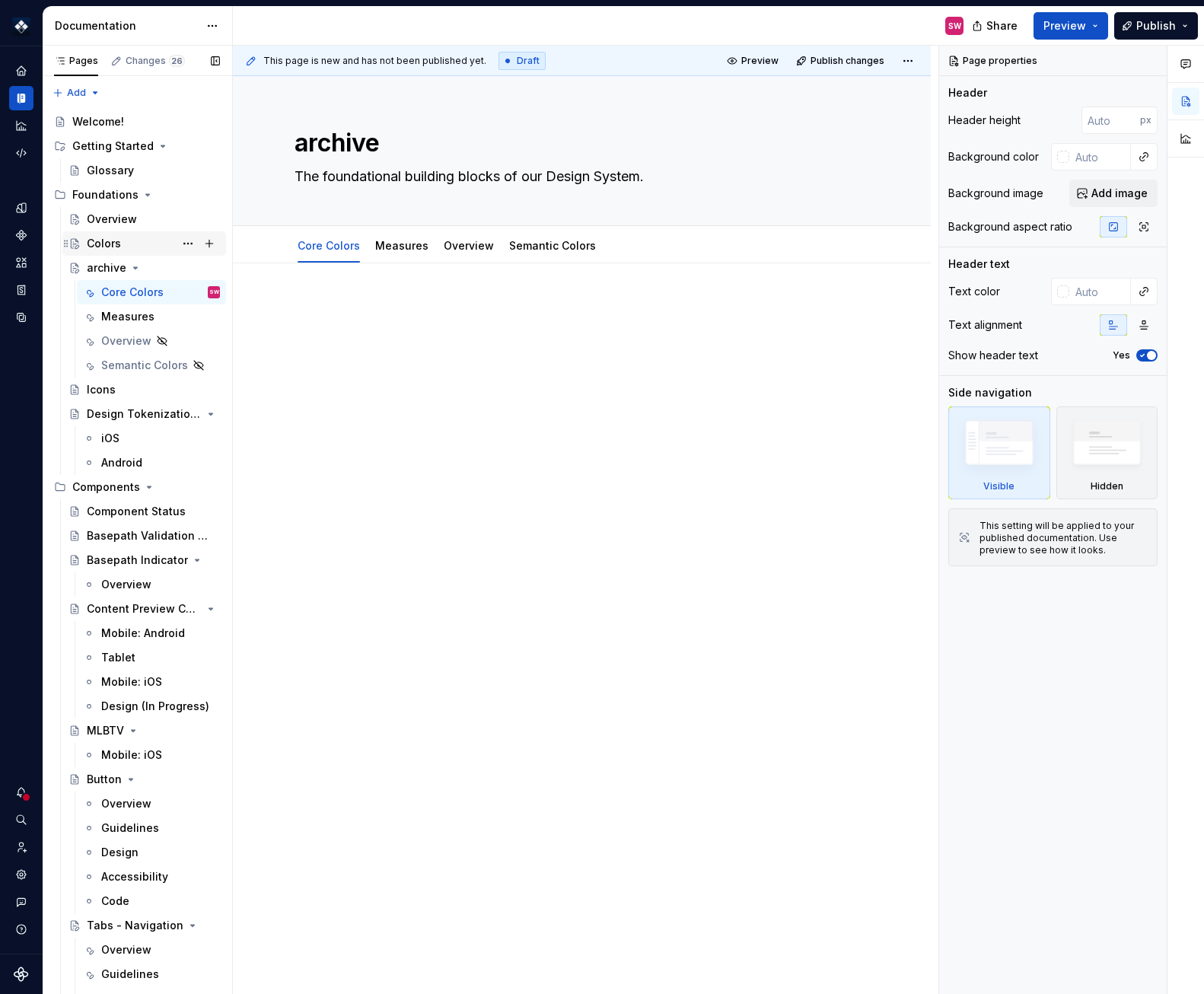 click on "Colors" at bounding box center (153, 244) 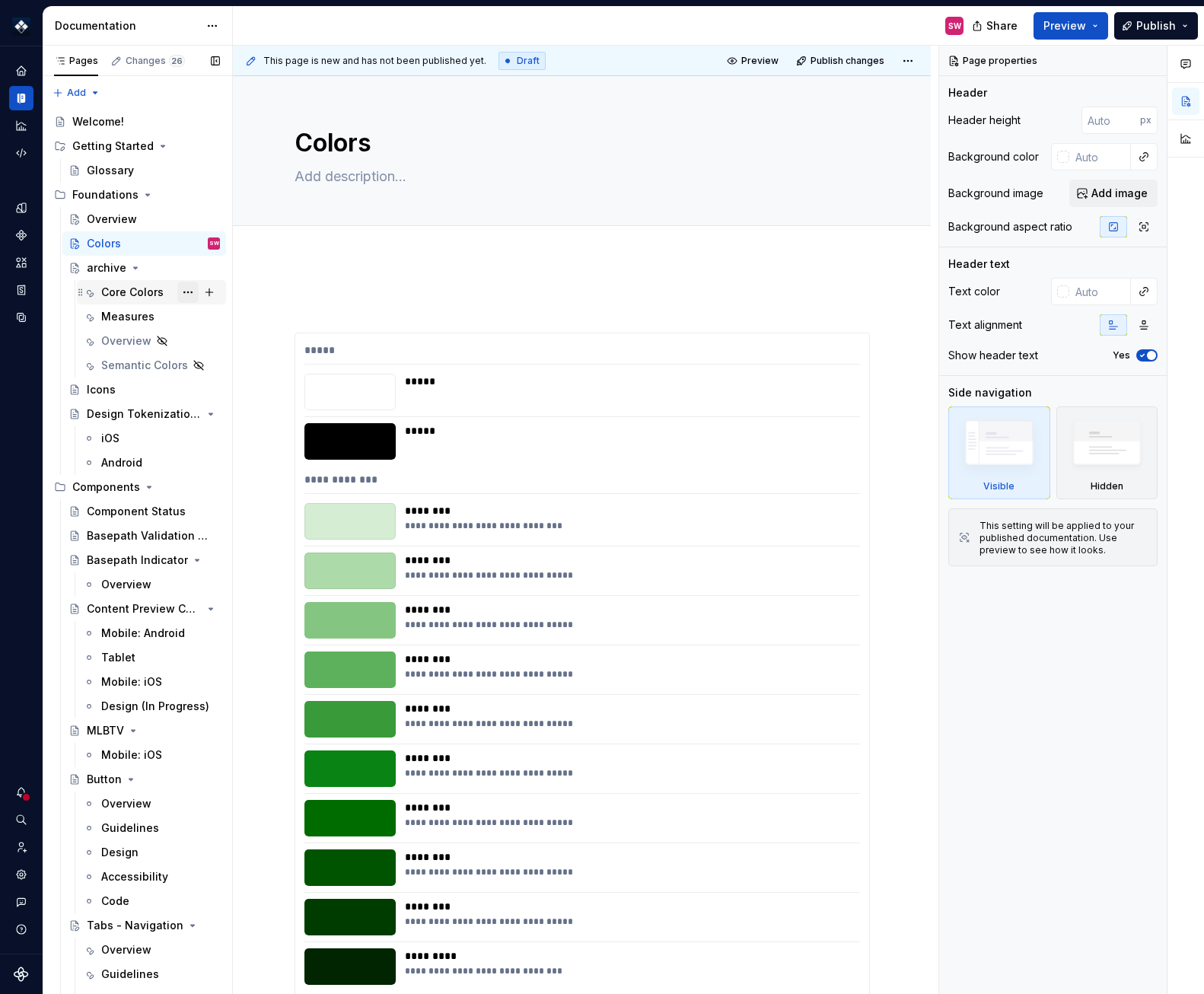 click at bounding box center [188, 292] 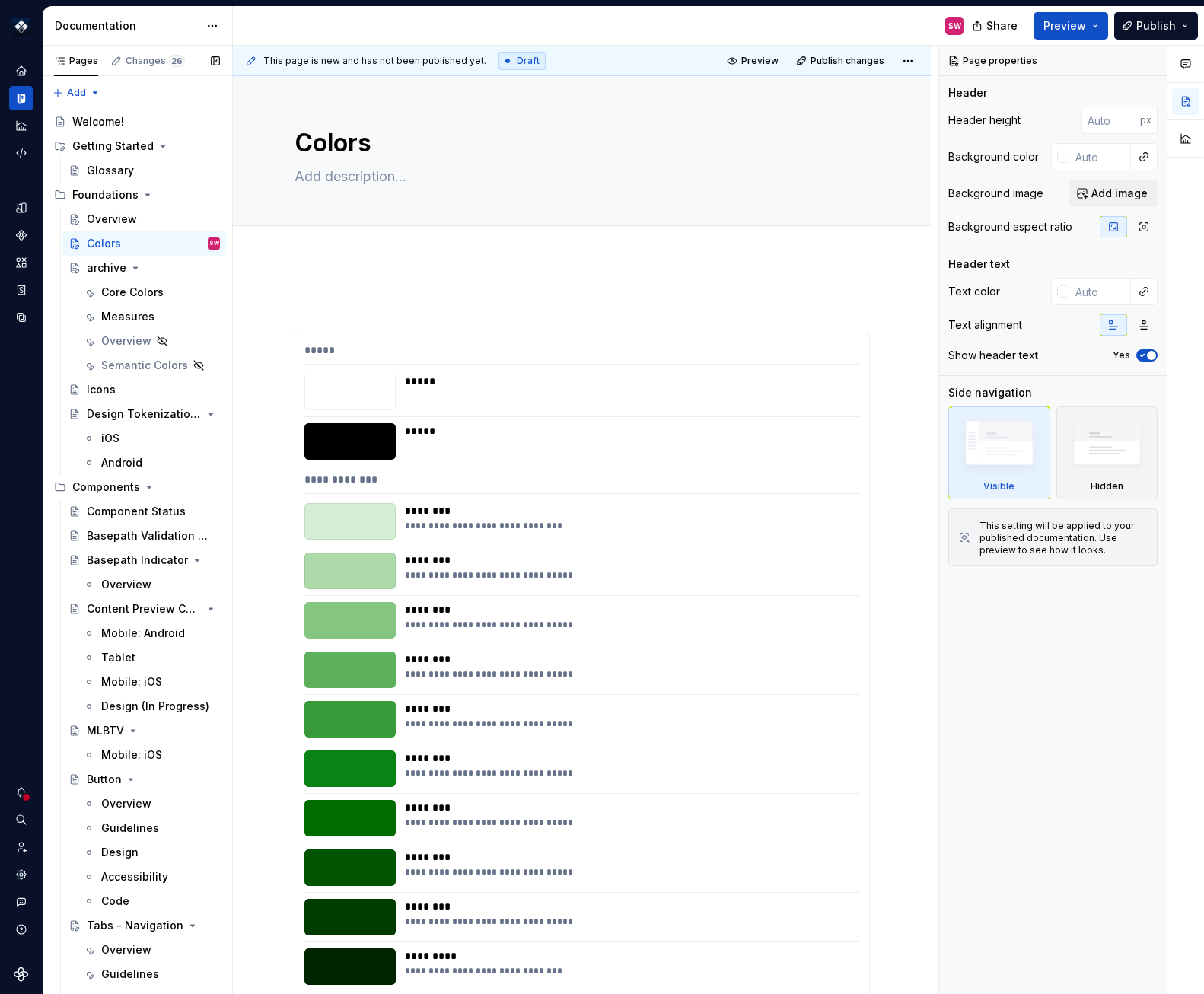 click on "Pages Changes 26 Add
Accessibility guide for tree Page tree.
Navigate the tree with the arrow keys. Common tree hotkeys apply. Further keybindings are available:
enter to execute primary action on focused item
f2 to start renaming the focused item
escape to abort renaming an item
control+d to start dragging selected items
Welcome! Getting Started Glossary Foundations Overview Colors SW archive Core Colors Measures Overview Semantic Colors Icons Design Tokenization Tracker iOS Android Components Component Status Basepath Validation App Basepath Indicator Overview Content Preview Carousel Mobile: Android Tablet Mobile: iOS Design (In Progress) MLBTV Mobile: iOS Button Overview Guidelines Design Accessibility Code Tabs - Navigation Overview Guidelines Design Accessibility Code Pills - Navigation Overview Guidelines Design Accessibility Code Segmented Controller - Navigation Overview Guidelines Design Accessibility Code Overview Guidelines" at bounding box center (137, 523) 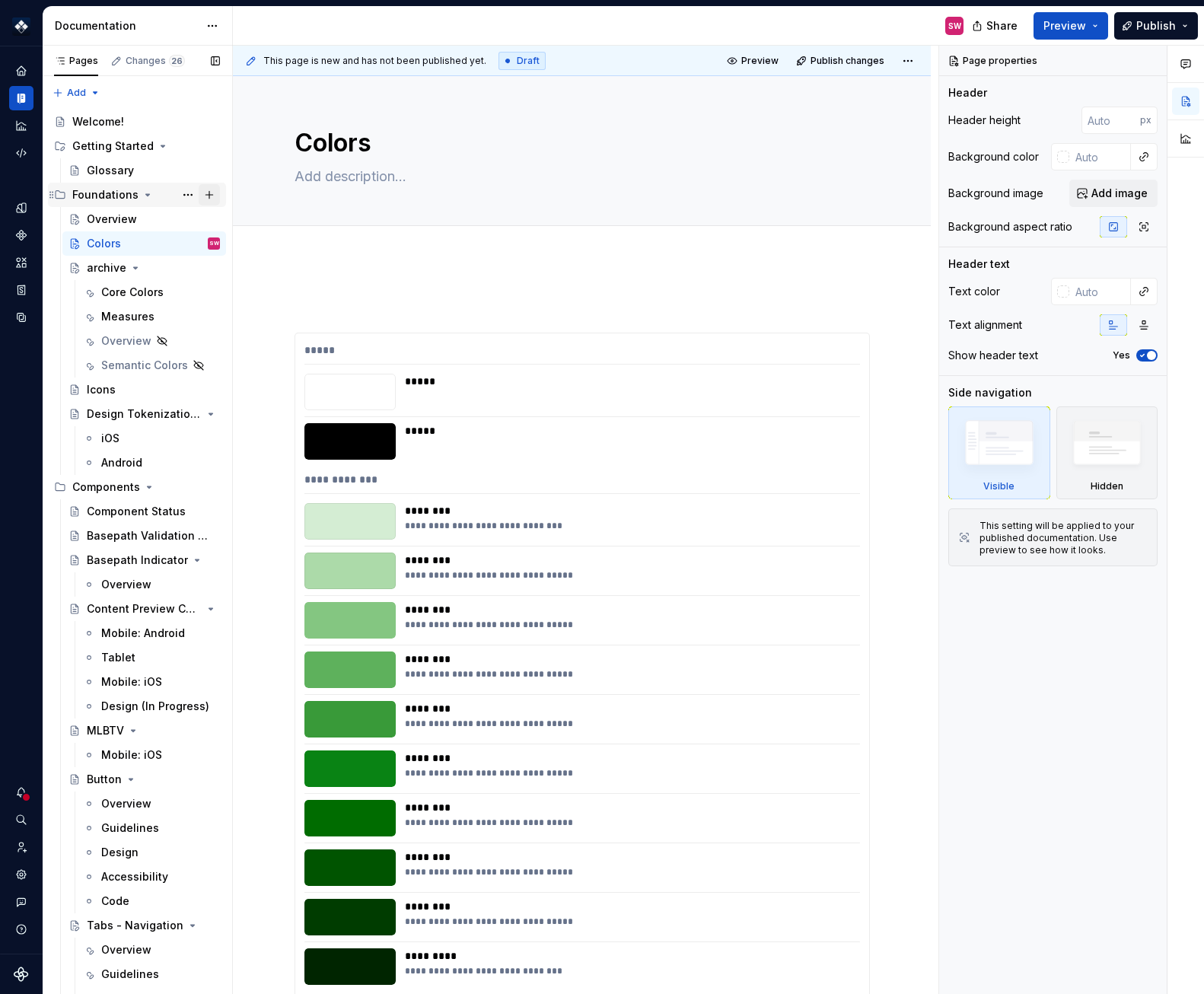 click at bounding box center [209, 195] 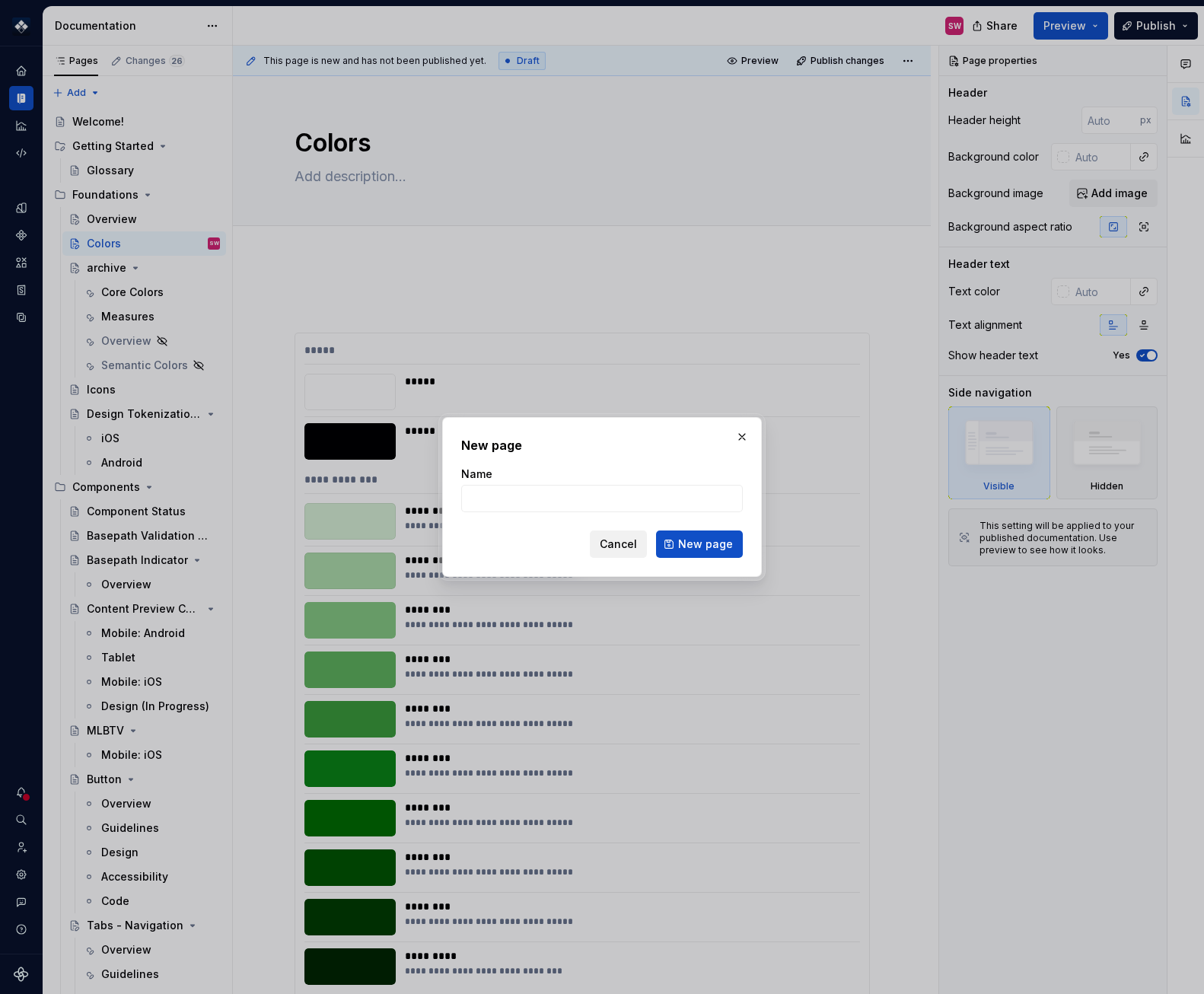 click on "Cancel" at bounding box center (618, 544) 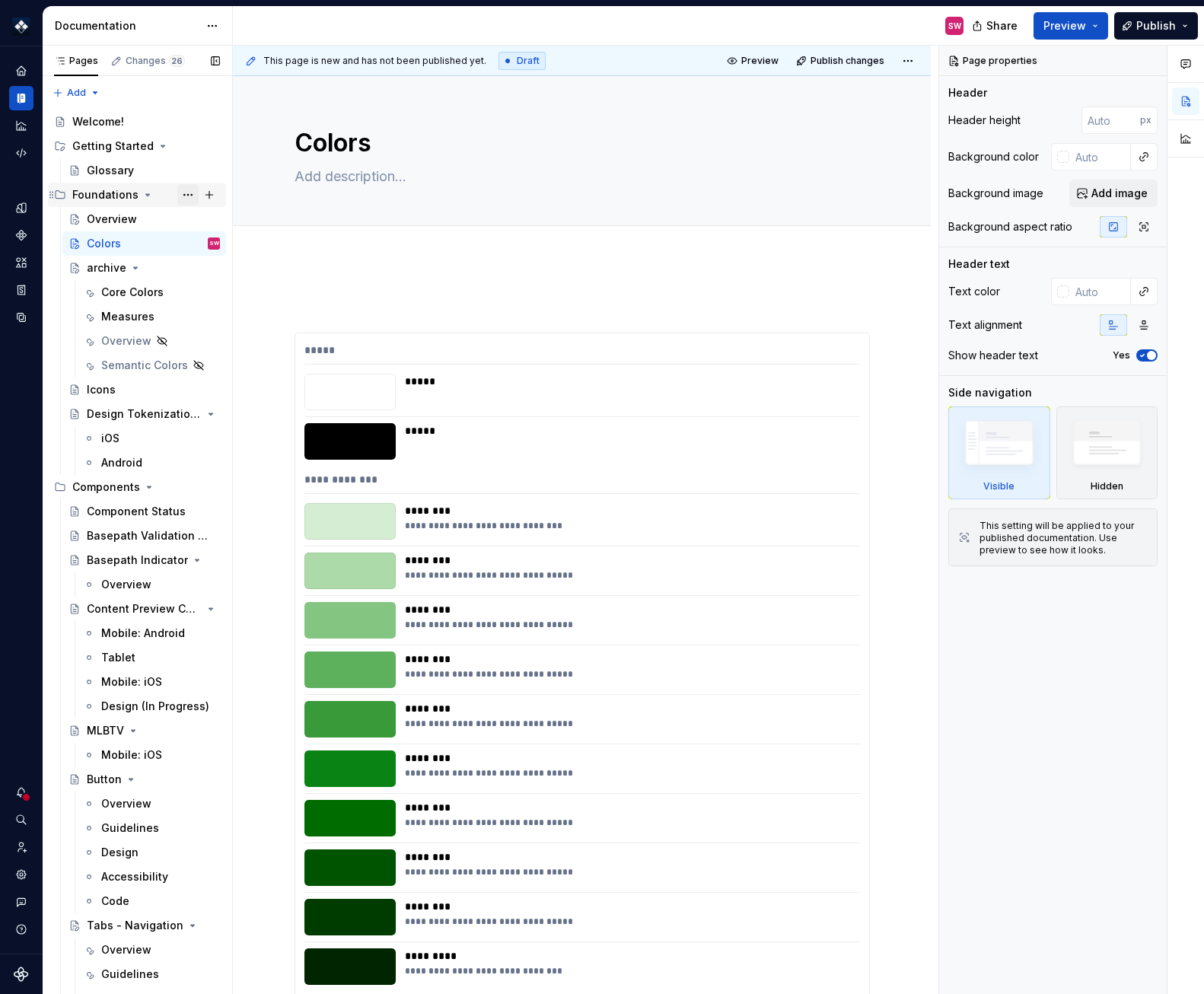 click at bounding box center [188, 195] 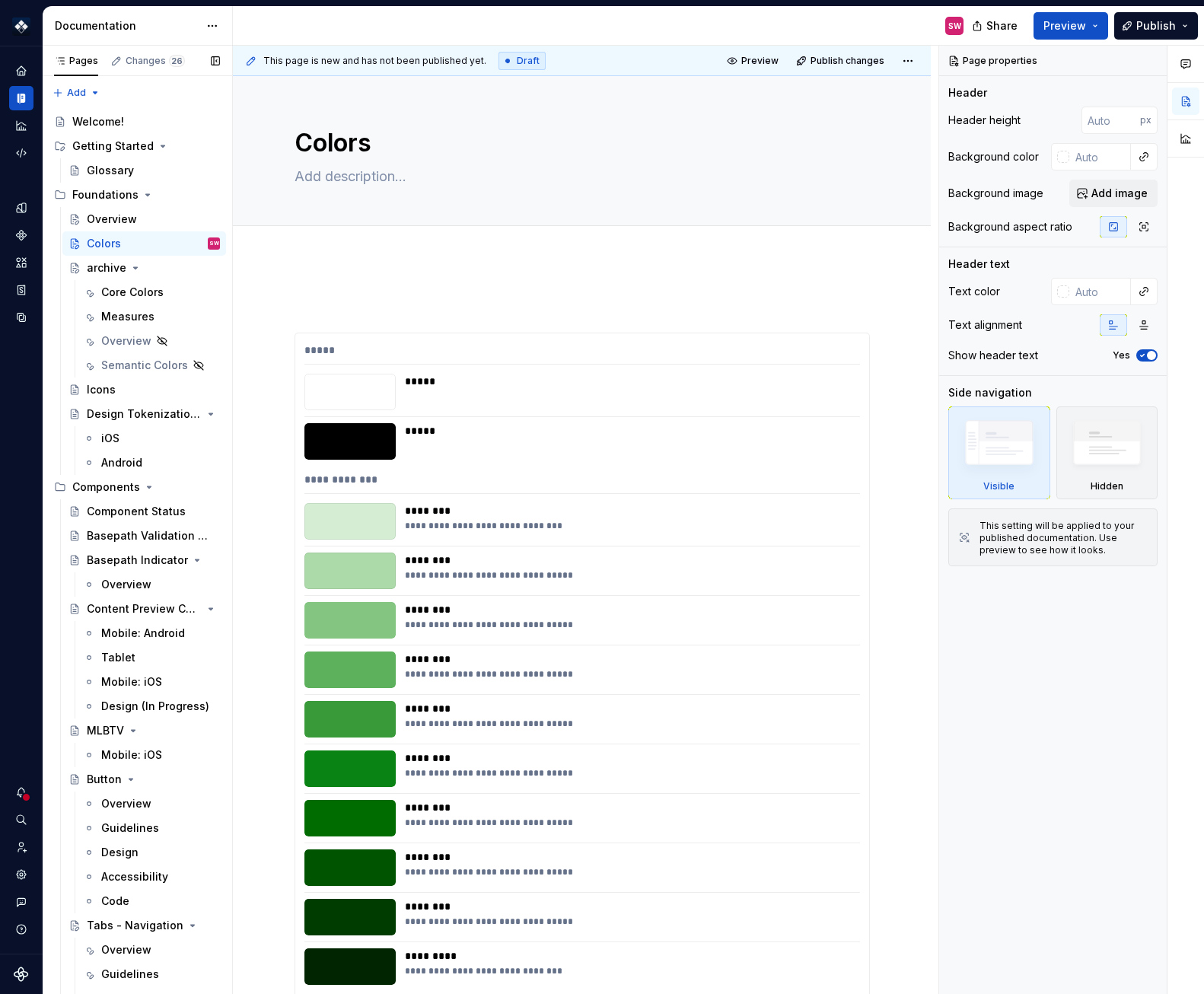 click on "Pages Changes 26 Add
Accessibility guide for tree Page tree.
Navigate the tree with the arrow keys. Common tree hotkeys apply. Further keybindings are available:
enter to execute primary action on focused item
f2 to start renaming the focused item
escape to abort renaming an item
control+d to start dragging selected items
Welcome! Getting Started Glossary Foundations Overview Colors SW archive Core Colors Measures Overview Semantic Colors Icons Design Tokenization Tracker iOS Android Components Component Status Basepath Validation App Basepath Indicator Overview Content Preview Carousel Mobile: Android Tablet Mobile: iOS Design (In Progress) MLBTV Mobile: iOS Button Overview Guidelines Design Accessibility Code Tabs - Navigation Overview Guidelines Design Accessibility Code Pills - Navigation Overview Guidelines Design Accessibility Code Segmented Controller - Navigation Overview Guidelines Design Accessibility Code Overview Guidelines" at bounding box center (137, 523) 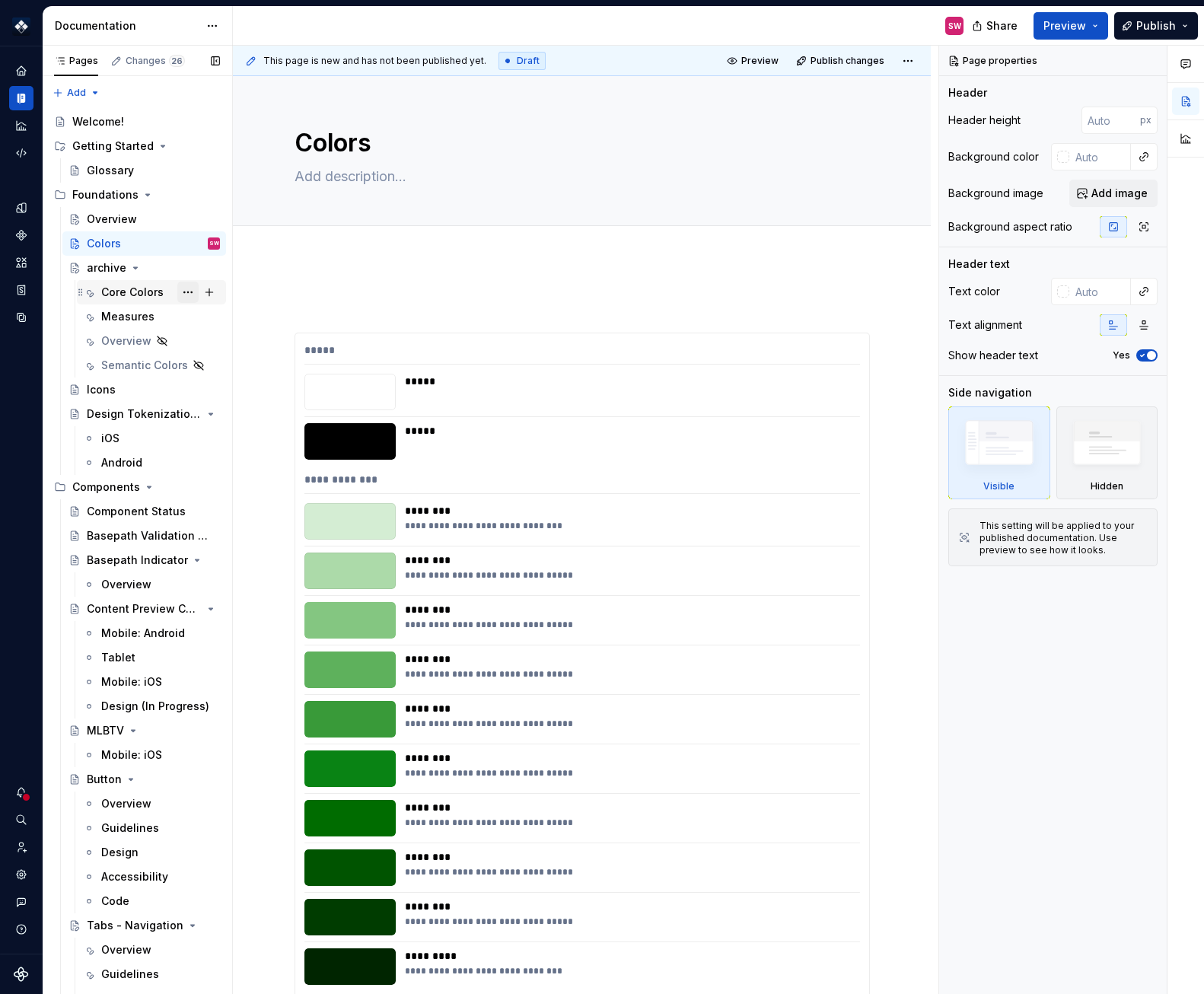 click at bounding box center (188, 292) 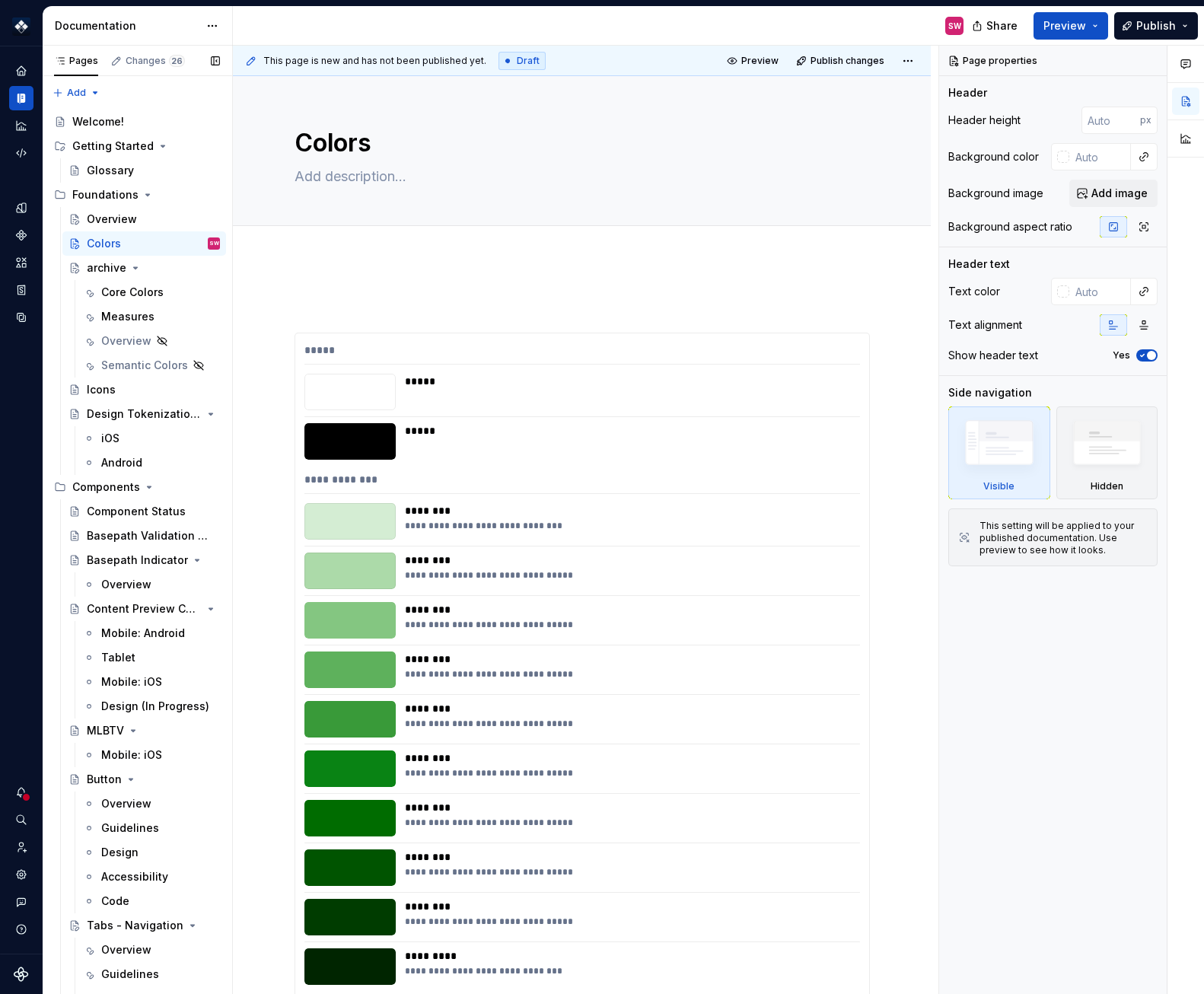 type on "*" 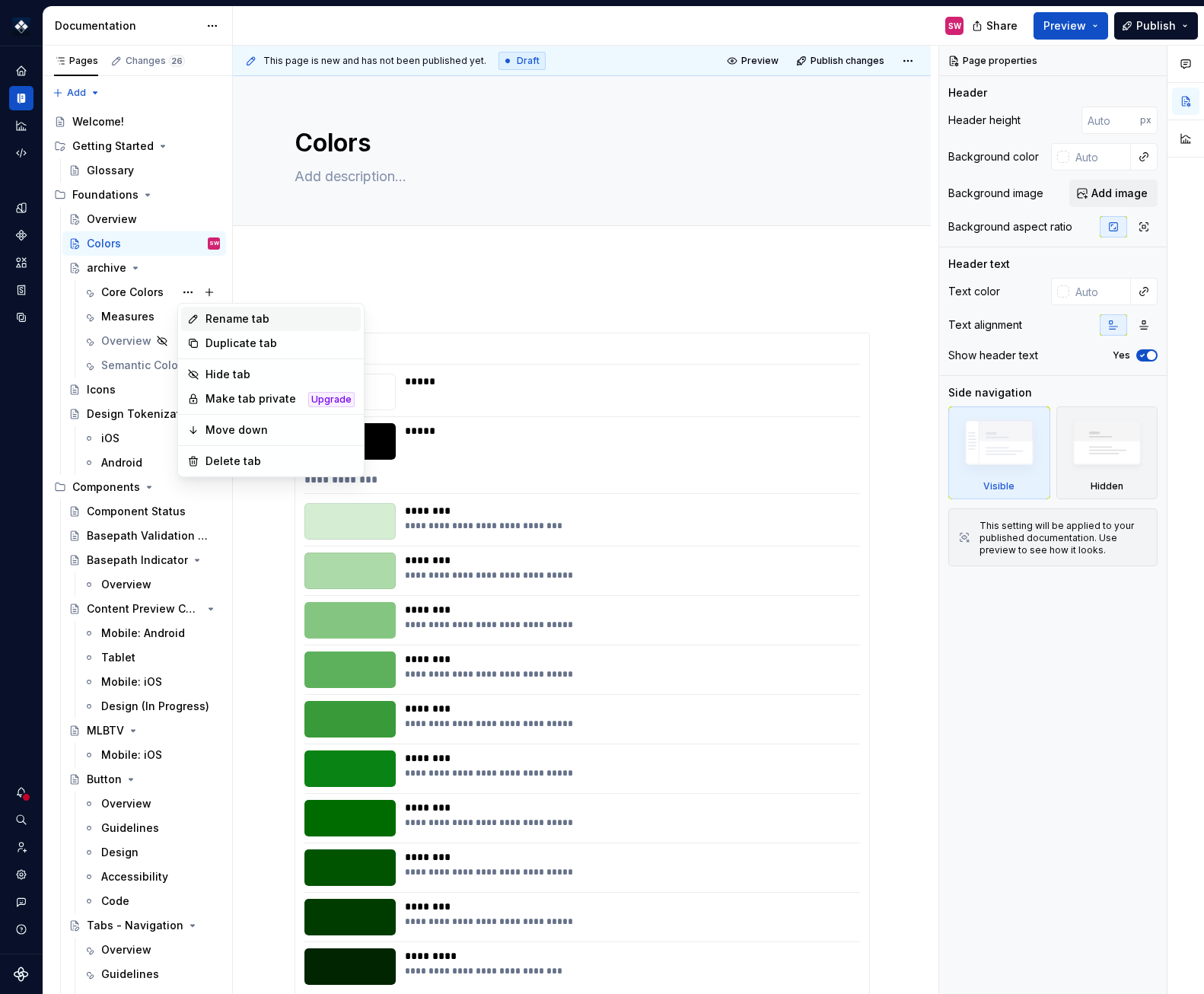 click on "Rename tab" at bounding box center (280, 319) 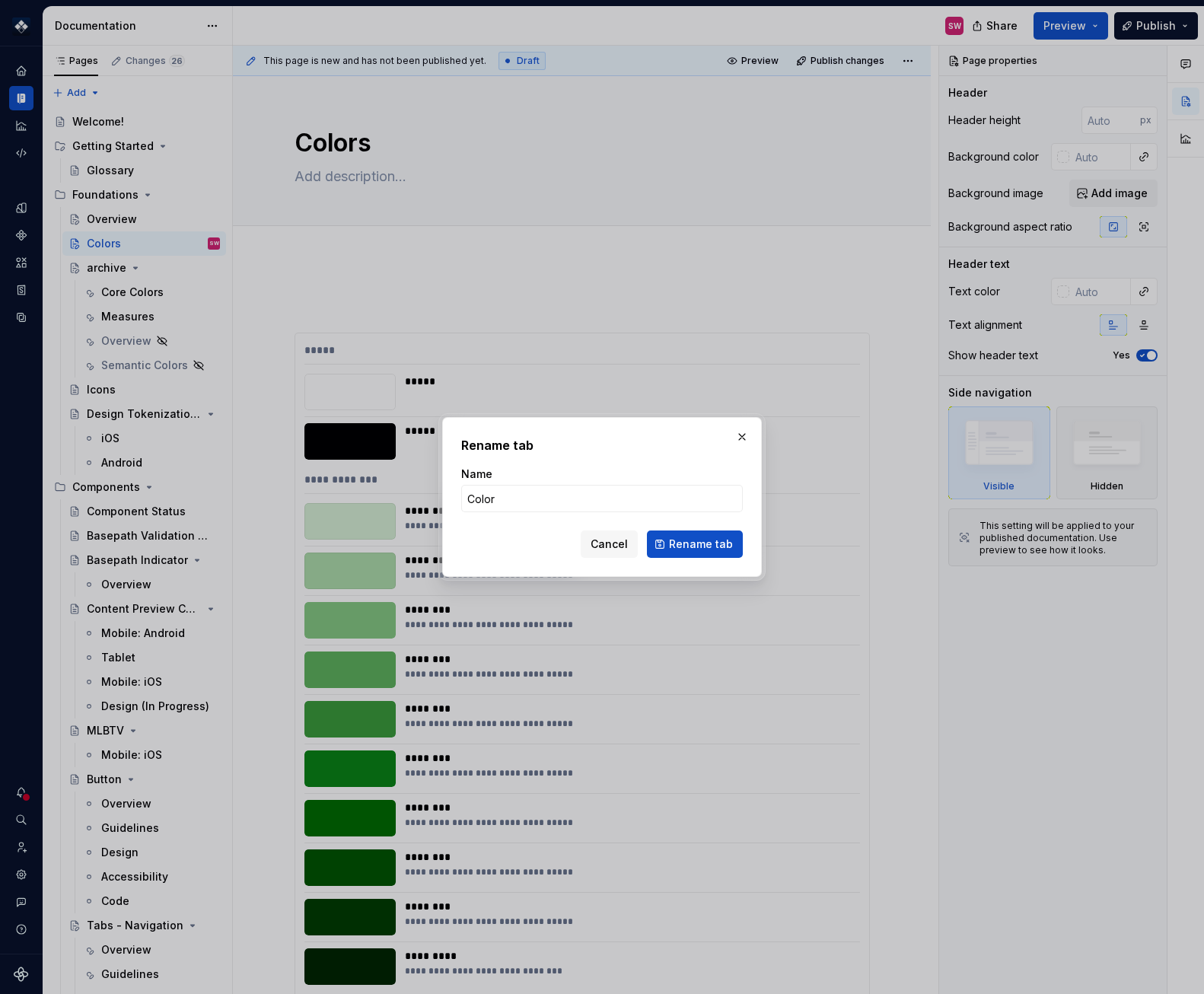 type on "Colors" 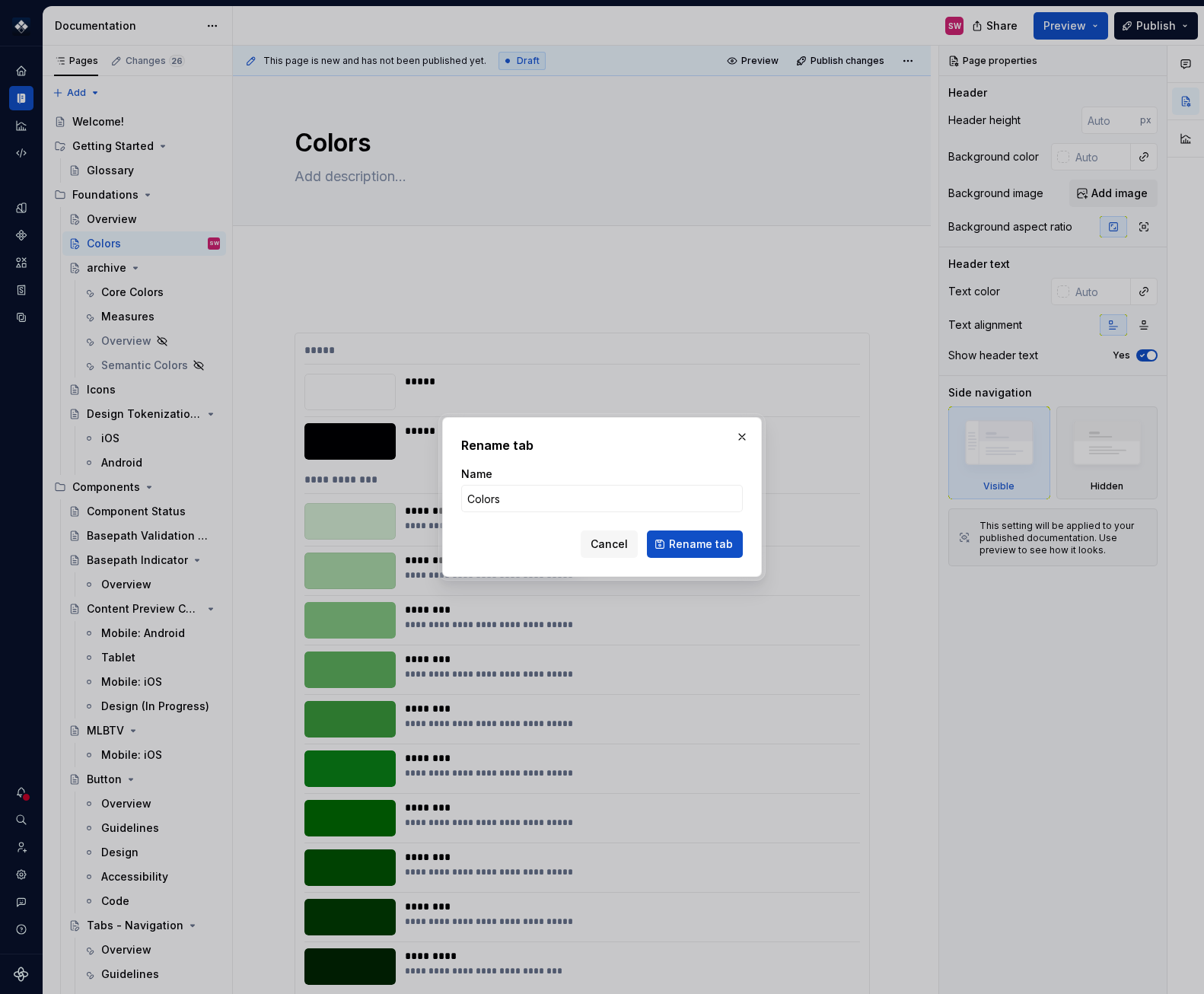 click on "Rename tab" at bounding box center (695, 544) 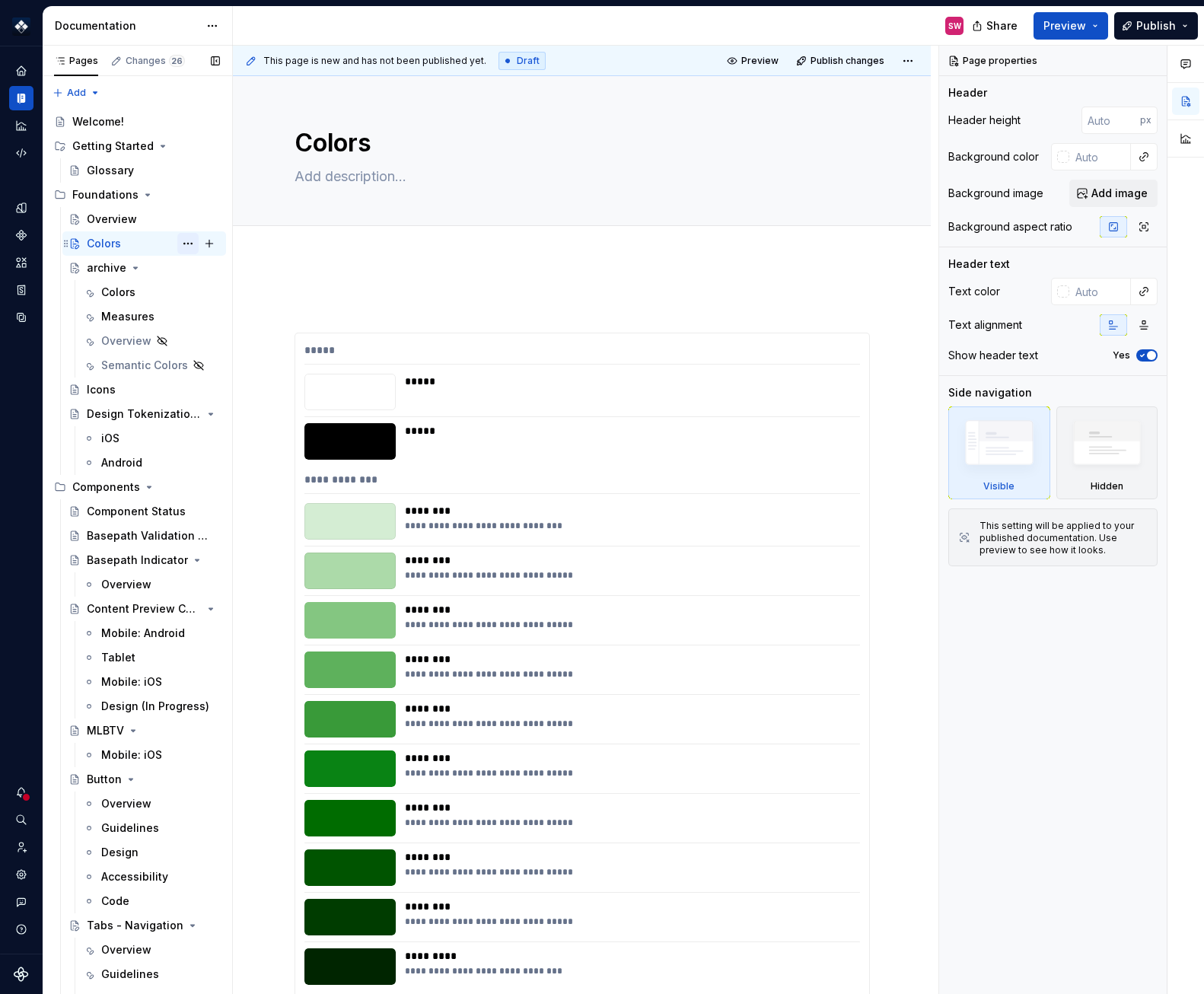 click at bounding box center (188, 244) 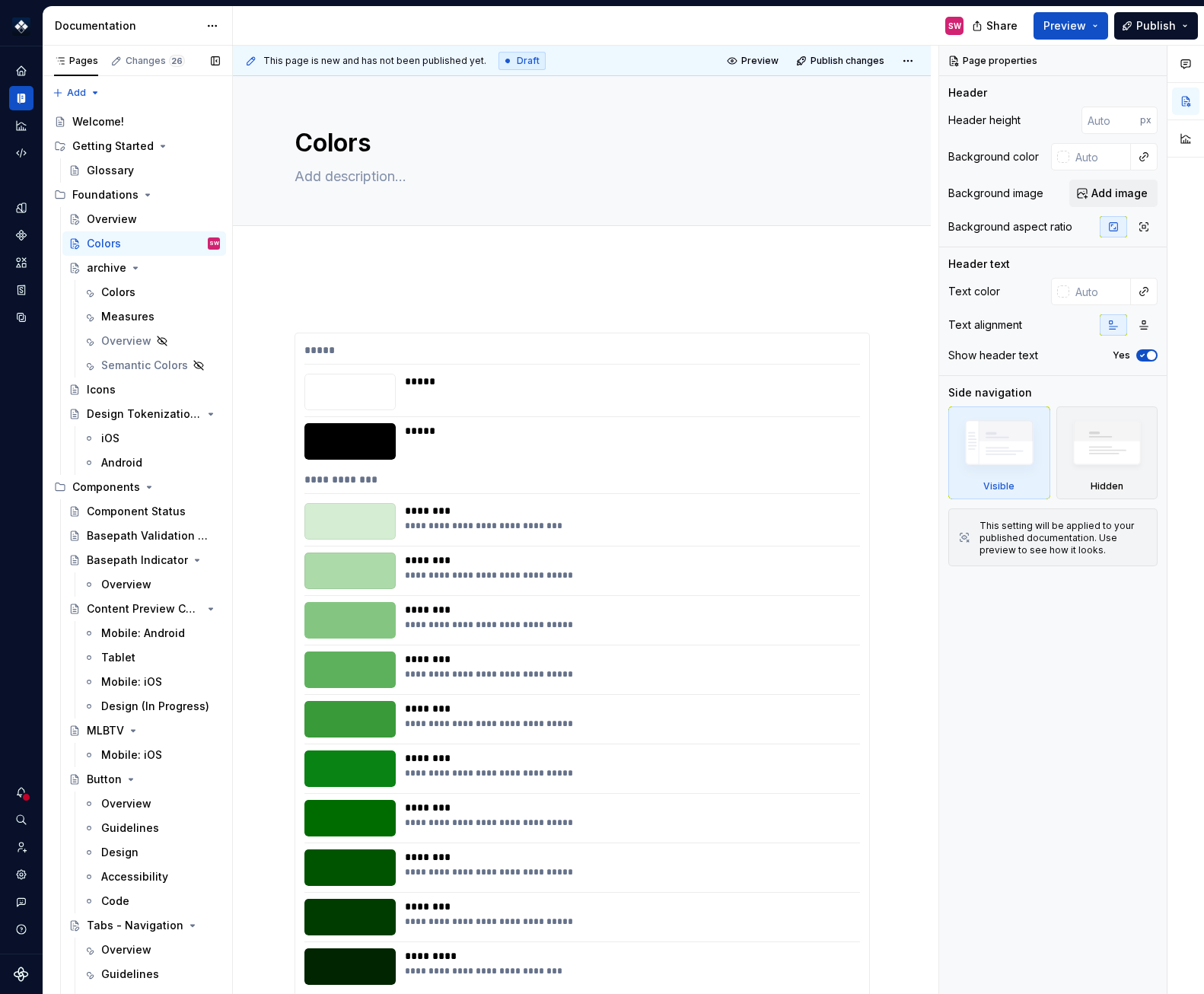 type on "*" 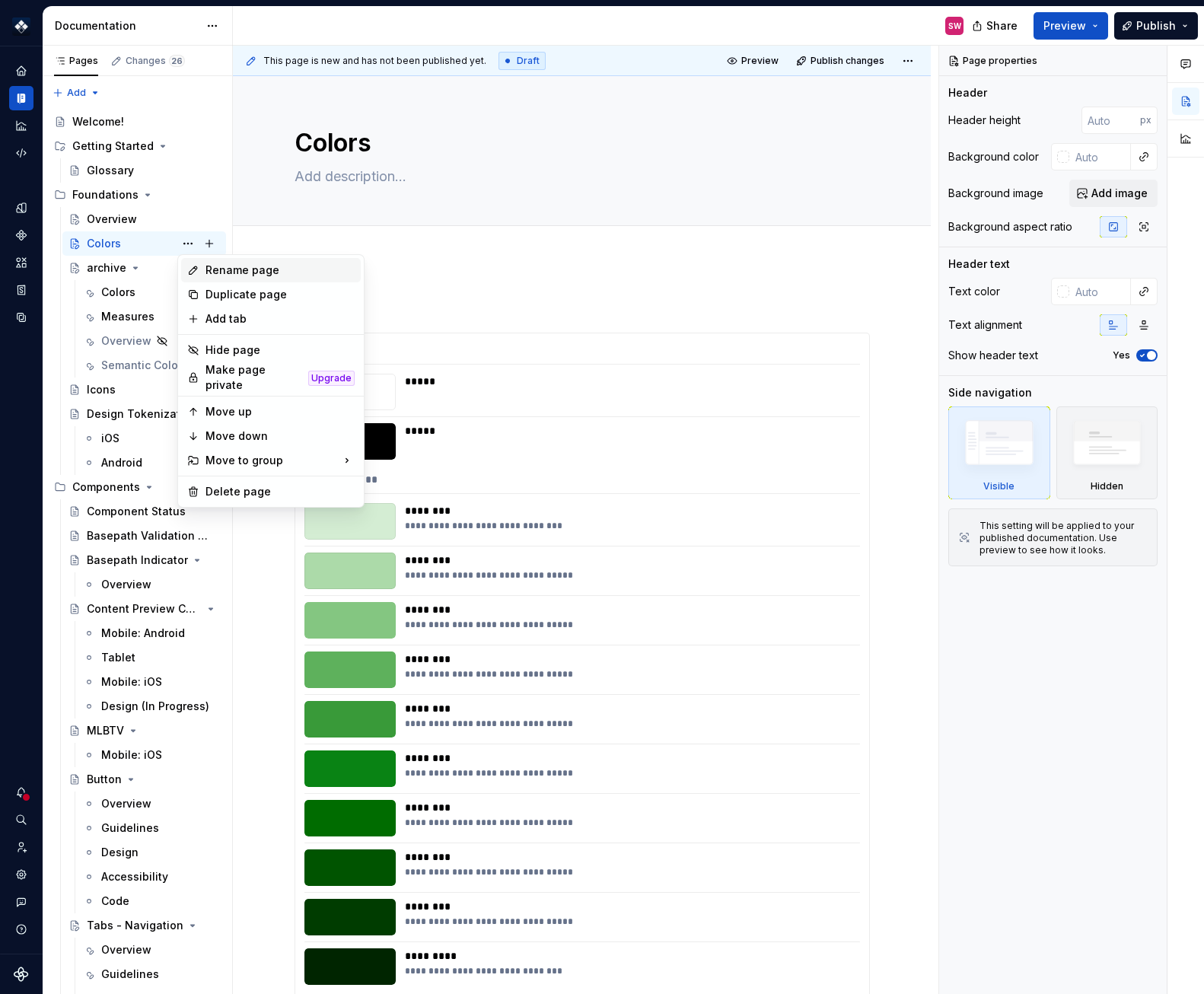 click on "Rename page" at bounding box center (271, 270) 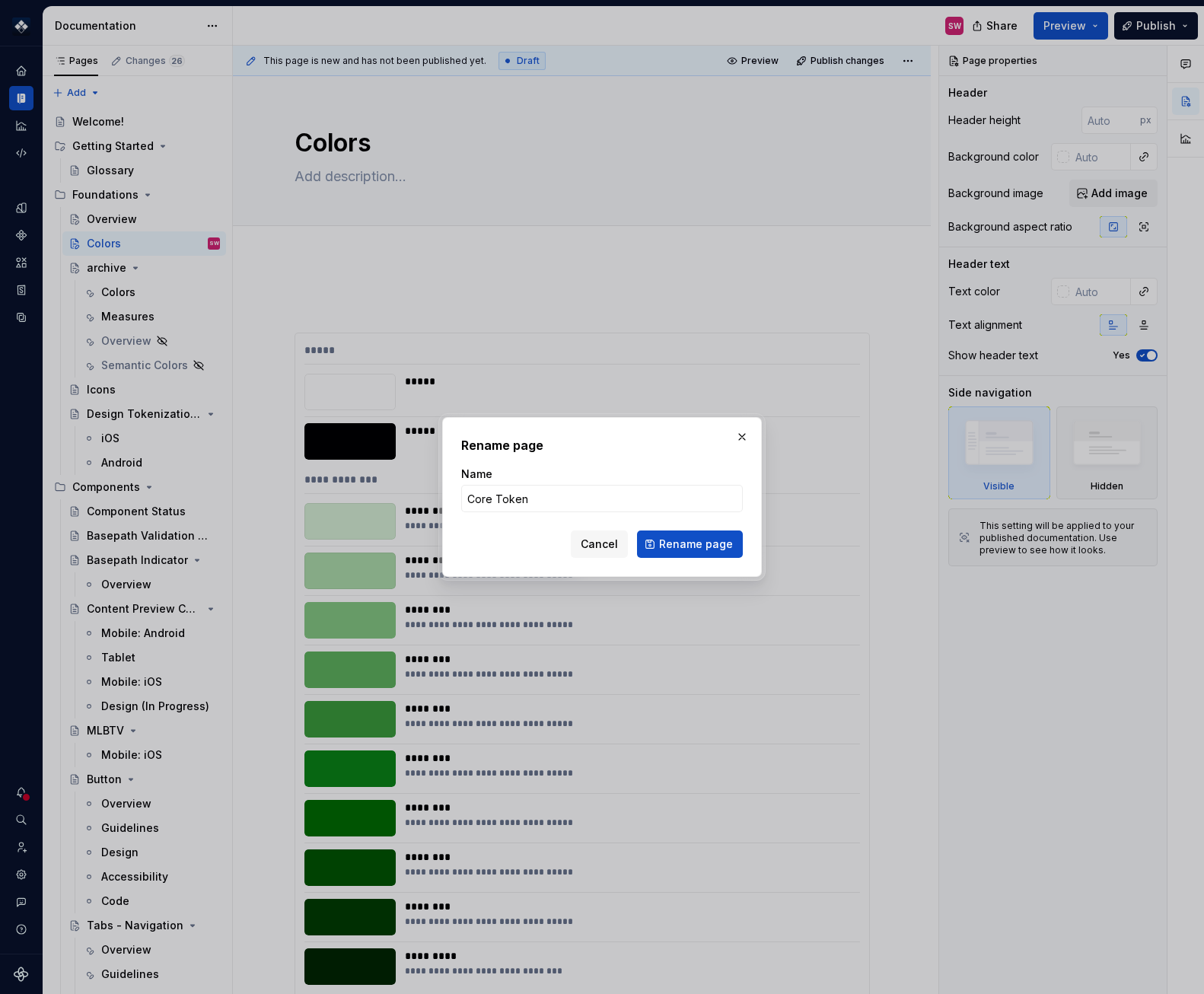 type on "Core Tokens" 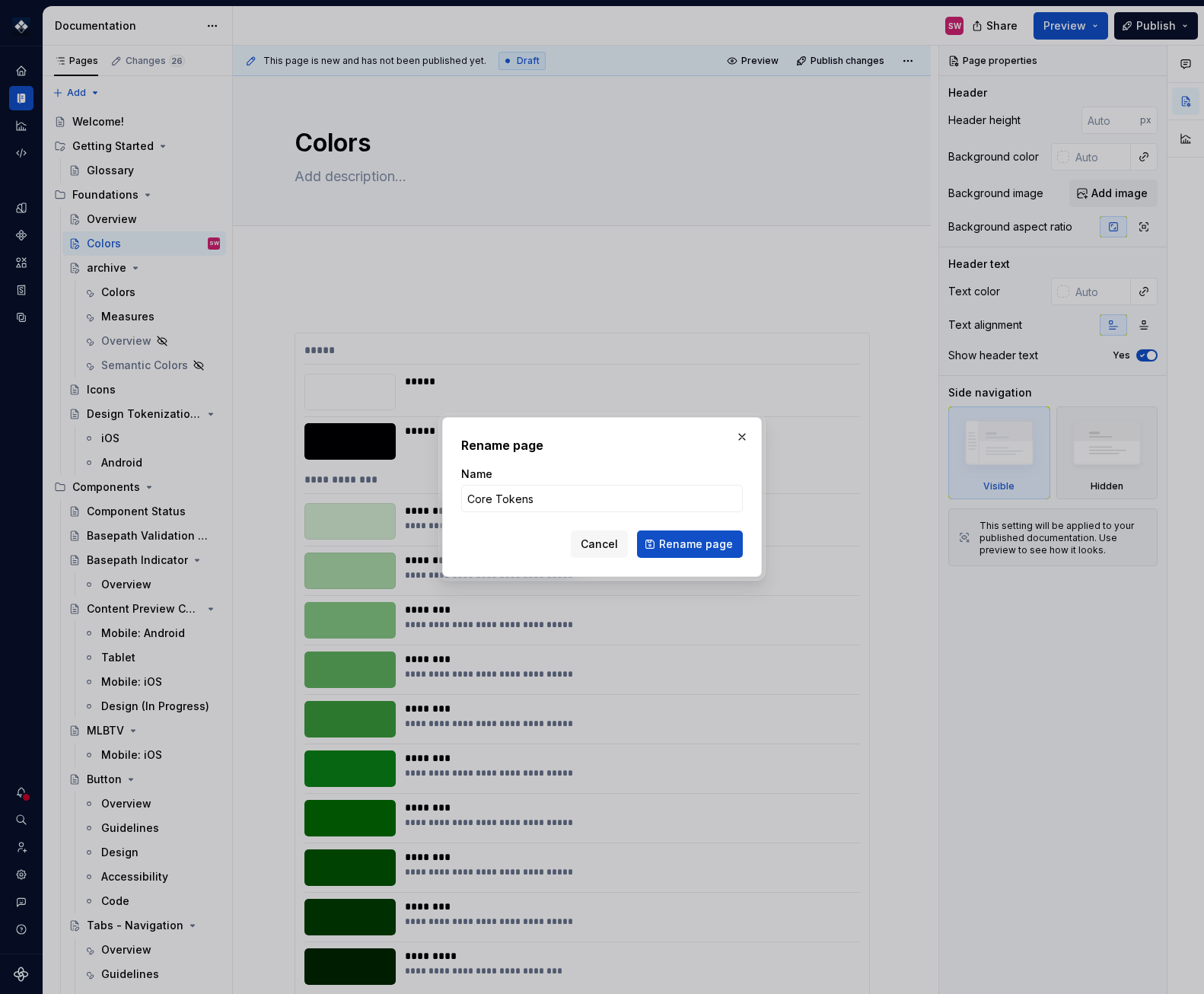 click on "Rename page" at bounding box center (690, 544) 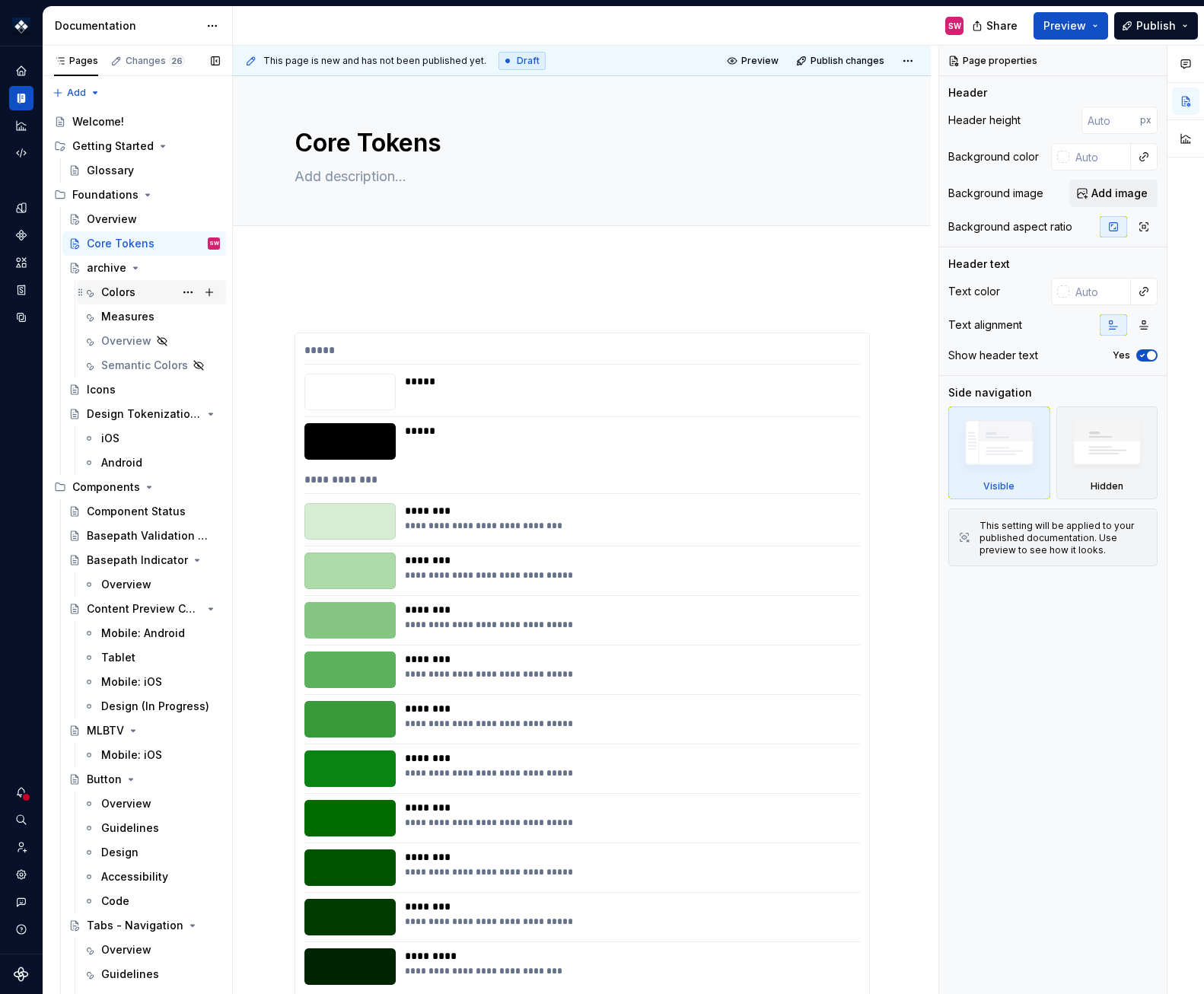 click on "Colors" at bounding box center (118, 292) 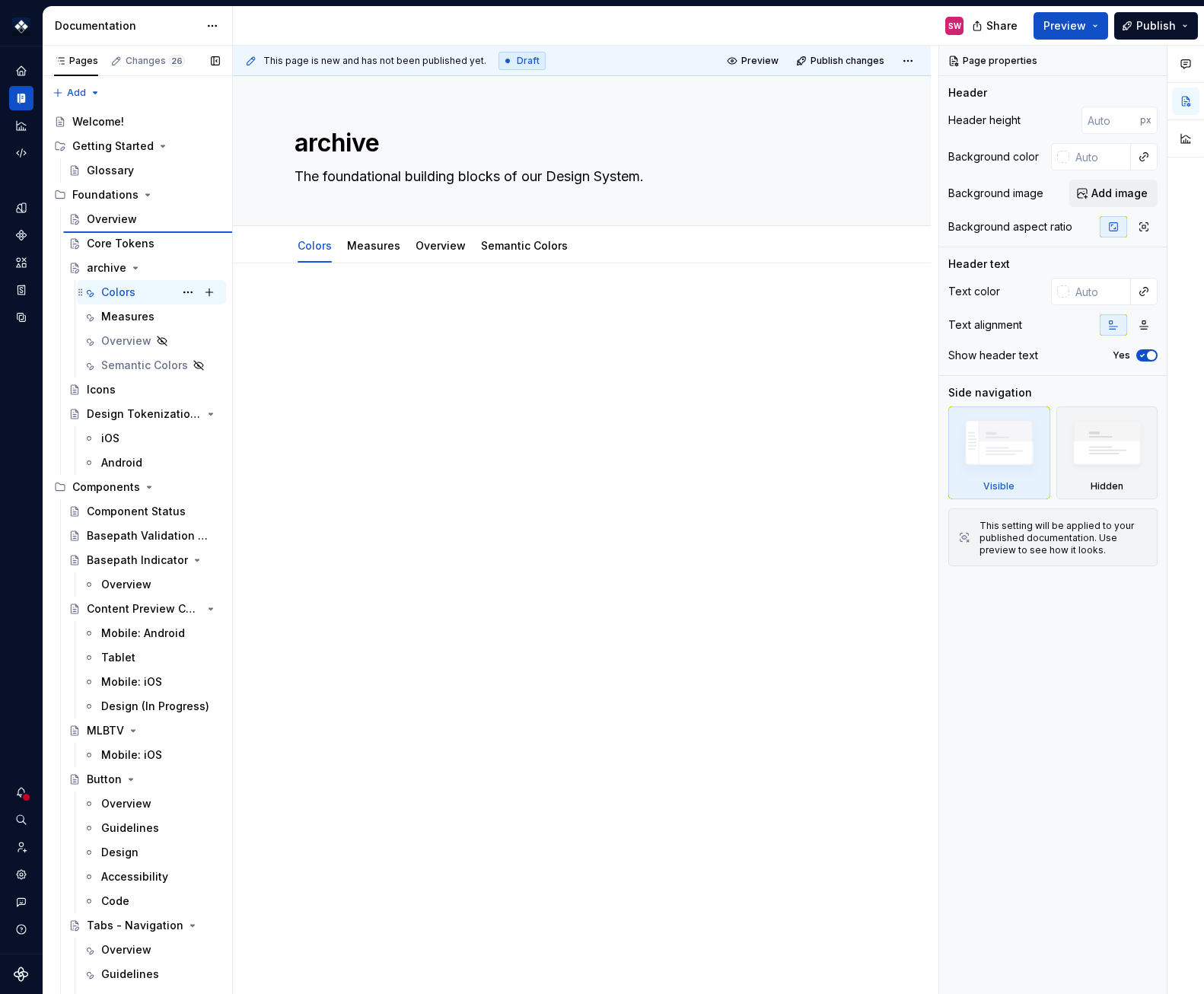 type on "*" 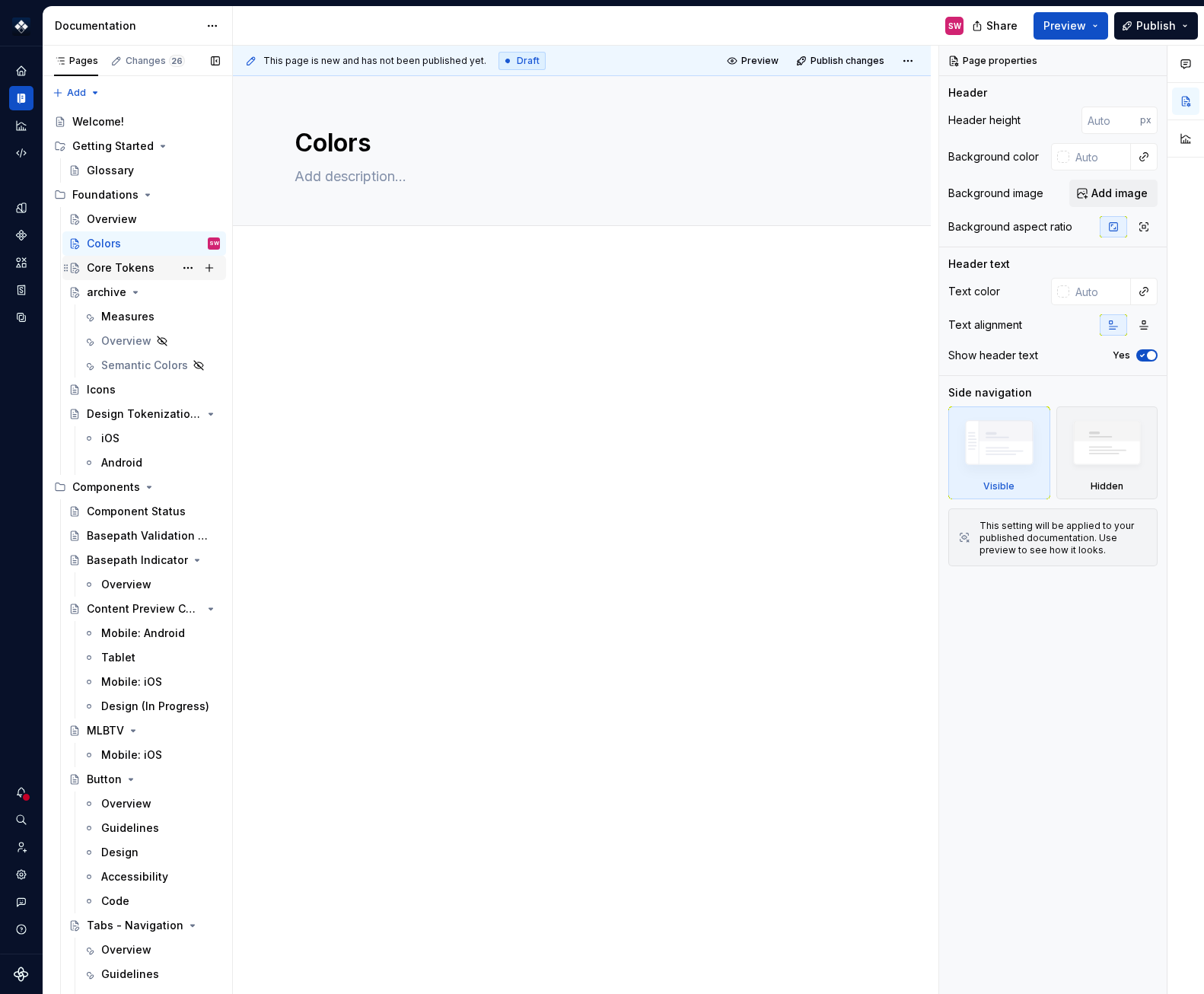 click on "Core Tokens" at bounding box center (120, 268) 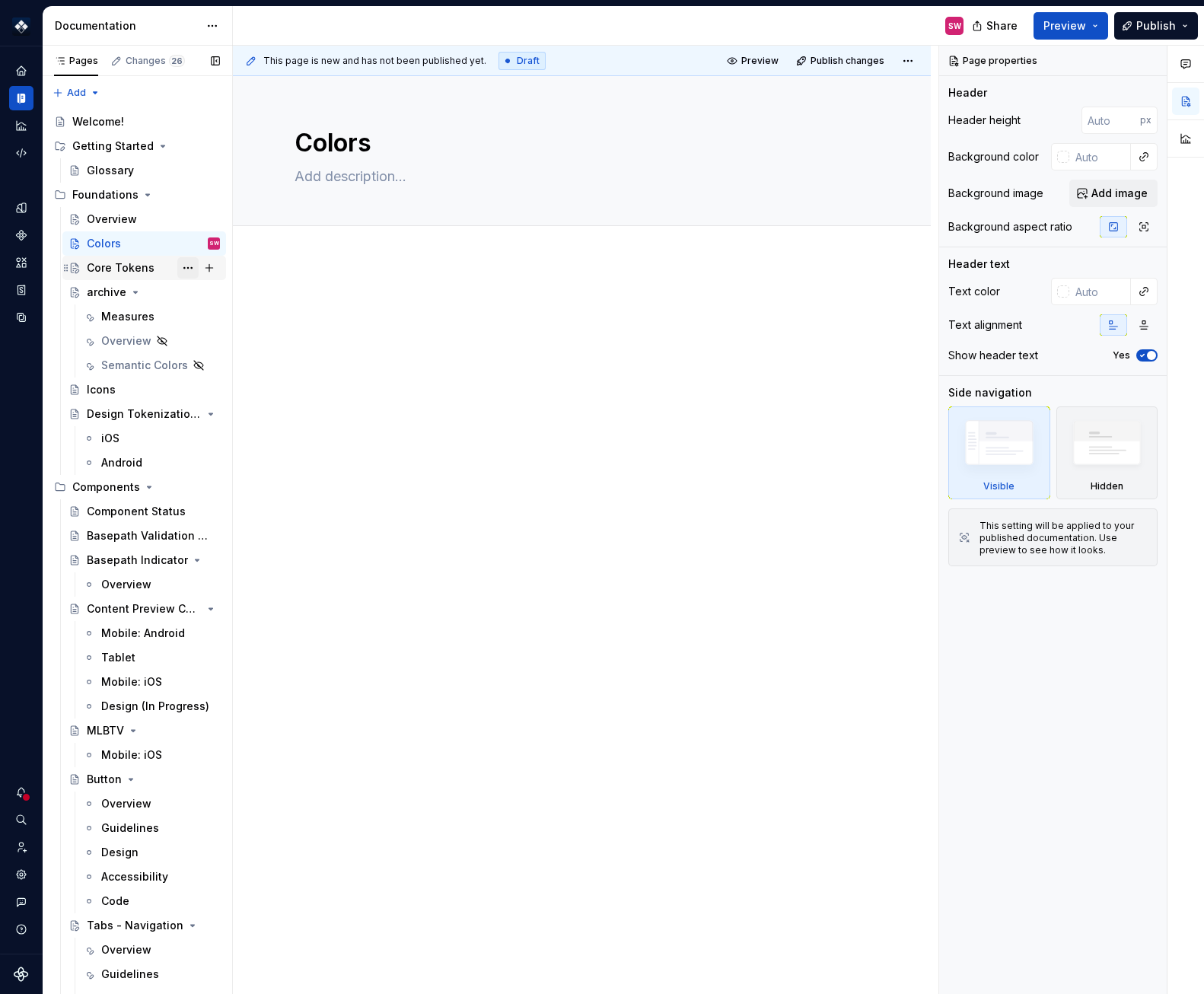 click at bounding box center [188, 268] 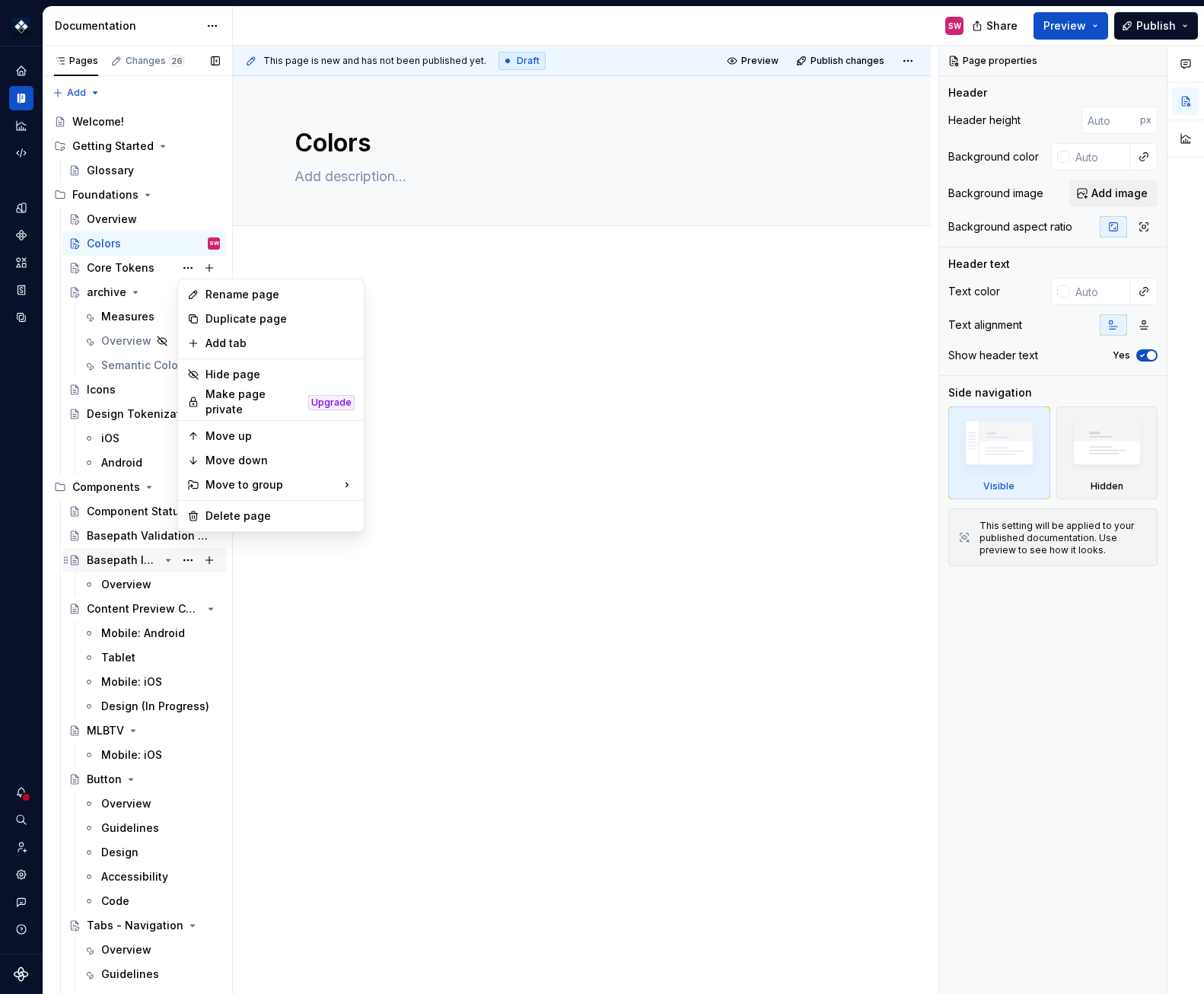 click on "Basepath SW Design system data Documentation SW Share Preview Publish Pages Changes 26 Add
Accessibility guide for tree Page tree.
Navigate the tree with the arrow keys. Common tree hotkeys apply. Further keybindings are available:
enter to execute primary action on focused item
f2 to start renaming the focused item
escape to abort renaming an item
control+d to start dragging selected items
Welcome! Getting Started Glossary Foundations Overview Colors SW Core Tokens archive Measures Overview Semantic Colors Icons Design Tokenization Tracker iOS Android Components Component Status Basepath Validation App Basepath Indicator Overview Content Preview Carousel Mobile: Android Tablet Mobile: iOS Design (In Progress) MLBTV Mobile: iOS Button Overview Guidelines Design Accessibility Code Tabs - Navigation Overview Guidelines Design Accessibility Code Pills - Navigation Overview Guidelines Design Accessibility Code Overview Guidelines Design Code" at bounding box center [602, 497] 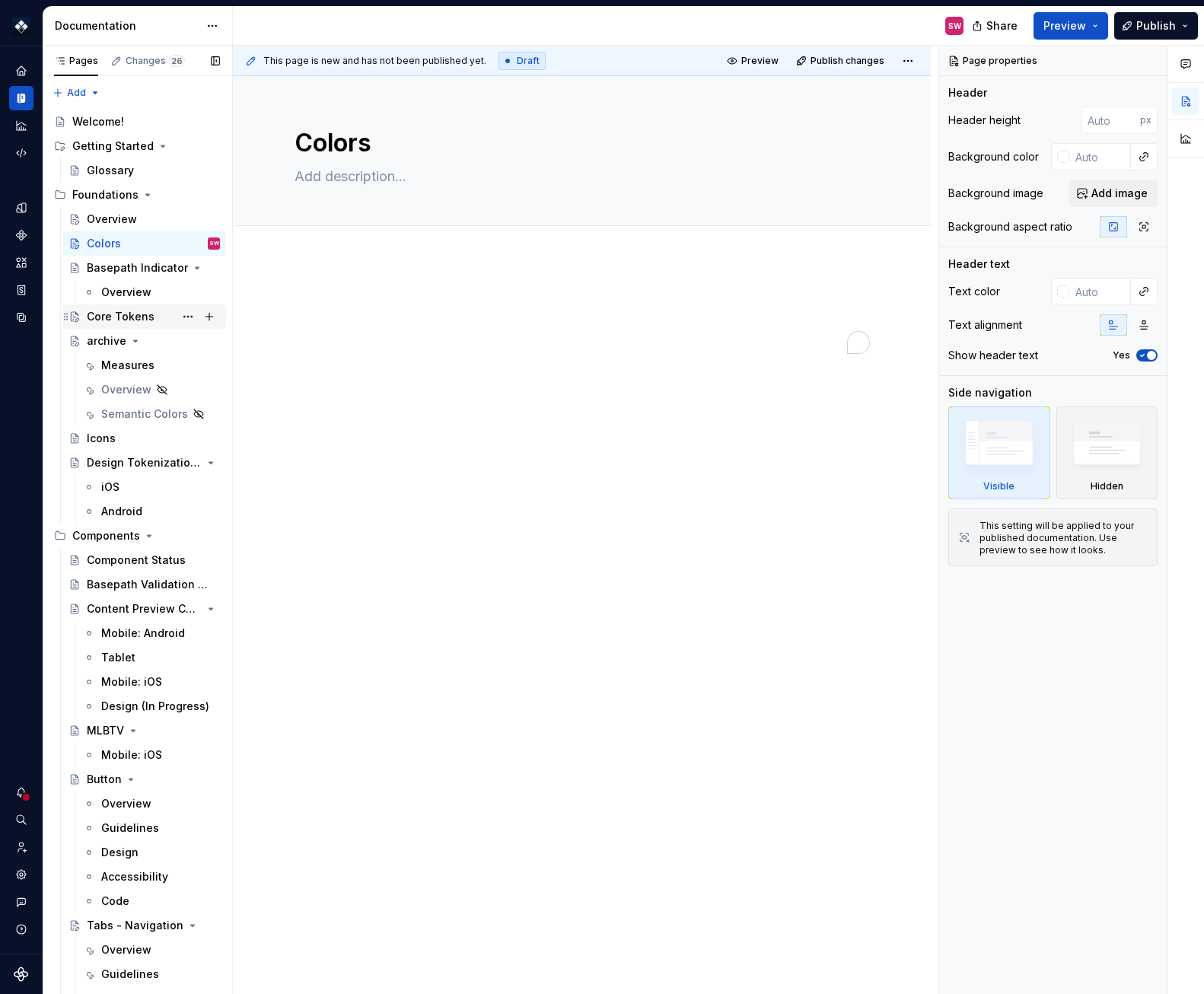 click at bounding box center (581, 465) 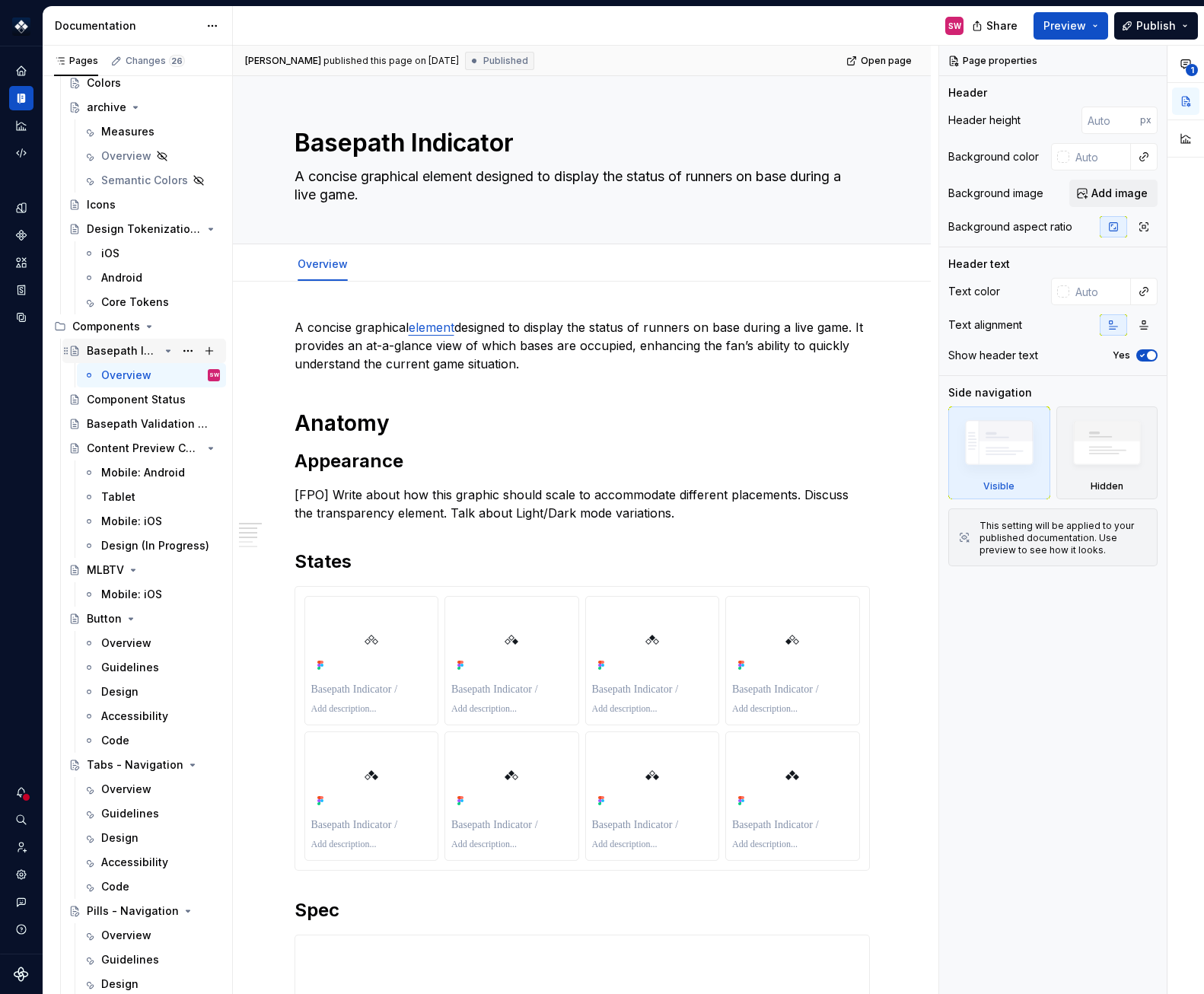 scroll, scrollTop: 151, scrollLeft: 0, axis: vertical 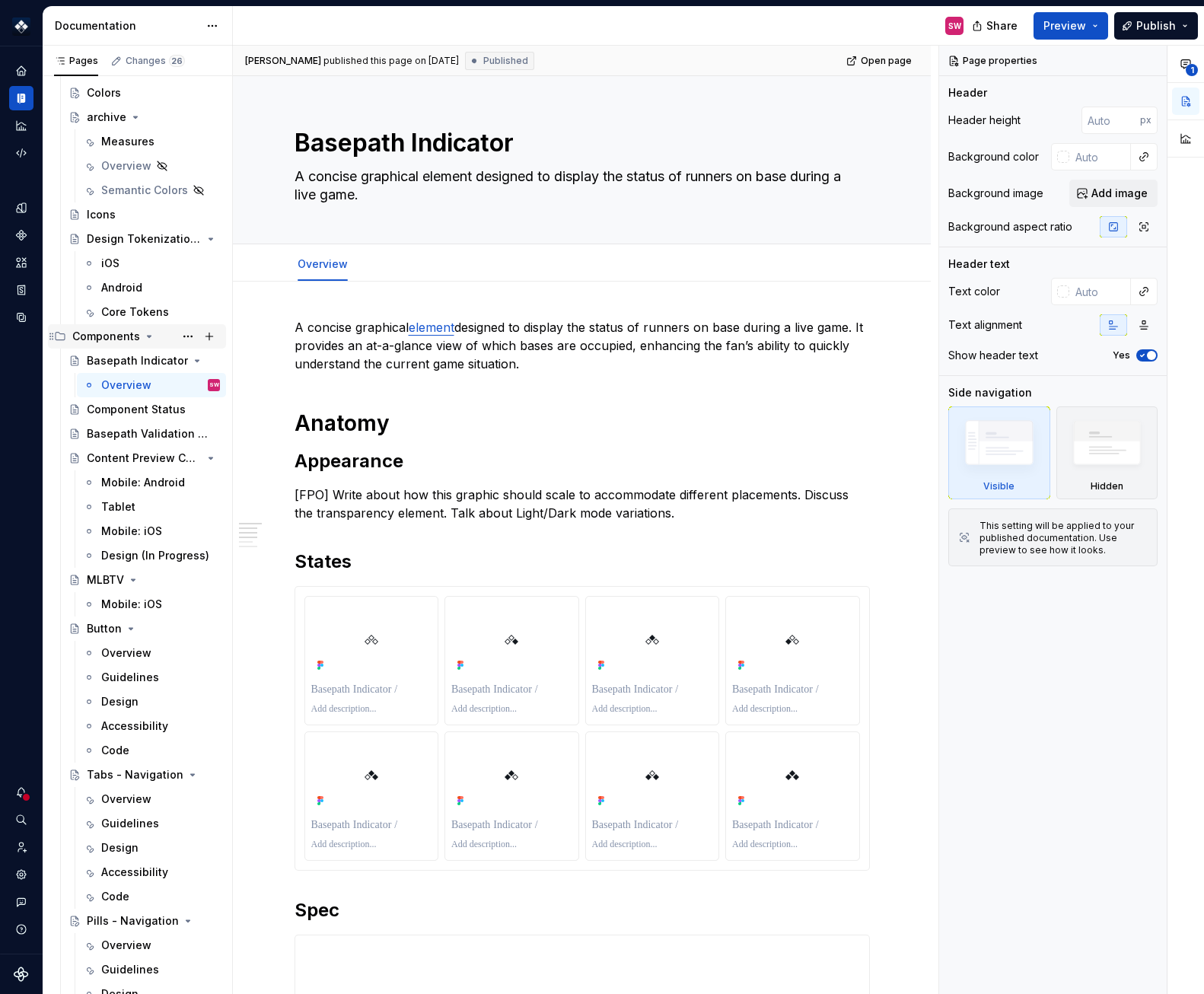 click 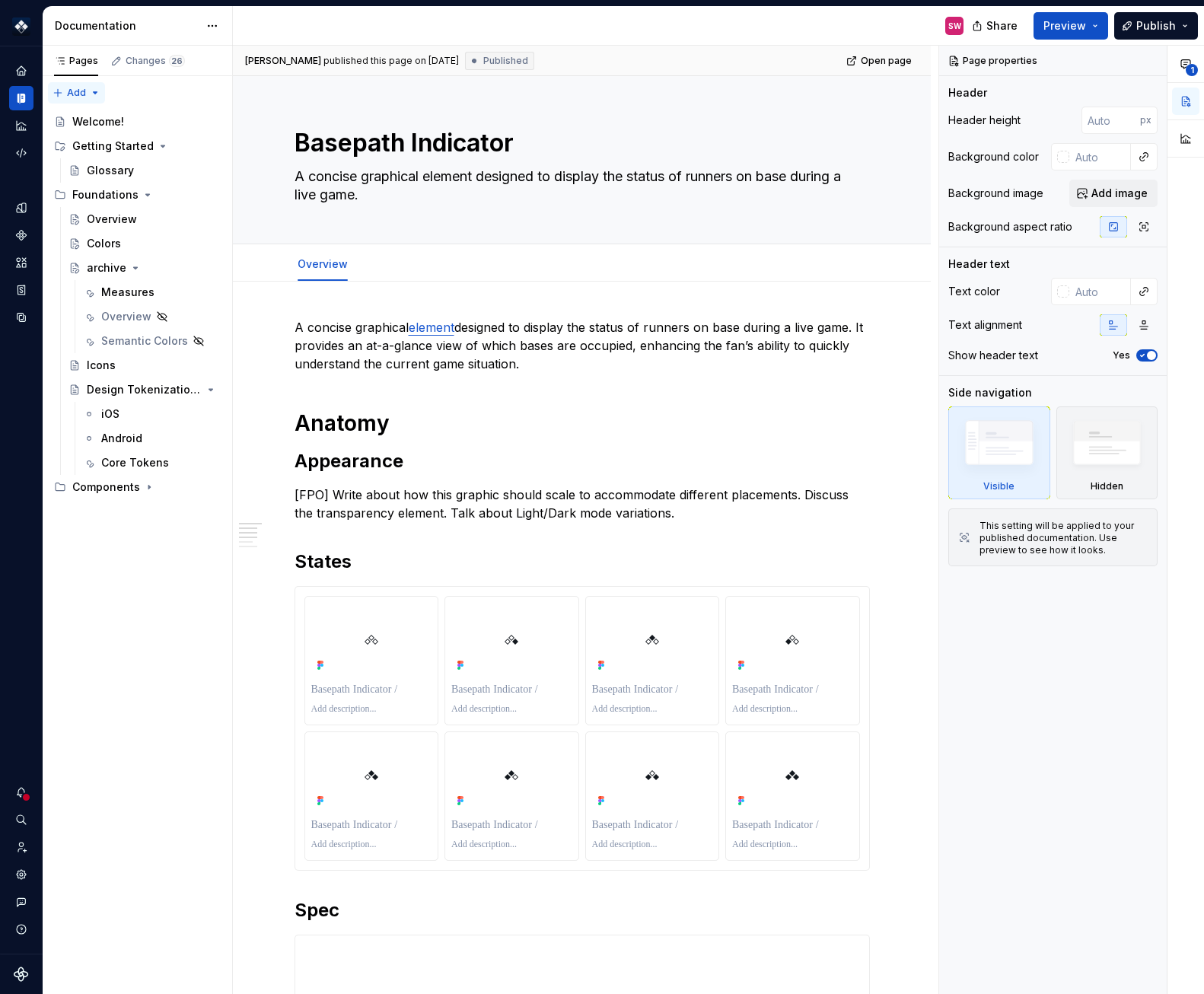 type on "*" 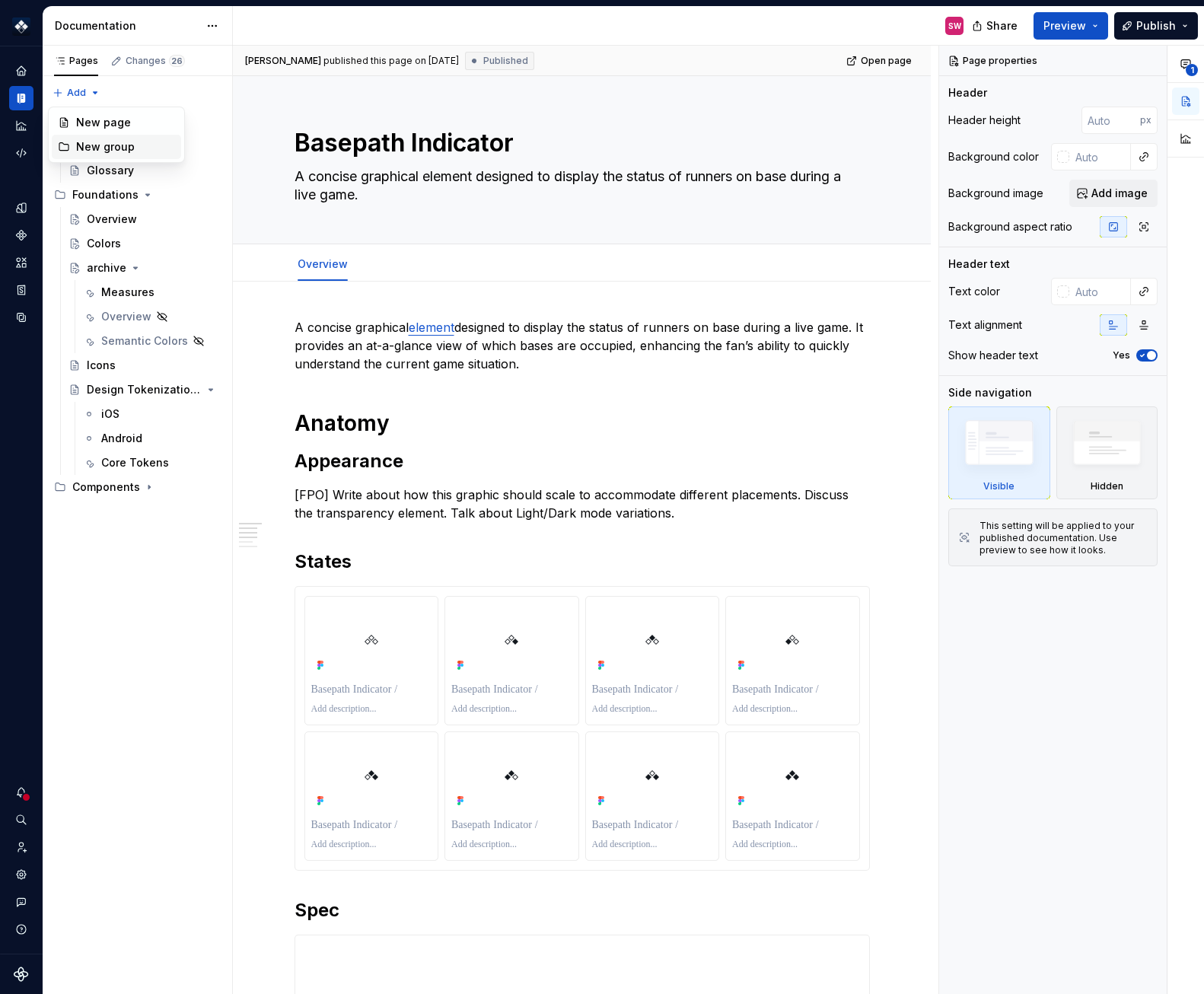 click on "New group" at bounding box center (126, 147) 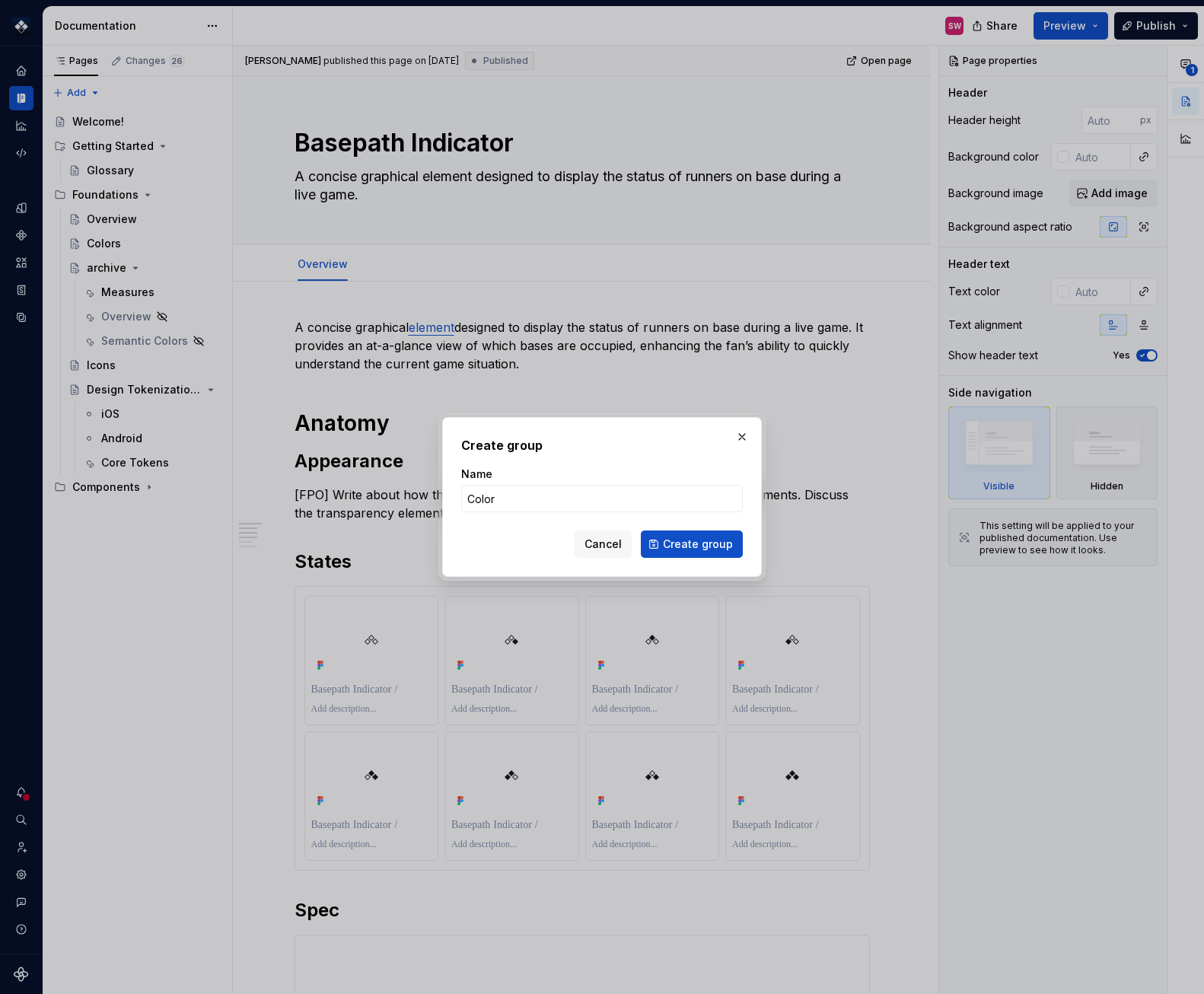 type on "Colors" 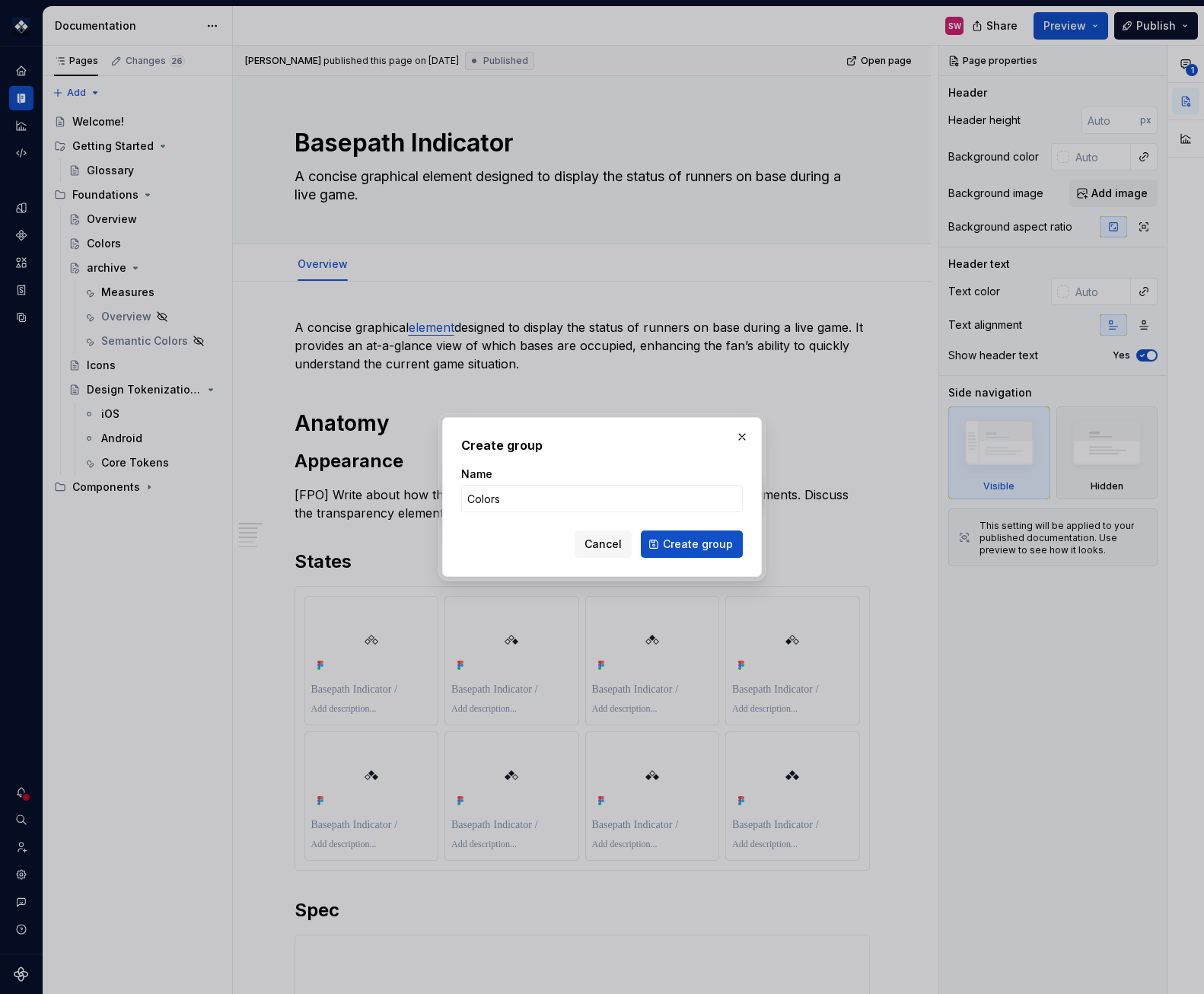 click on "Create group" at bounding box center [692, 544] 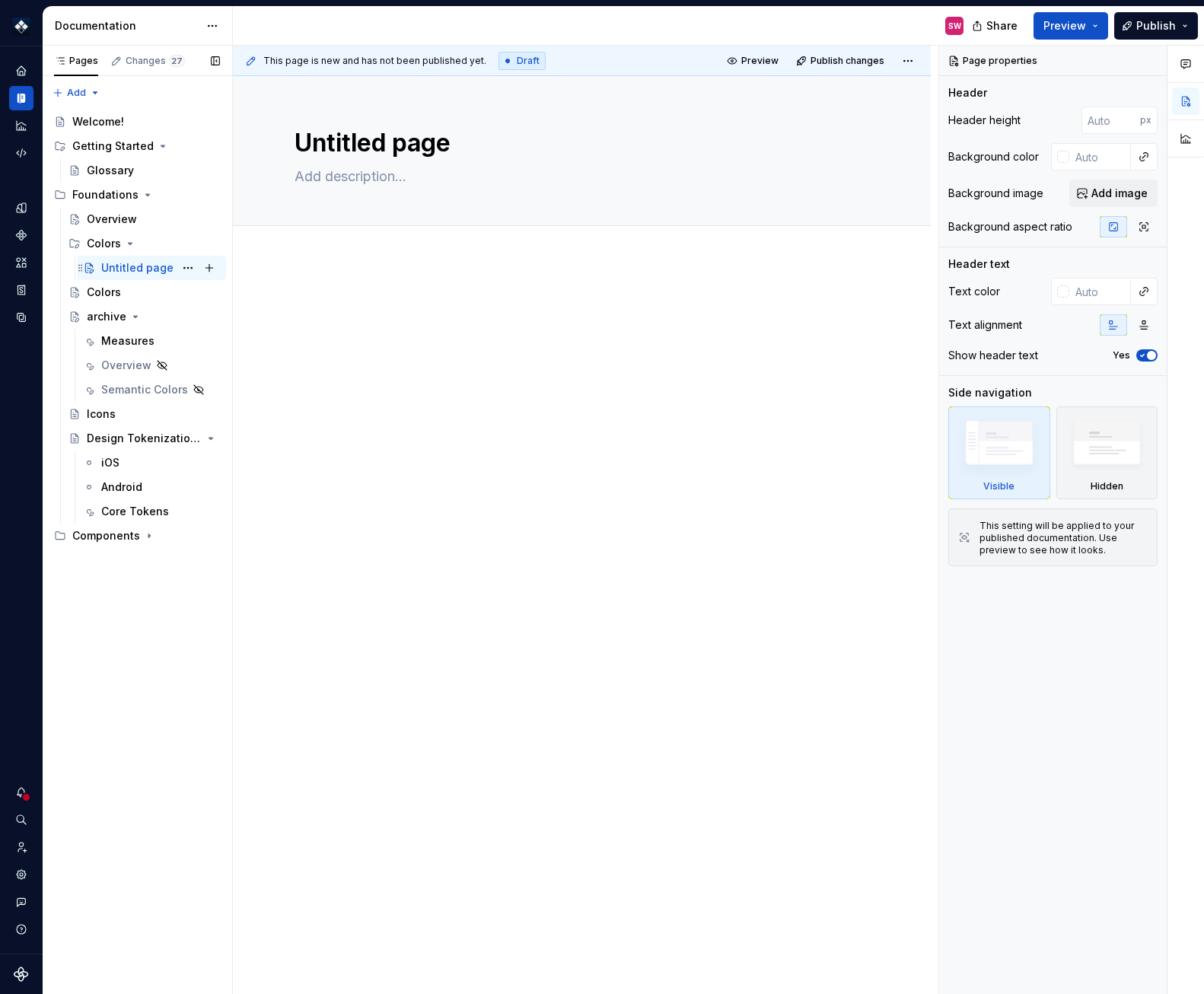 click on "Untitled page" at bounding box center (137, 268) 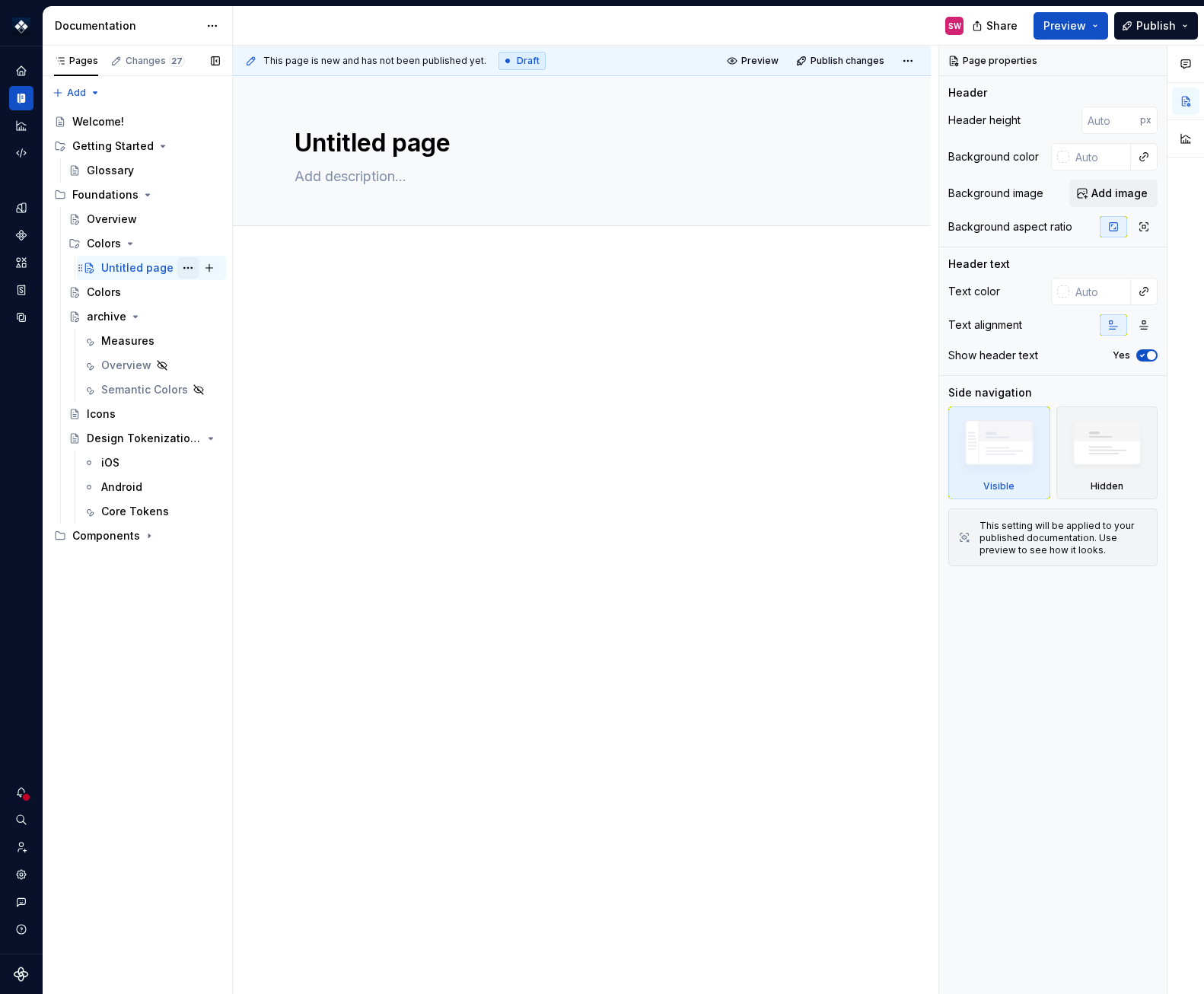 click at bounding box center (188, 268) 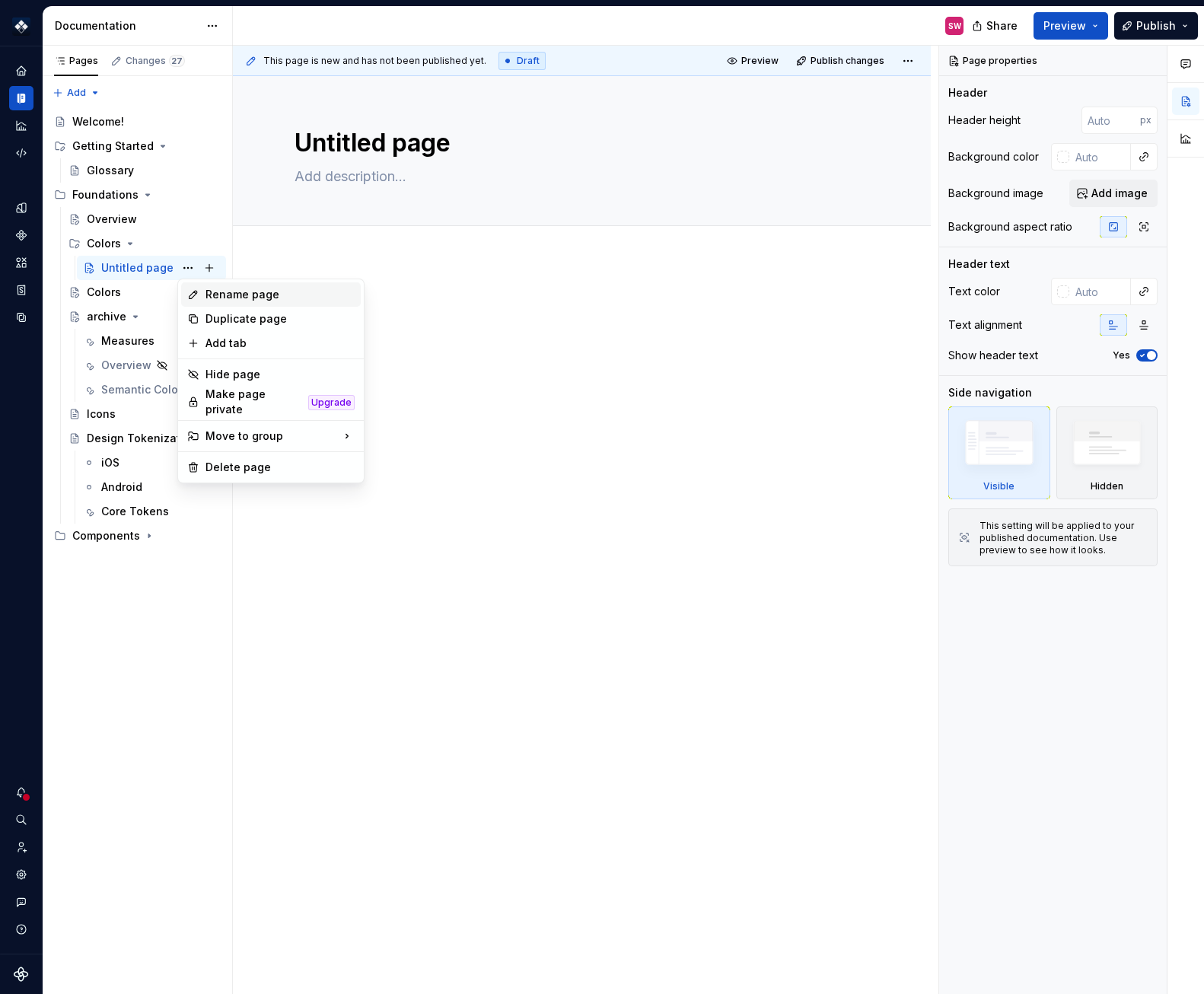 click on "Rename page" at bounding box center (280, 295) 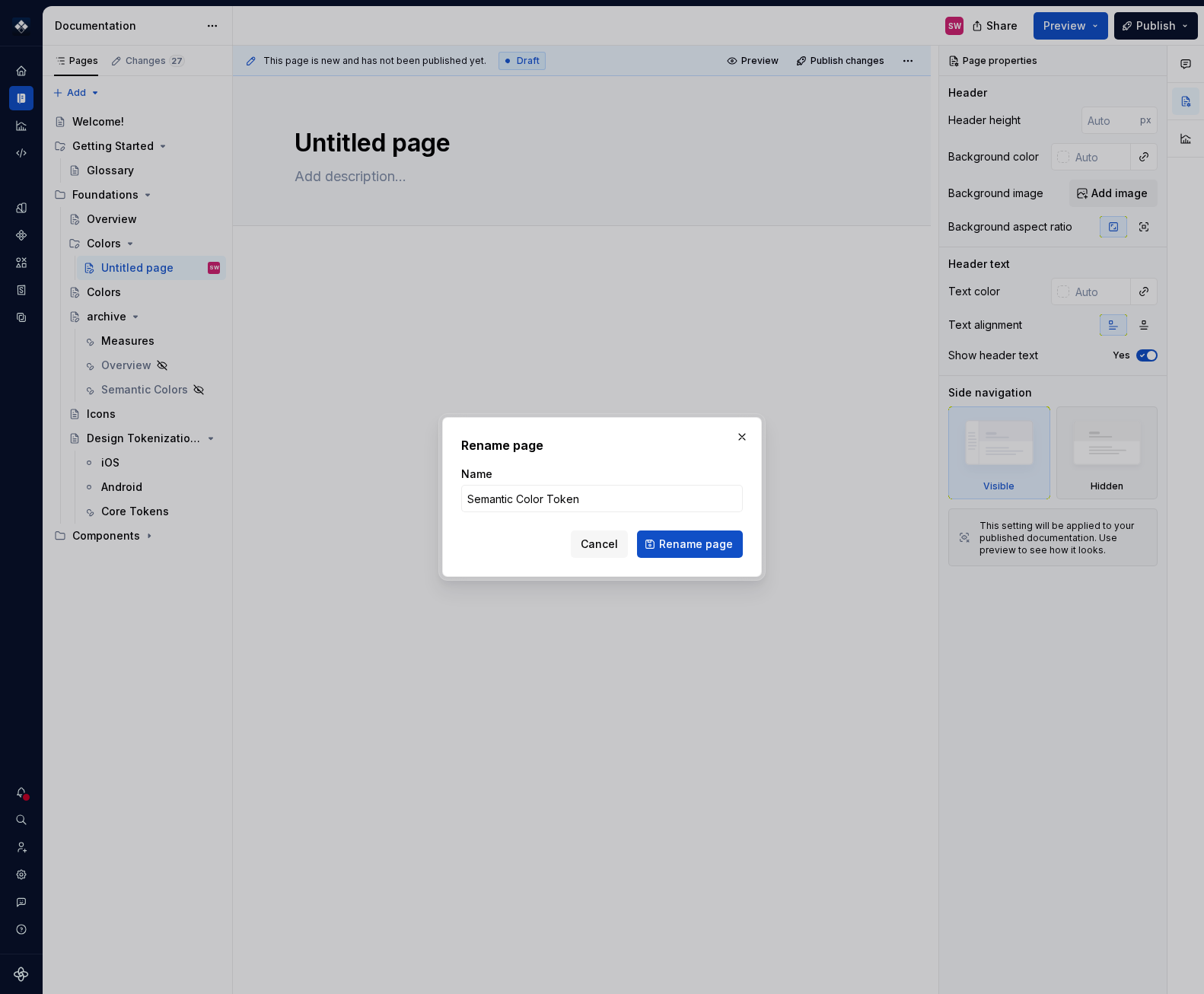 type on "Semantic Color Tokens" 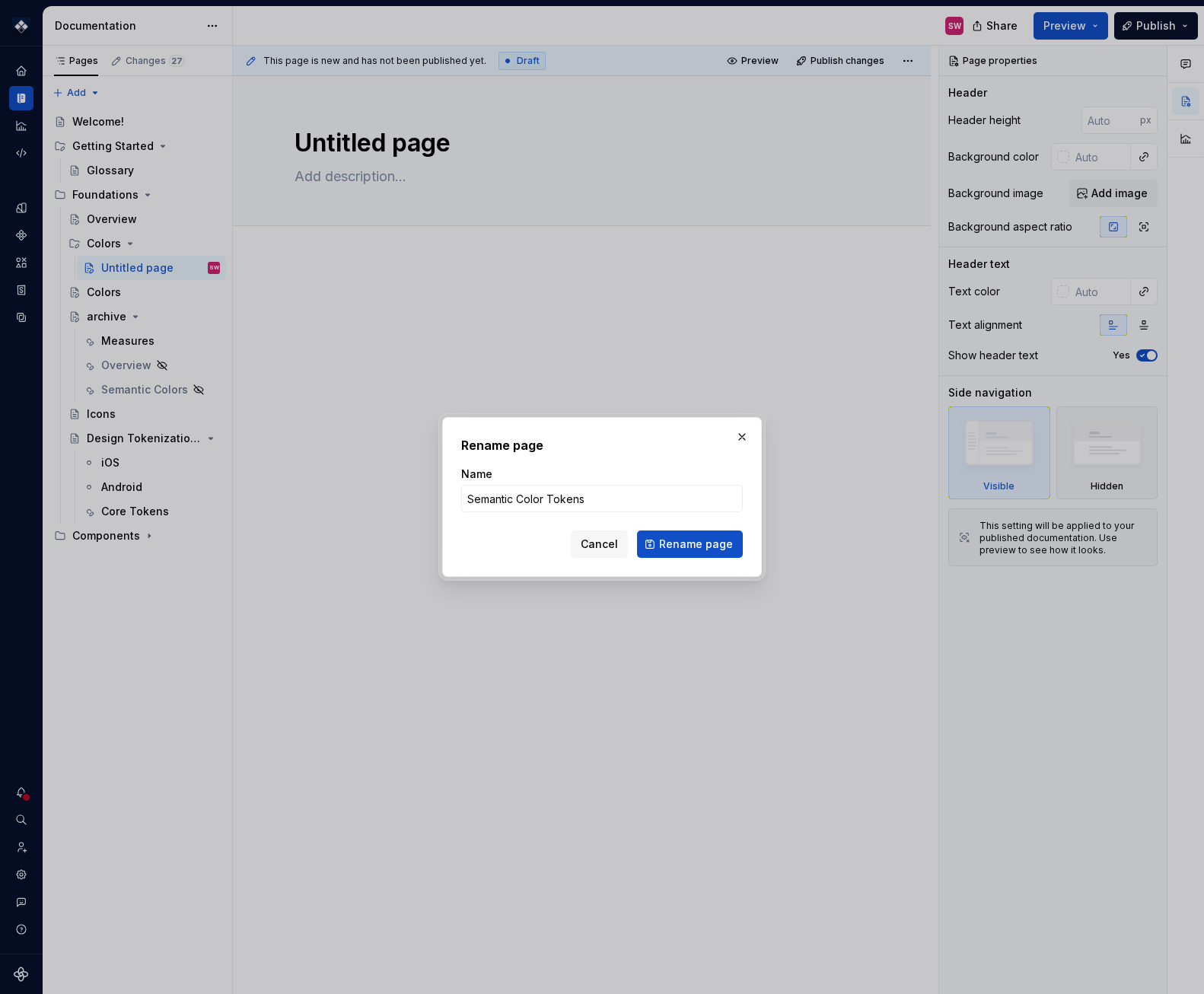 click on "Rename page" at bounding box center [690, 544] 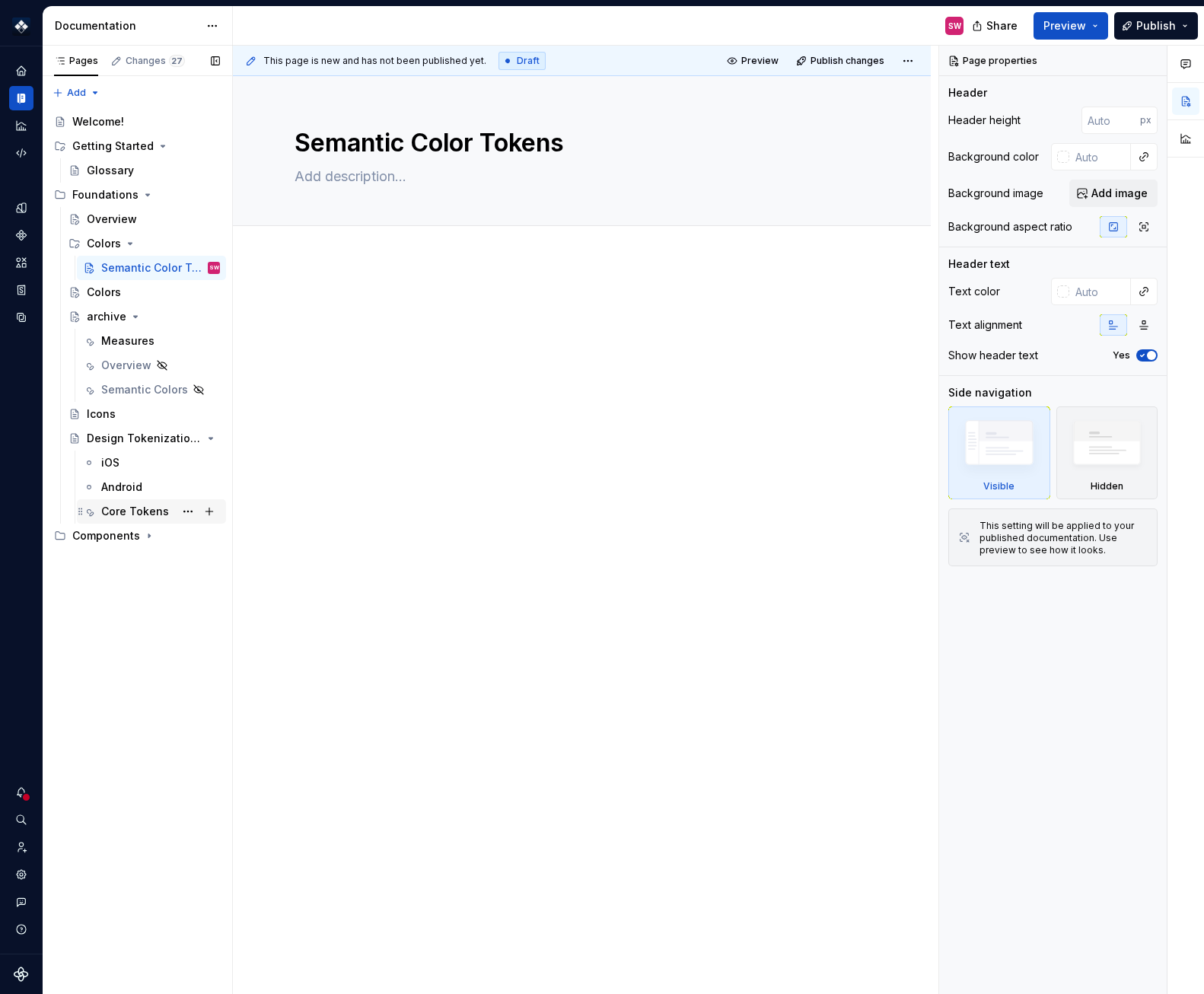click on "Core Tokens" at bounding box center [161, 511] 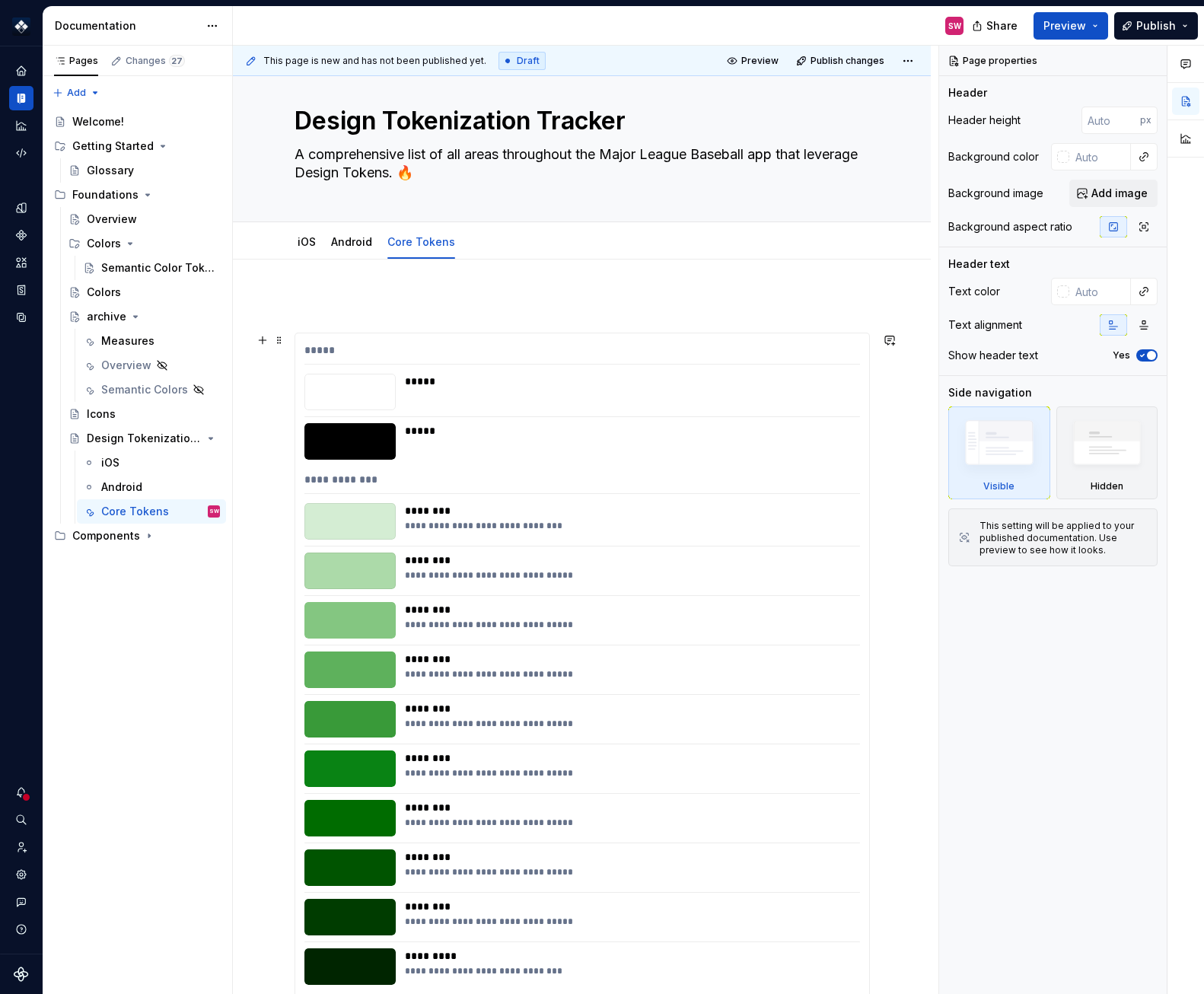 scroll, scrollTop: 0, scrollLeft: 0, axis: both 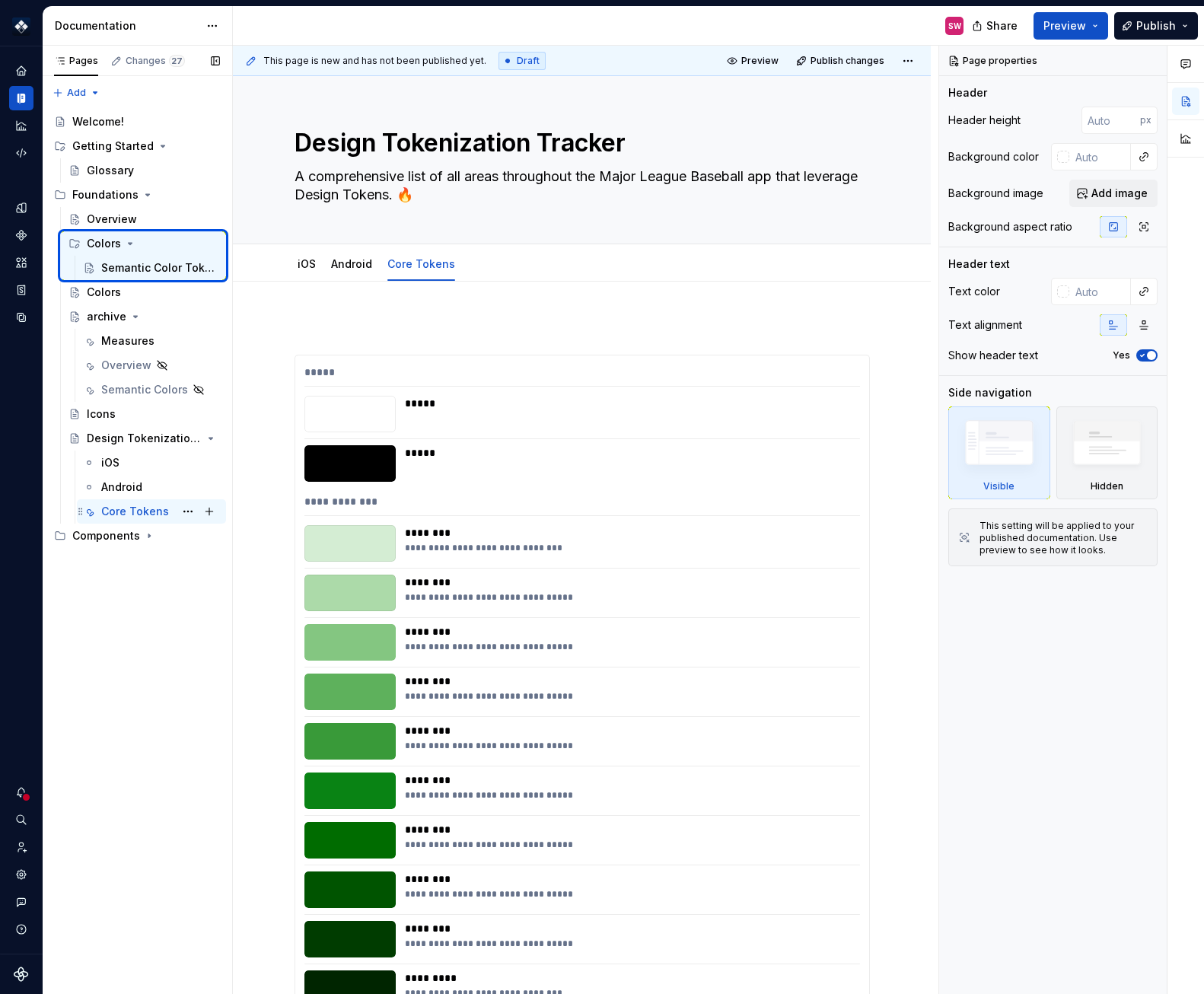 type on "*" 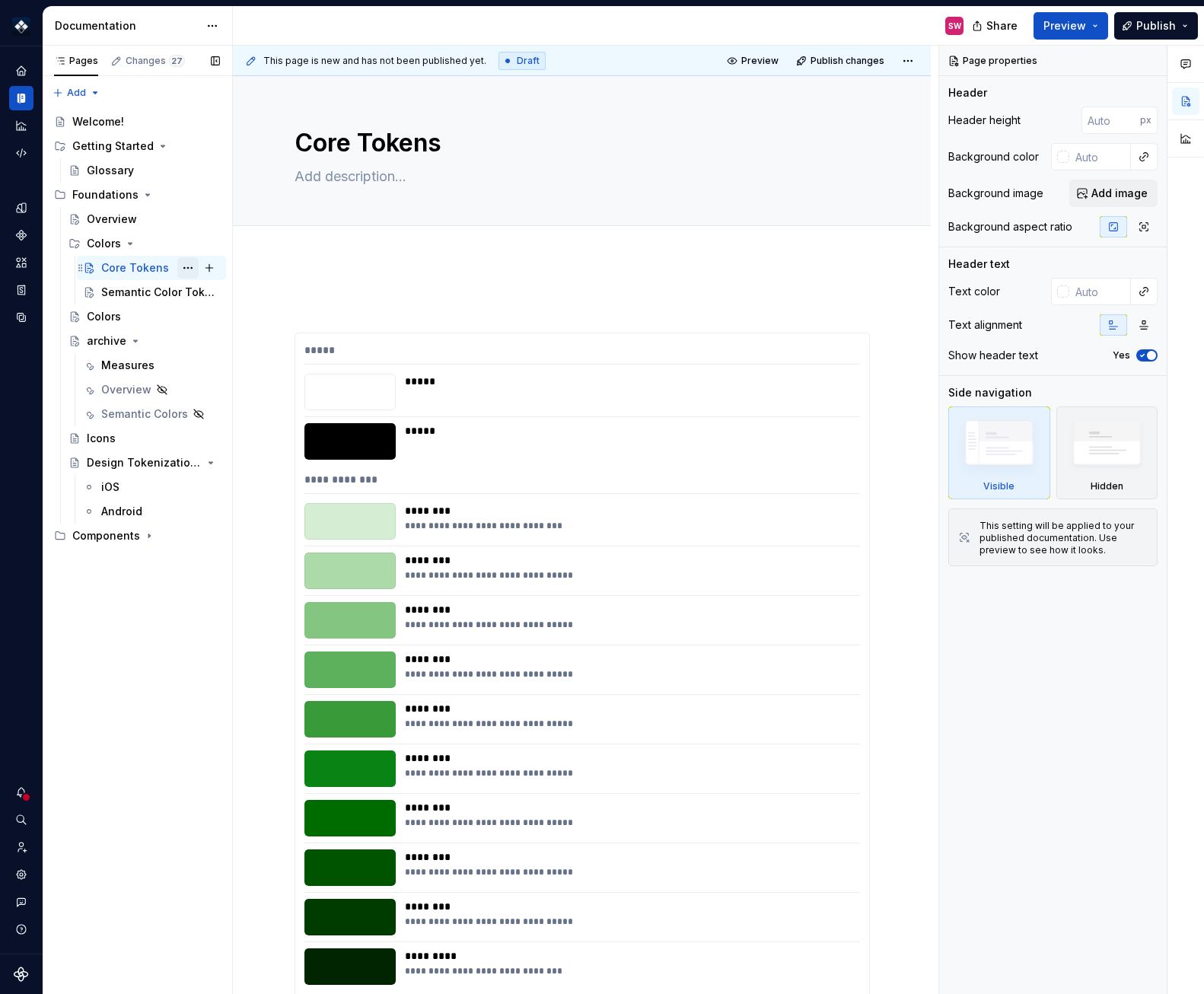 click at bounding box center [188, 268] 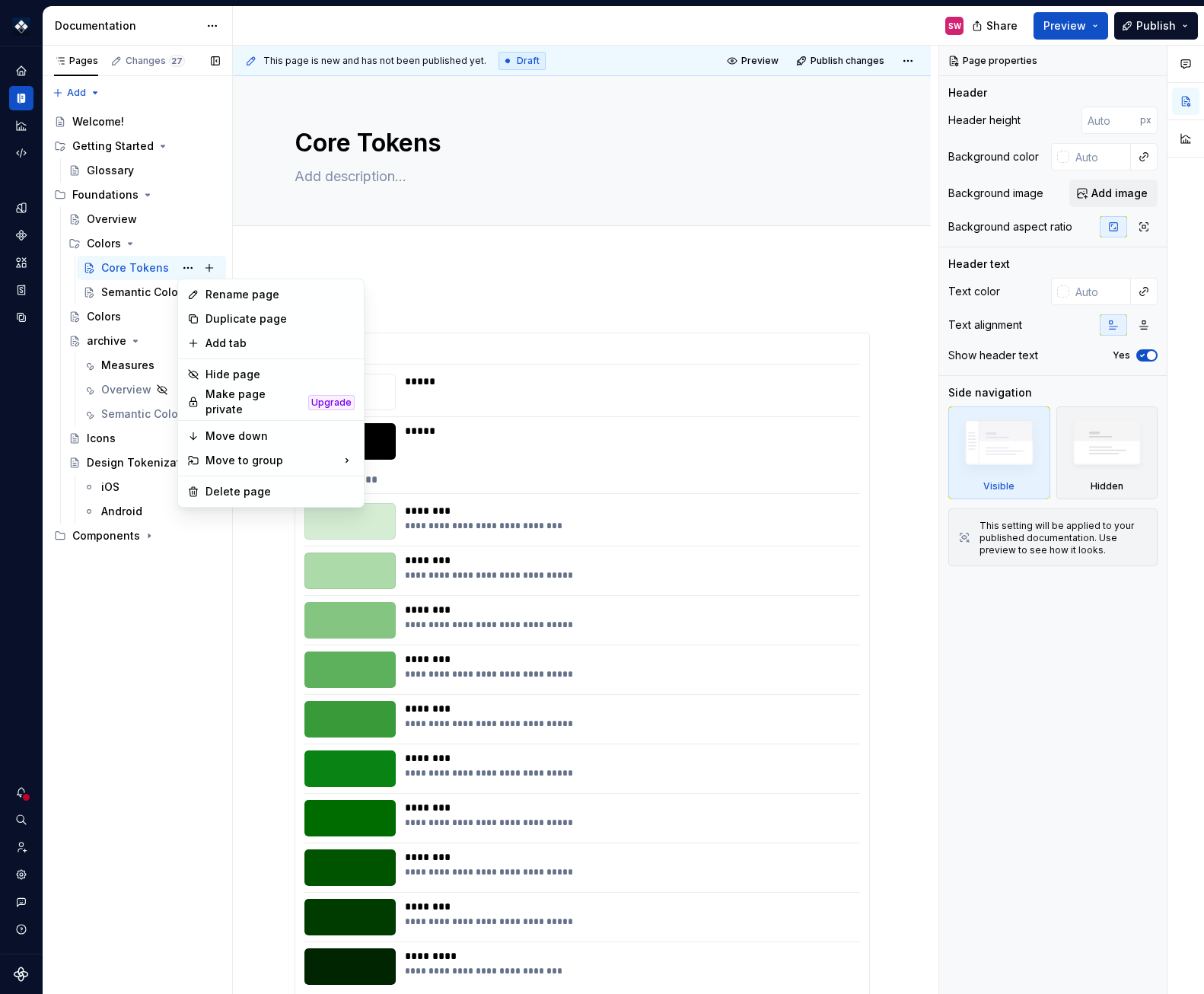 type on "*" 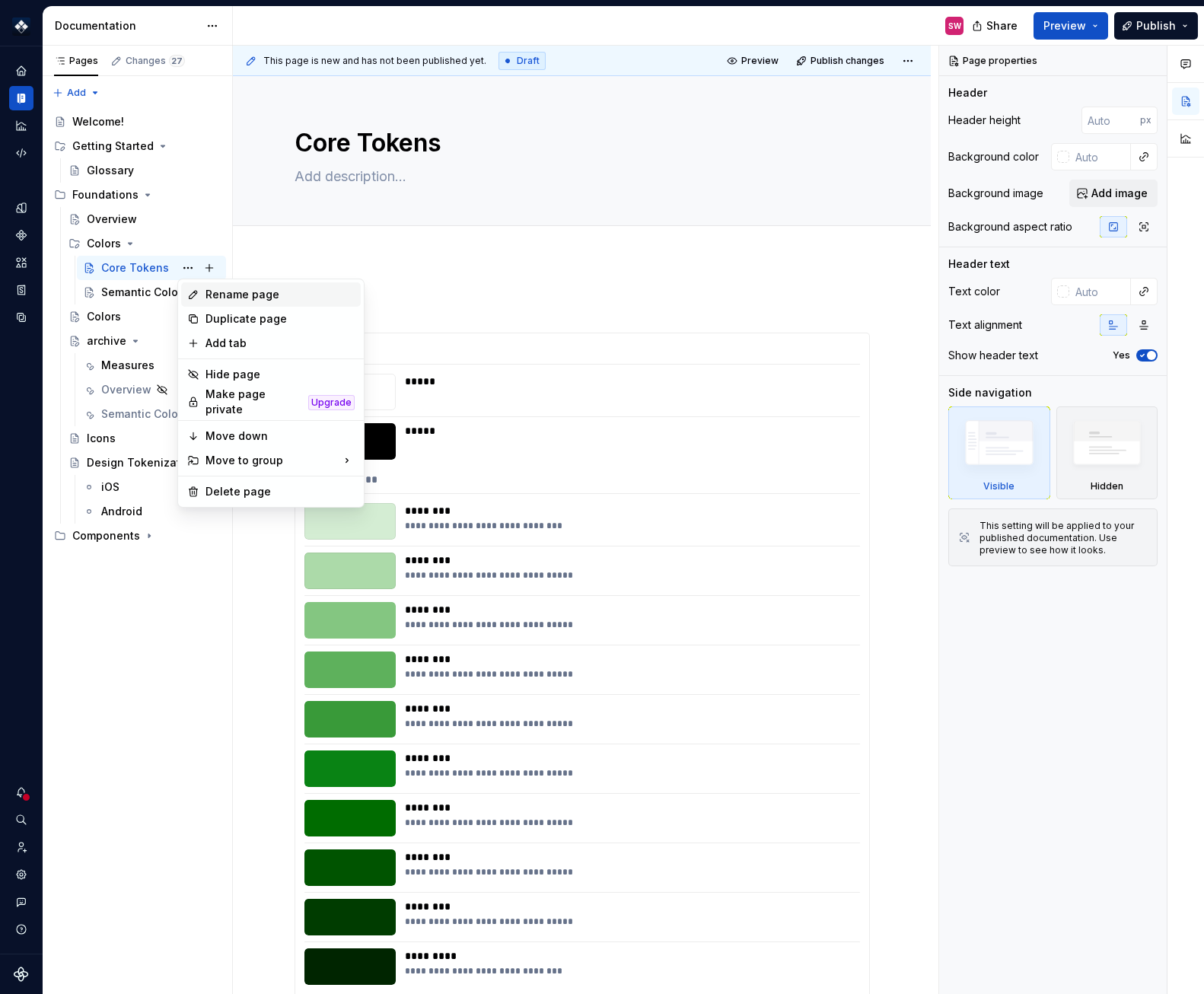 click on "Rename page" at bounding box center (280, 295) 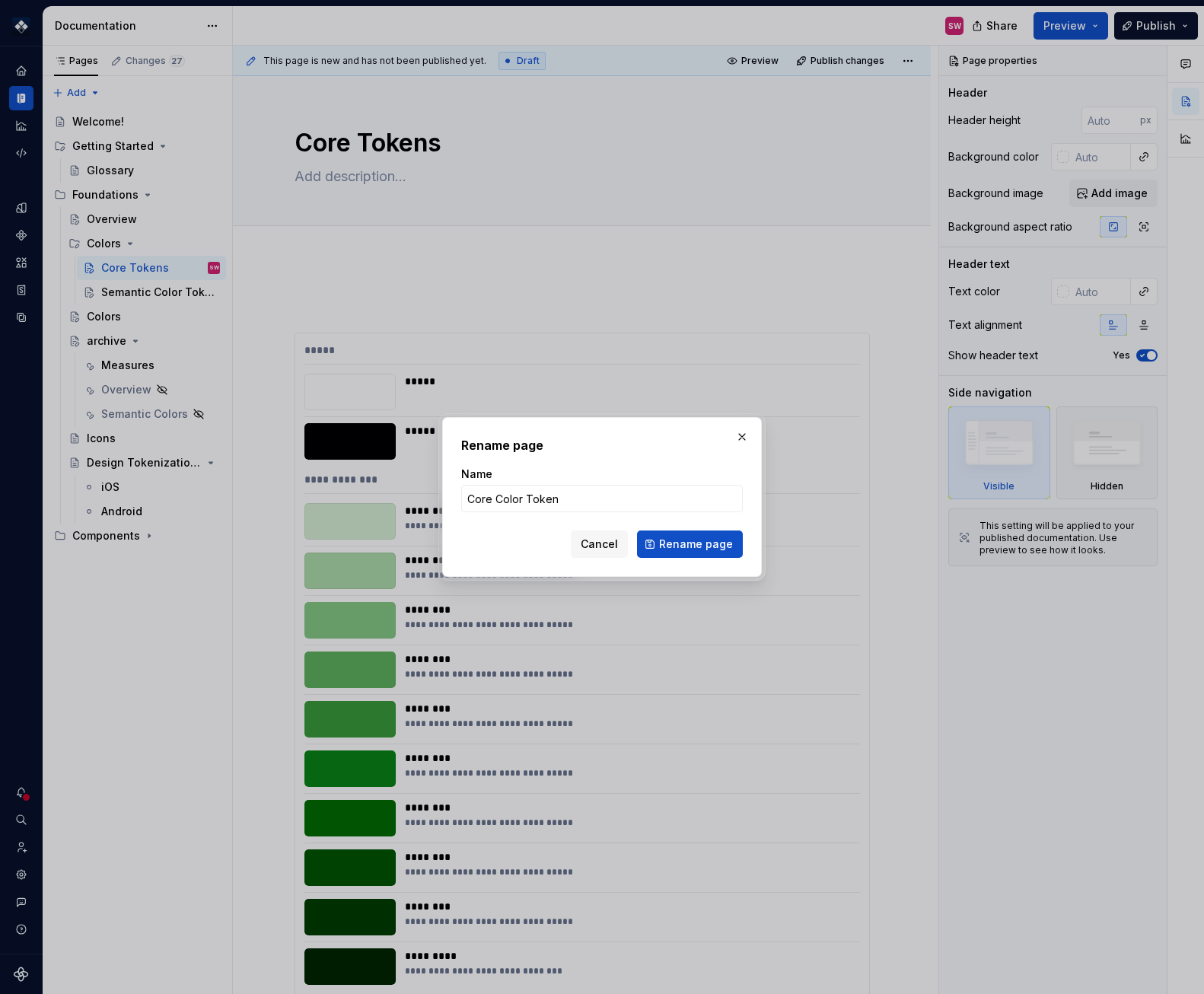 type on "Core Color Tokens" 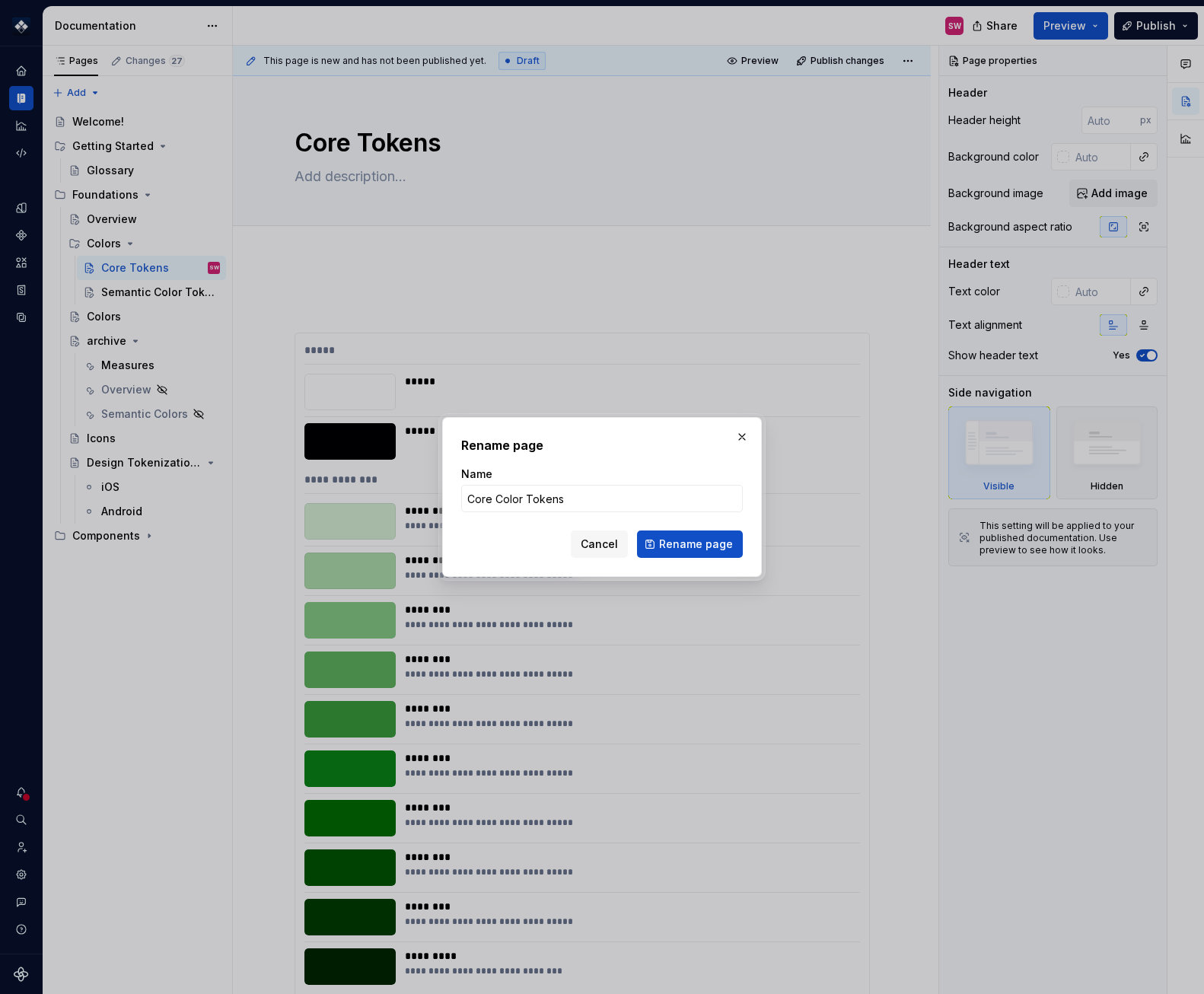 click on "Rename page" at bounding box center (690, 544) 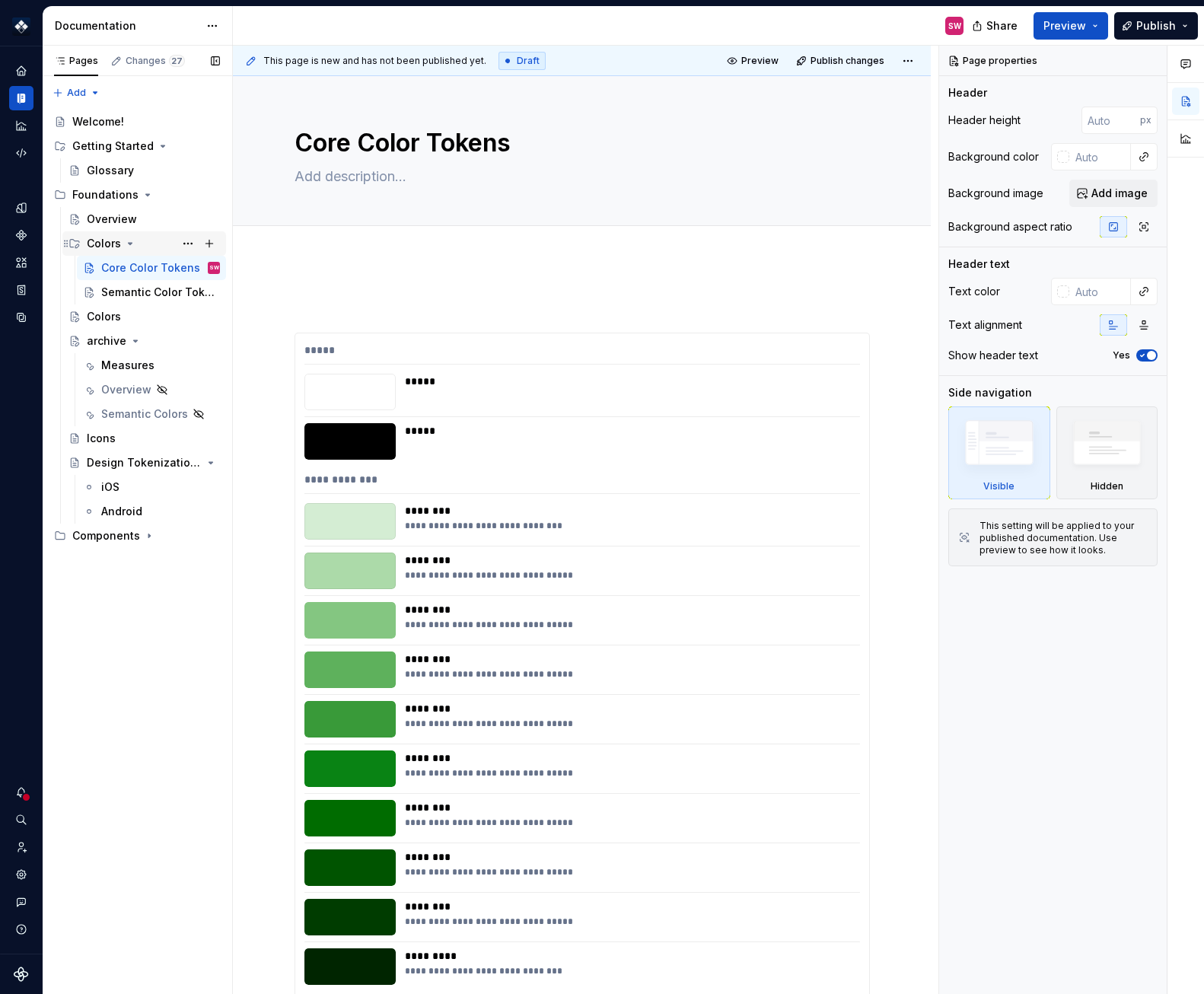 click 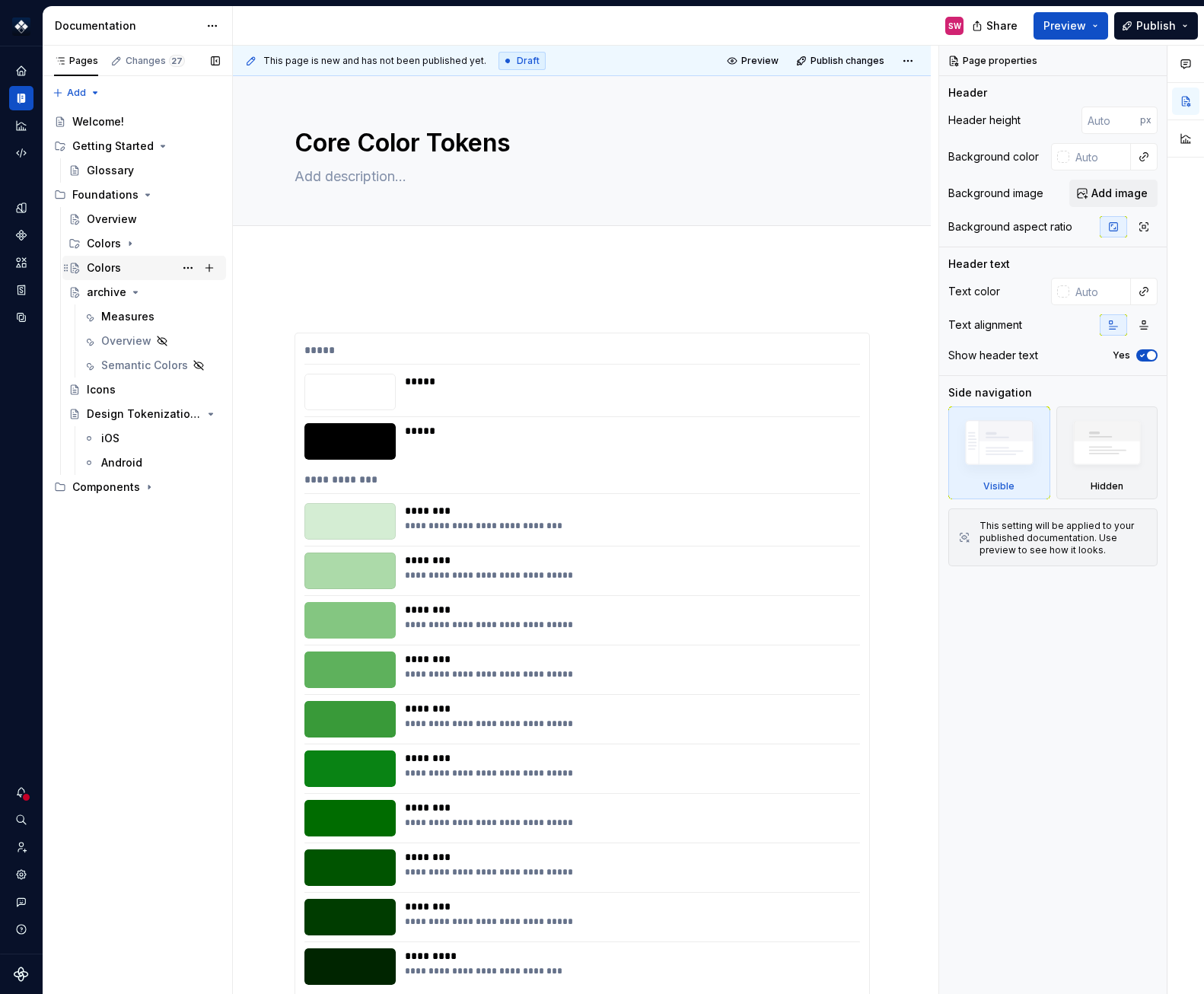 click on "Colors" at bounding box center [104, 268] 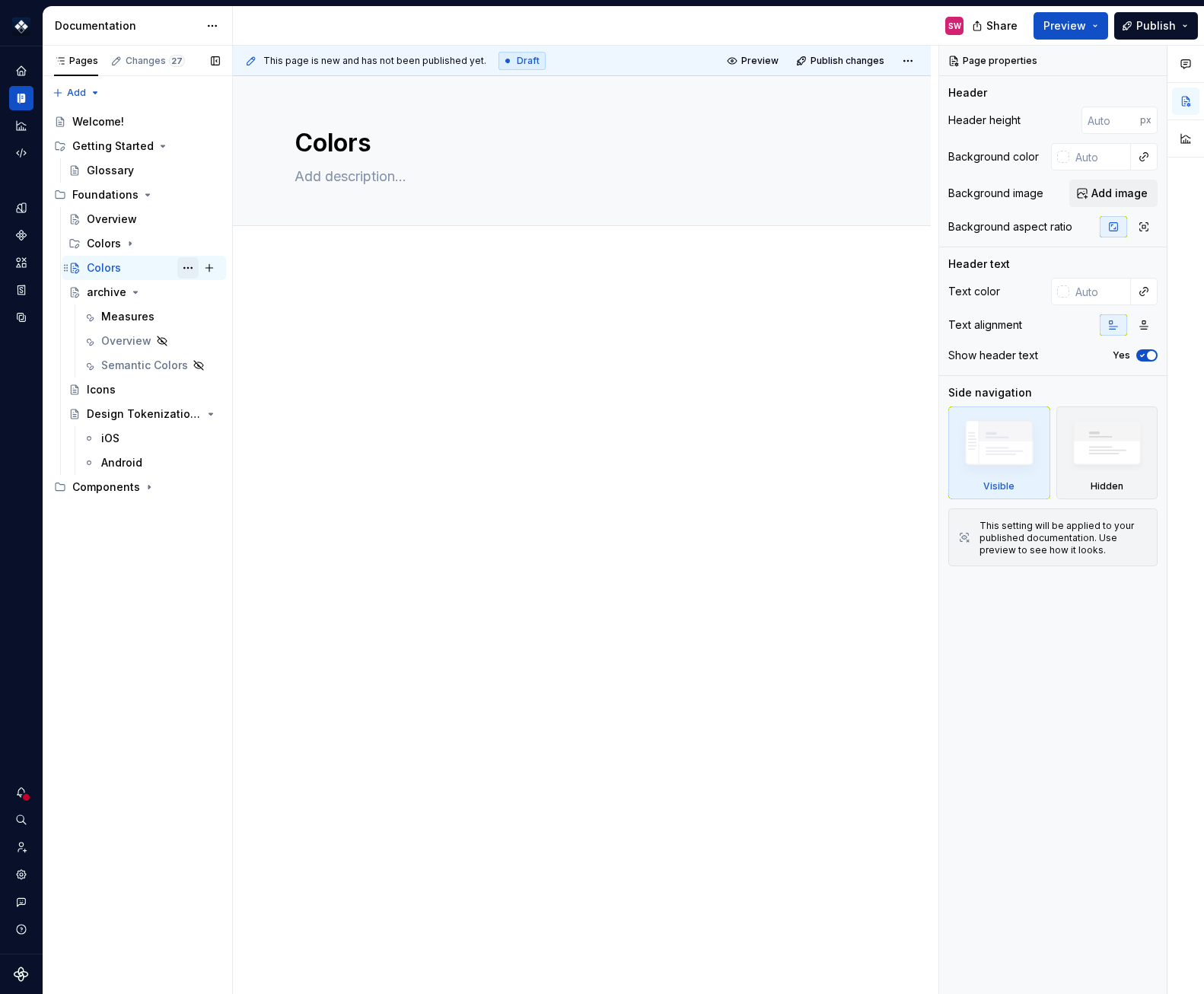 click at bounding box center (188, 268) 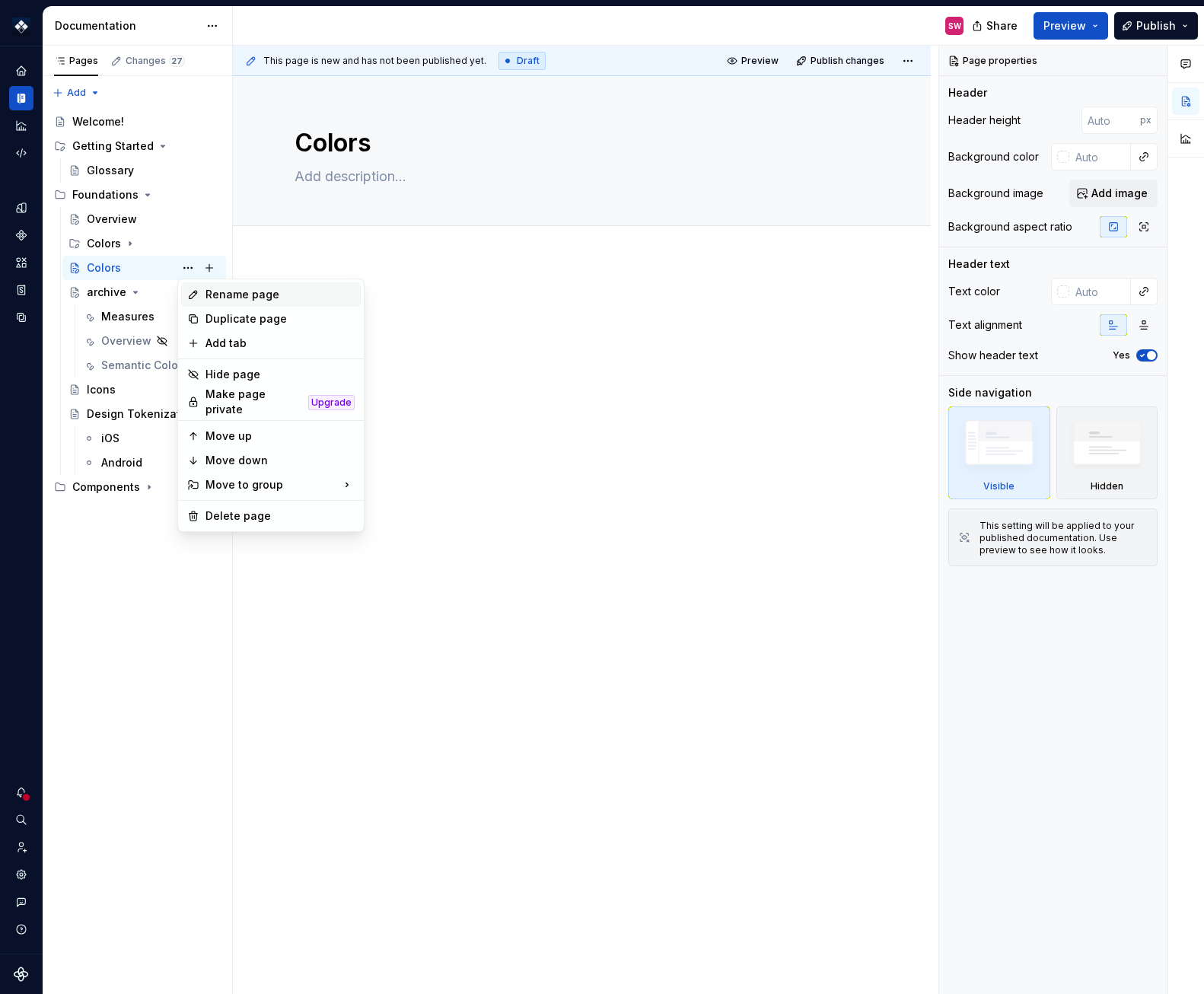 click on "Rename page" at bounding box center (280, 295) 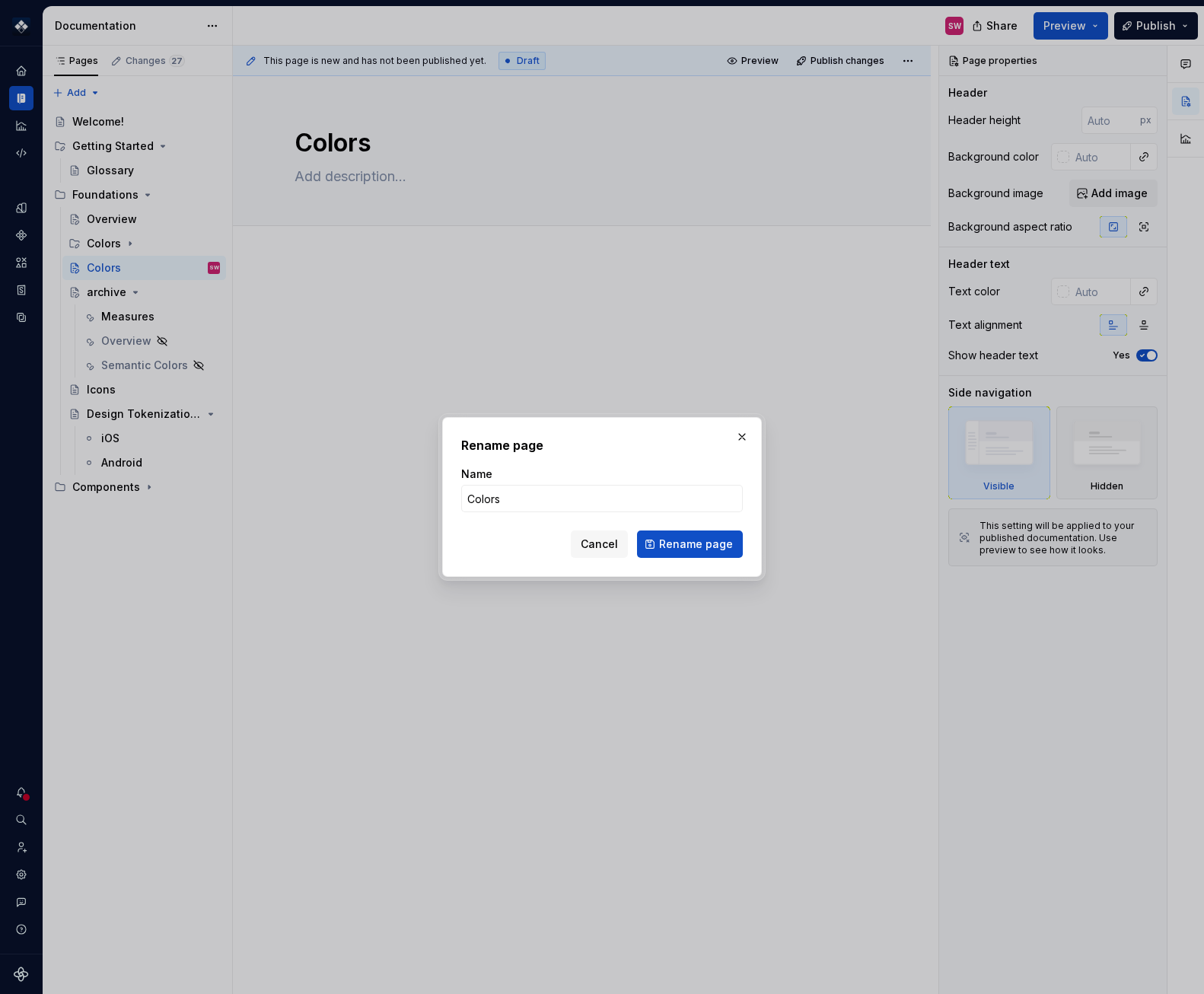 type on "M" 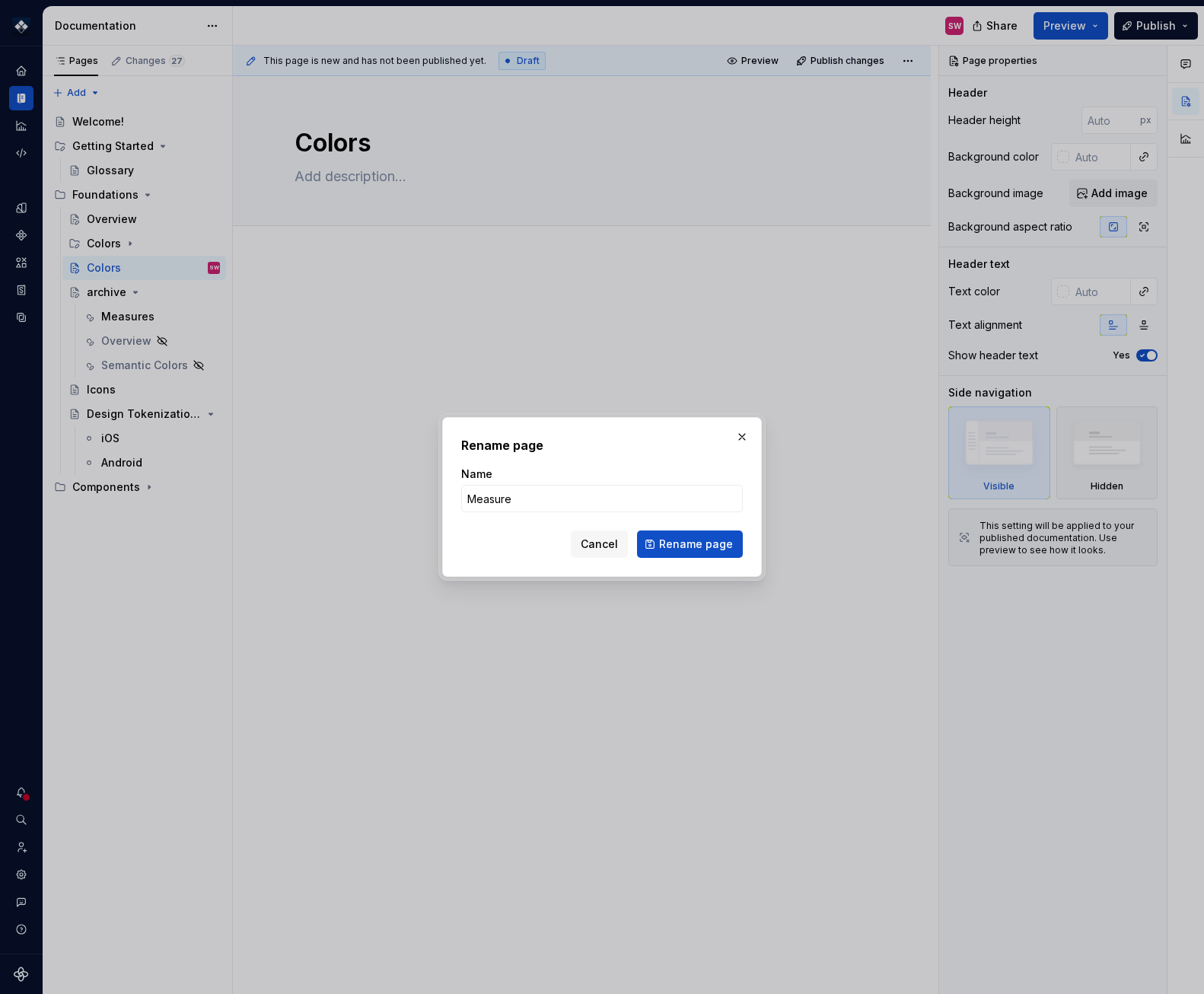 type on "Measures" 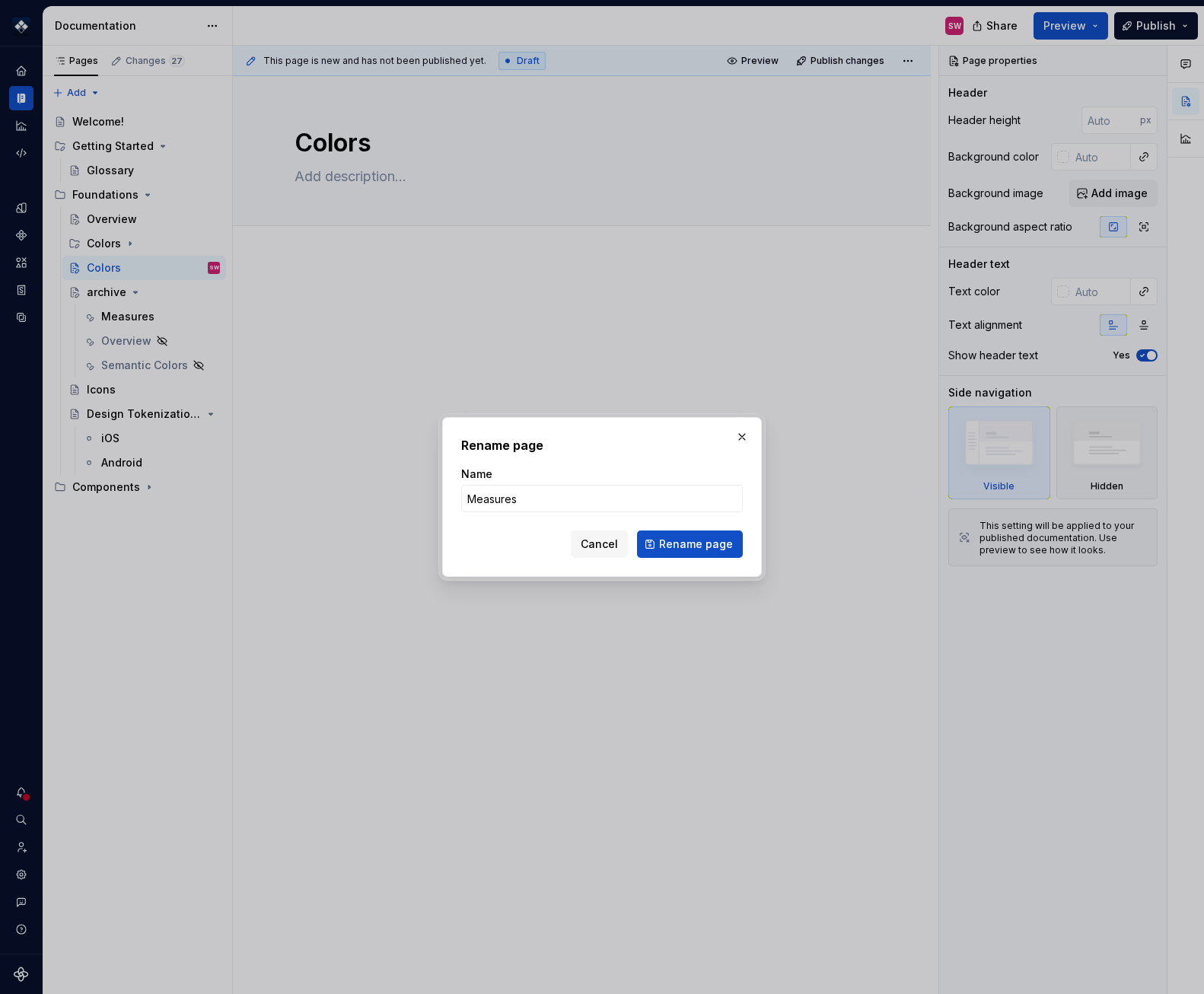 click on "Rename page" at bounding box center (690, 544) 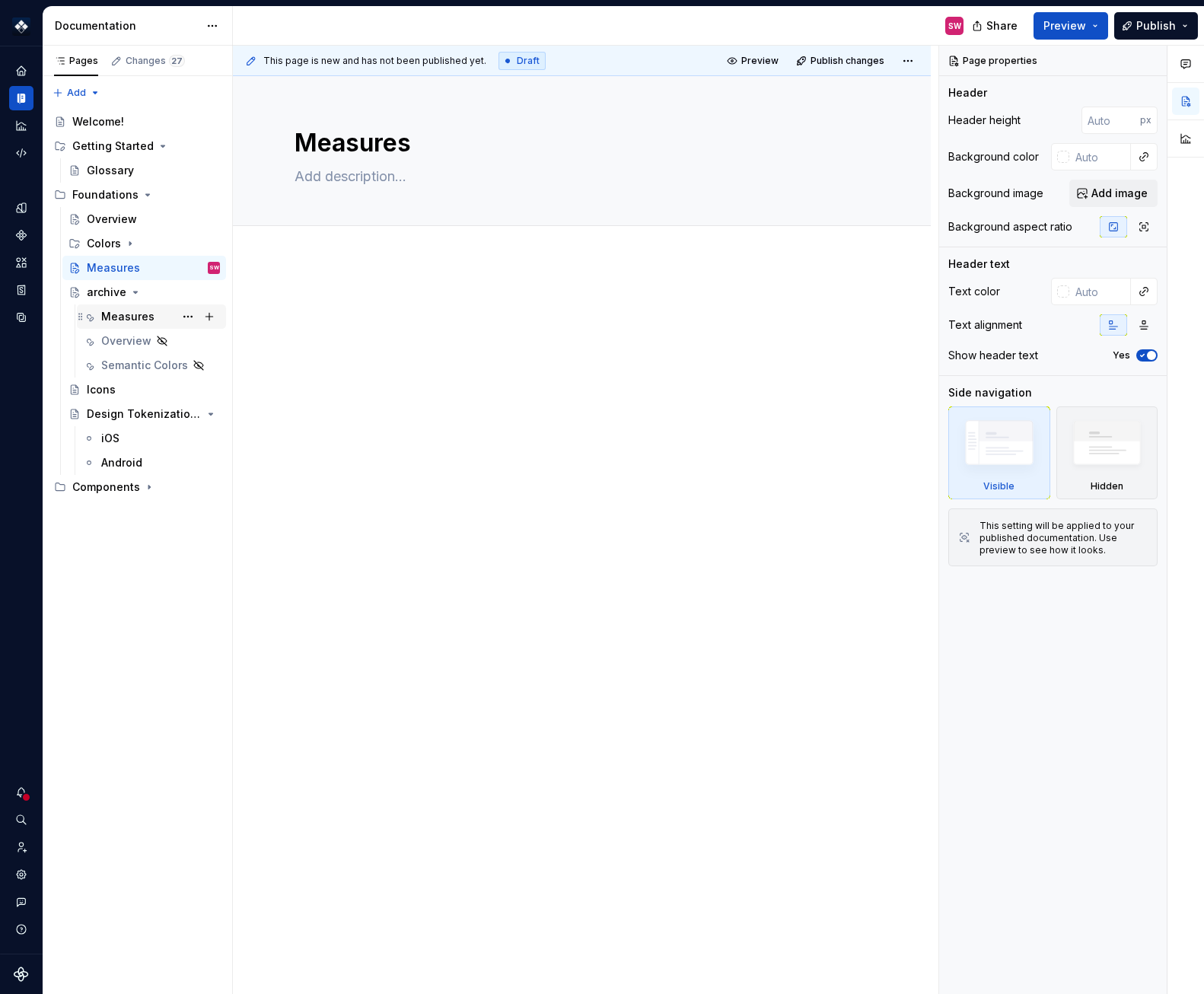 click on "Measures" at bounding box center [161, 317] 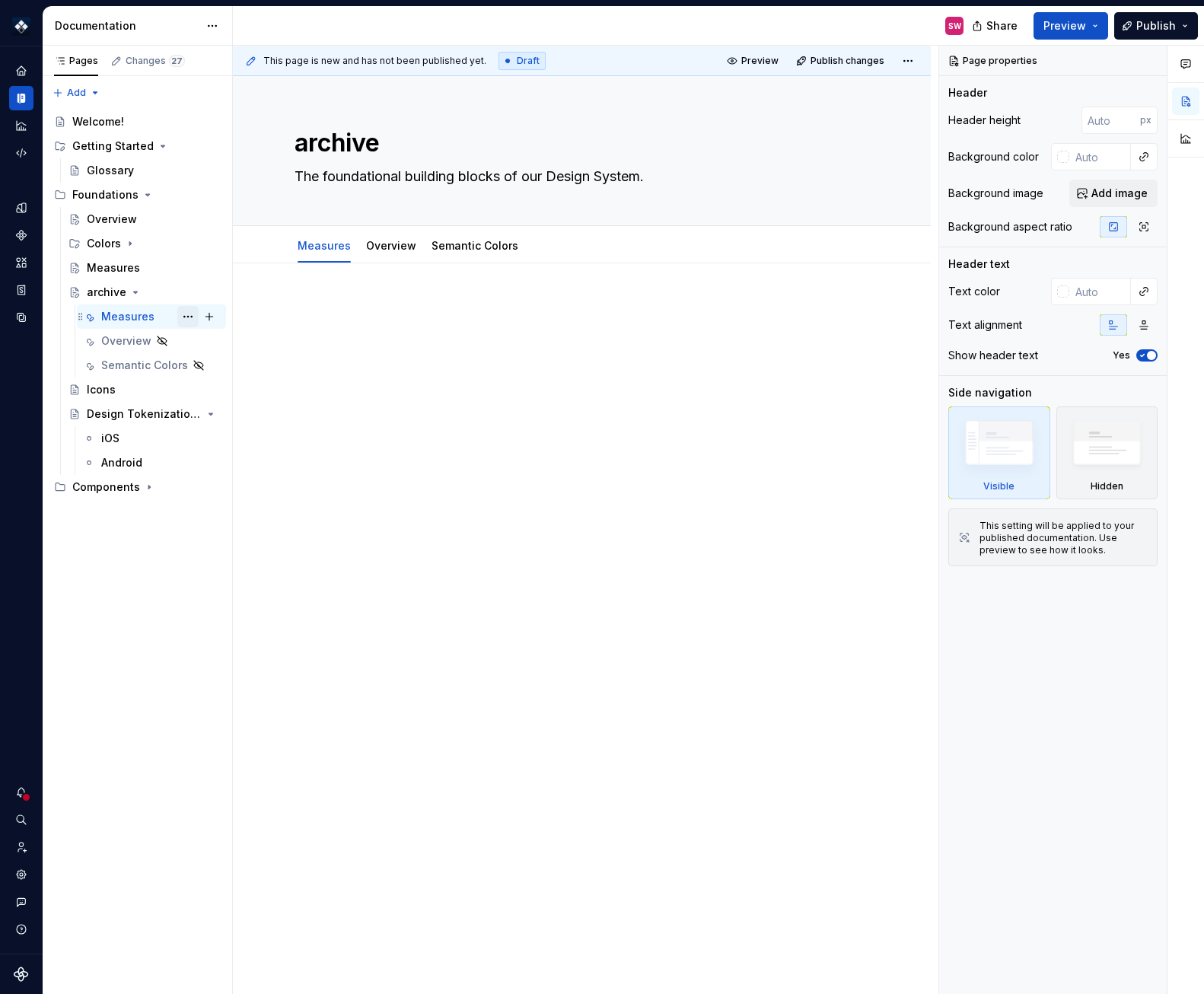 click at bounding box center [188, 317] 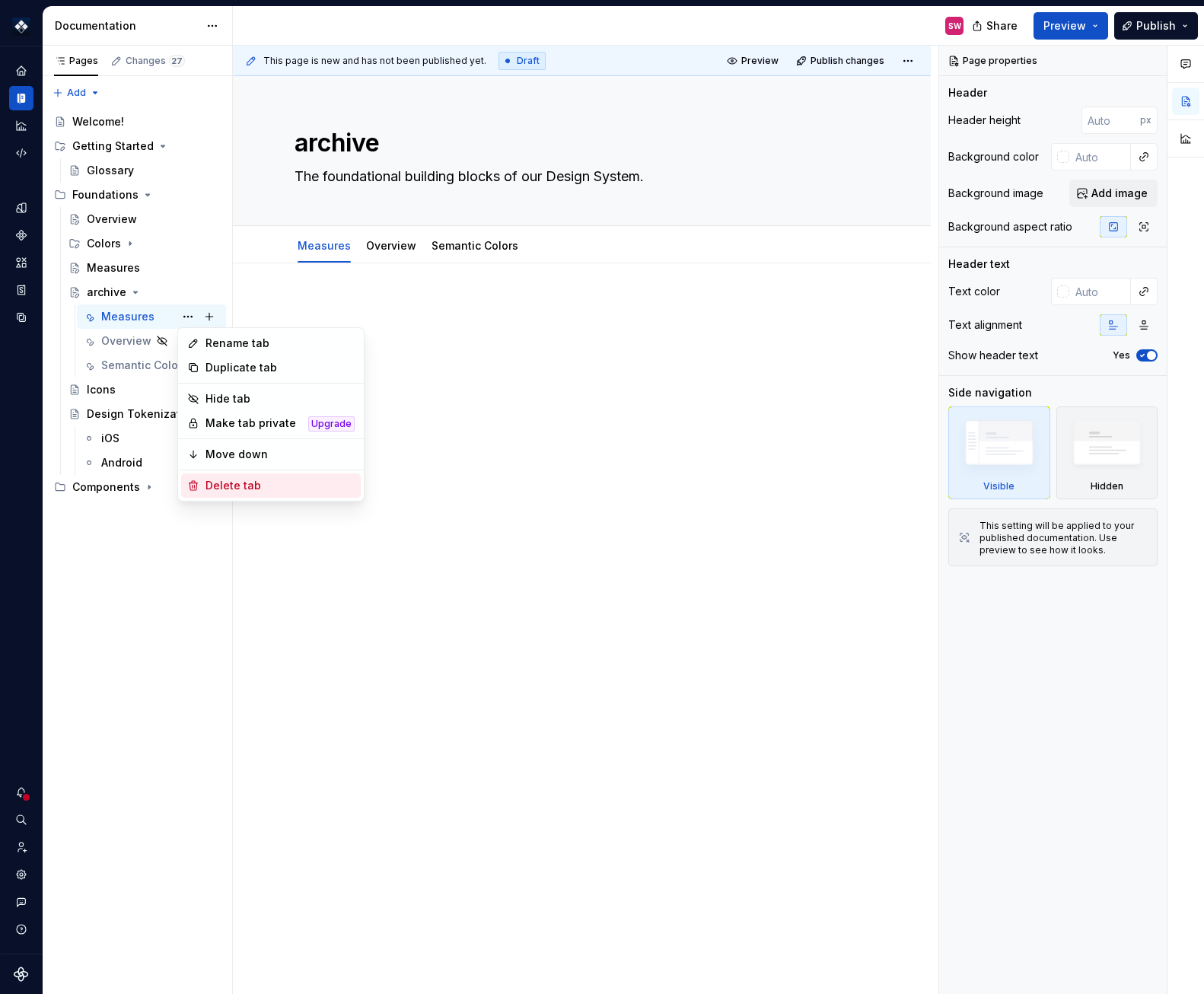 click on "Delete tab" at bounding box center [280, 486] 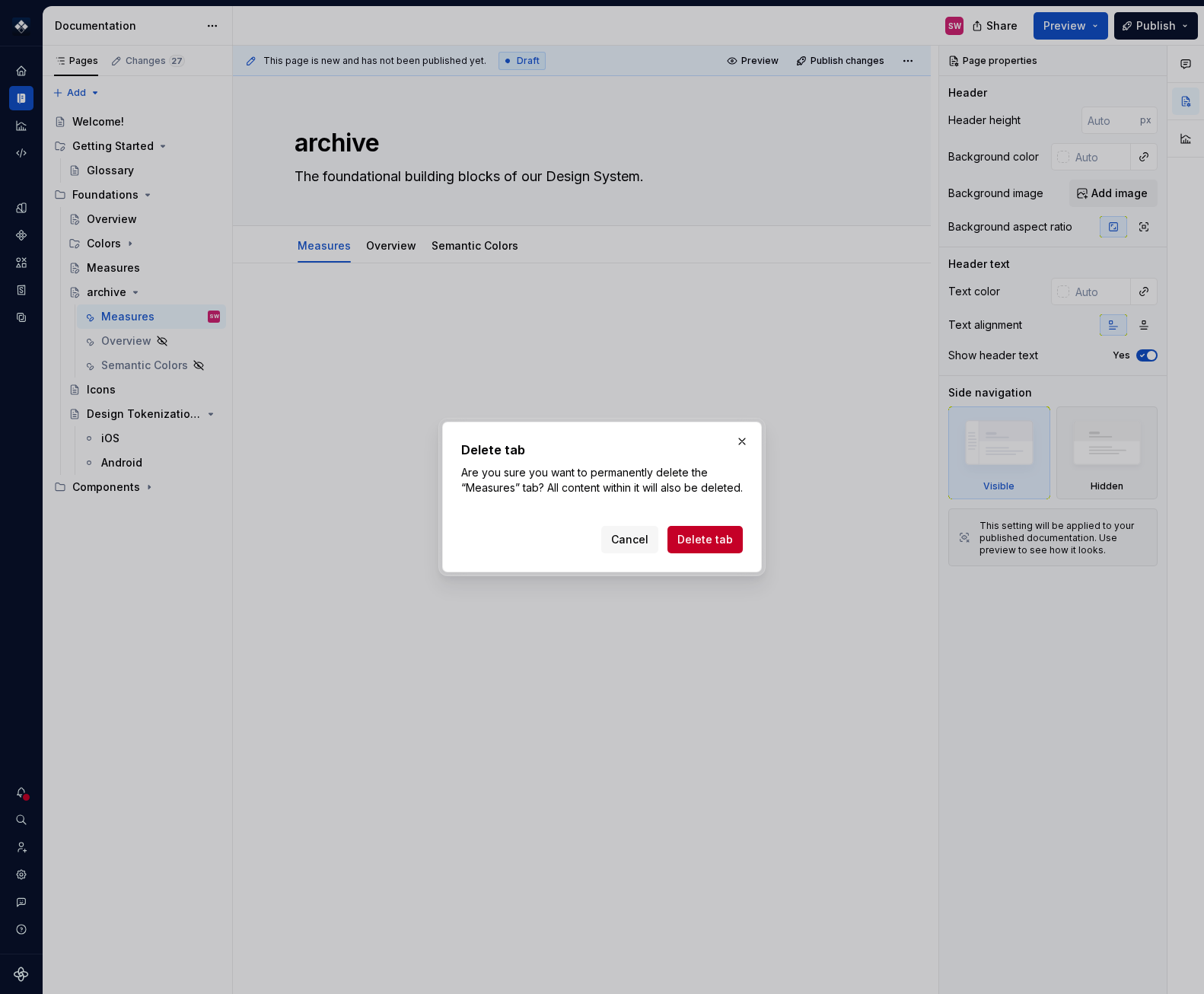 click on "Delete tab" at bounding box center (705, 540) 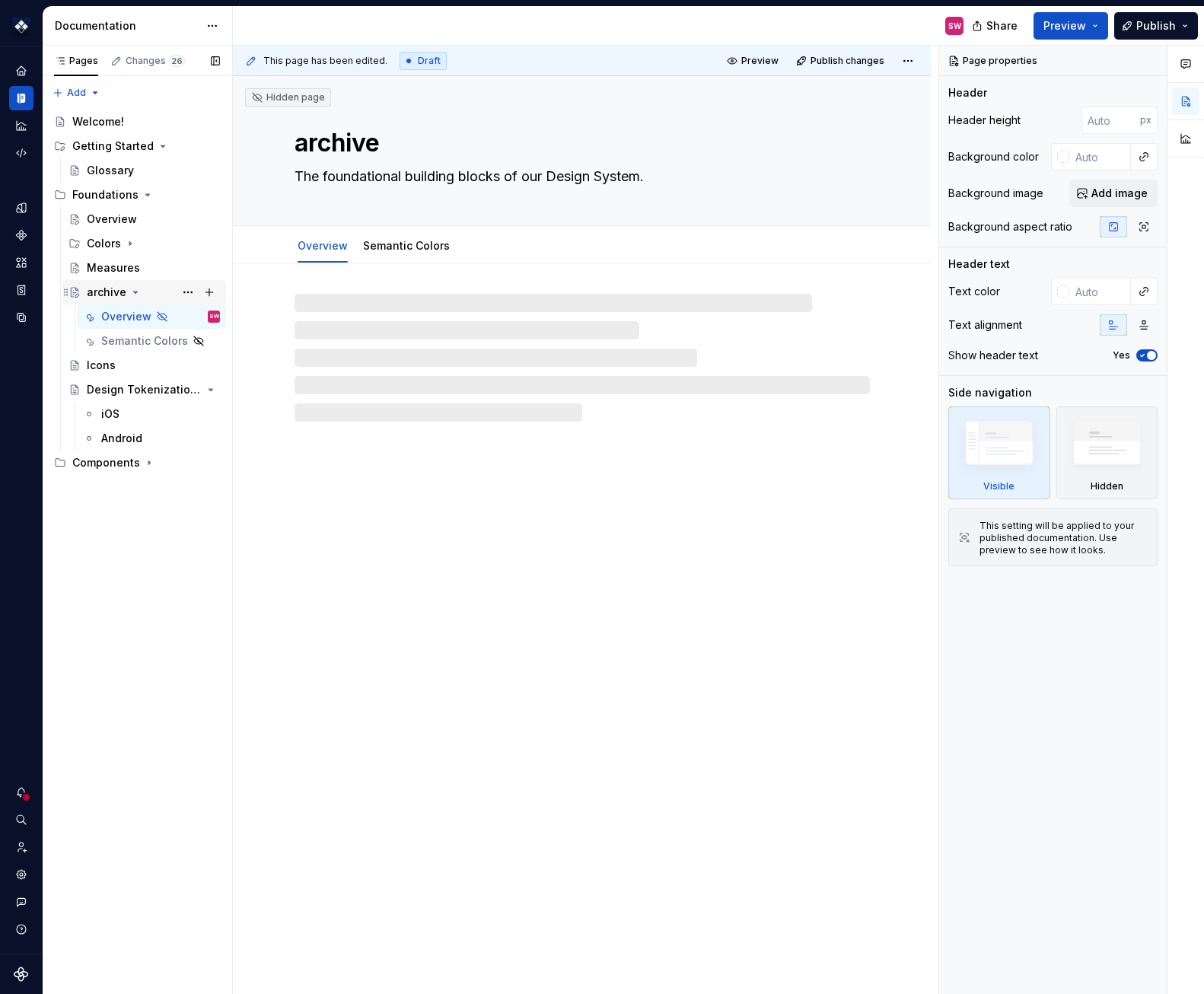 click 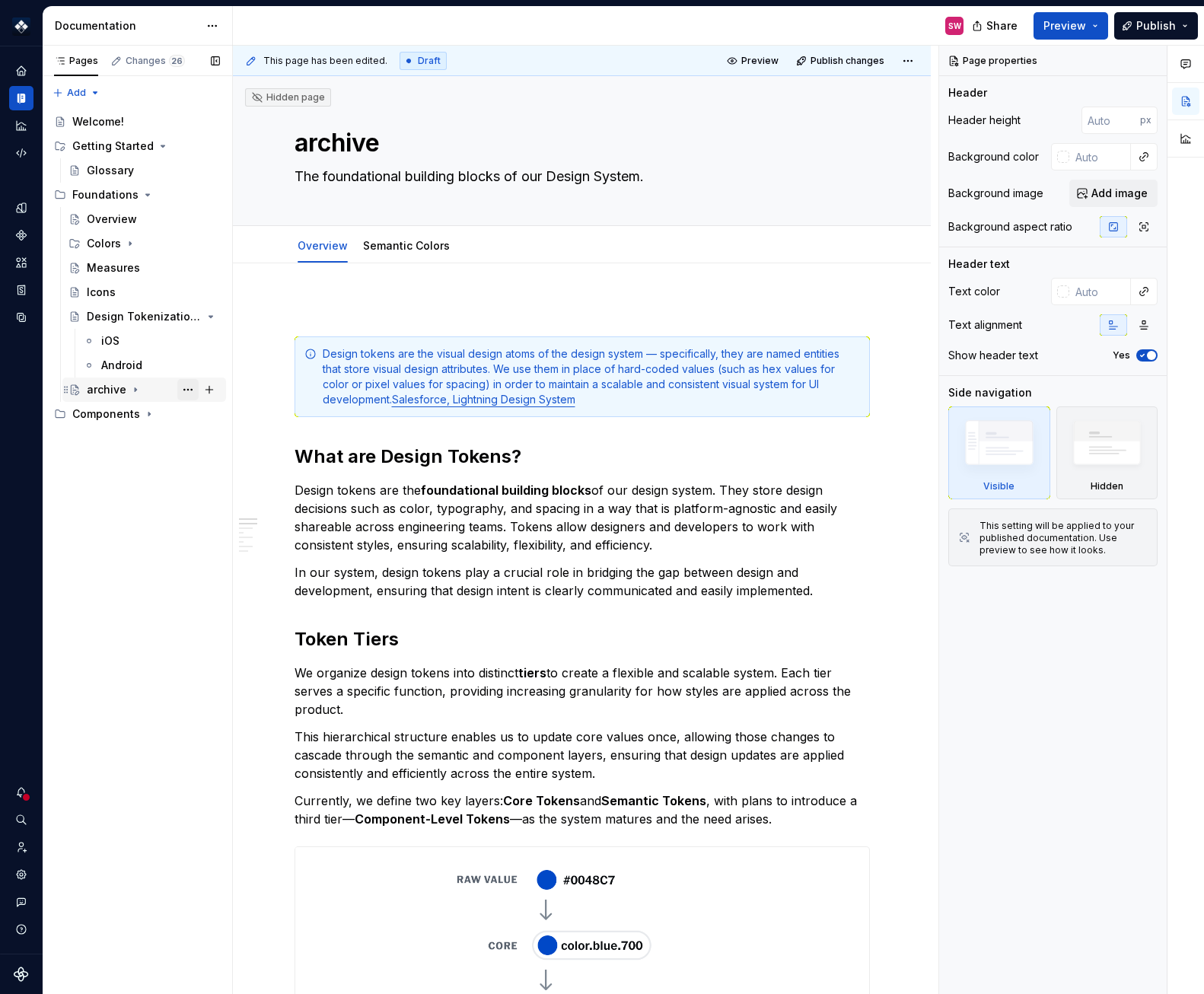 click at bounding box center [188, 390] 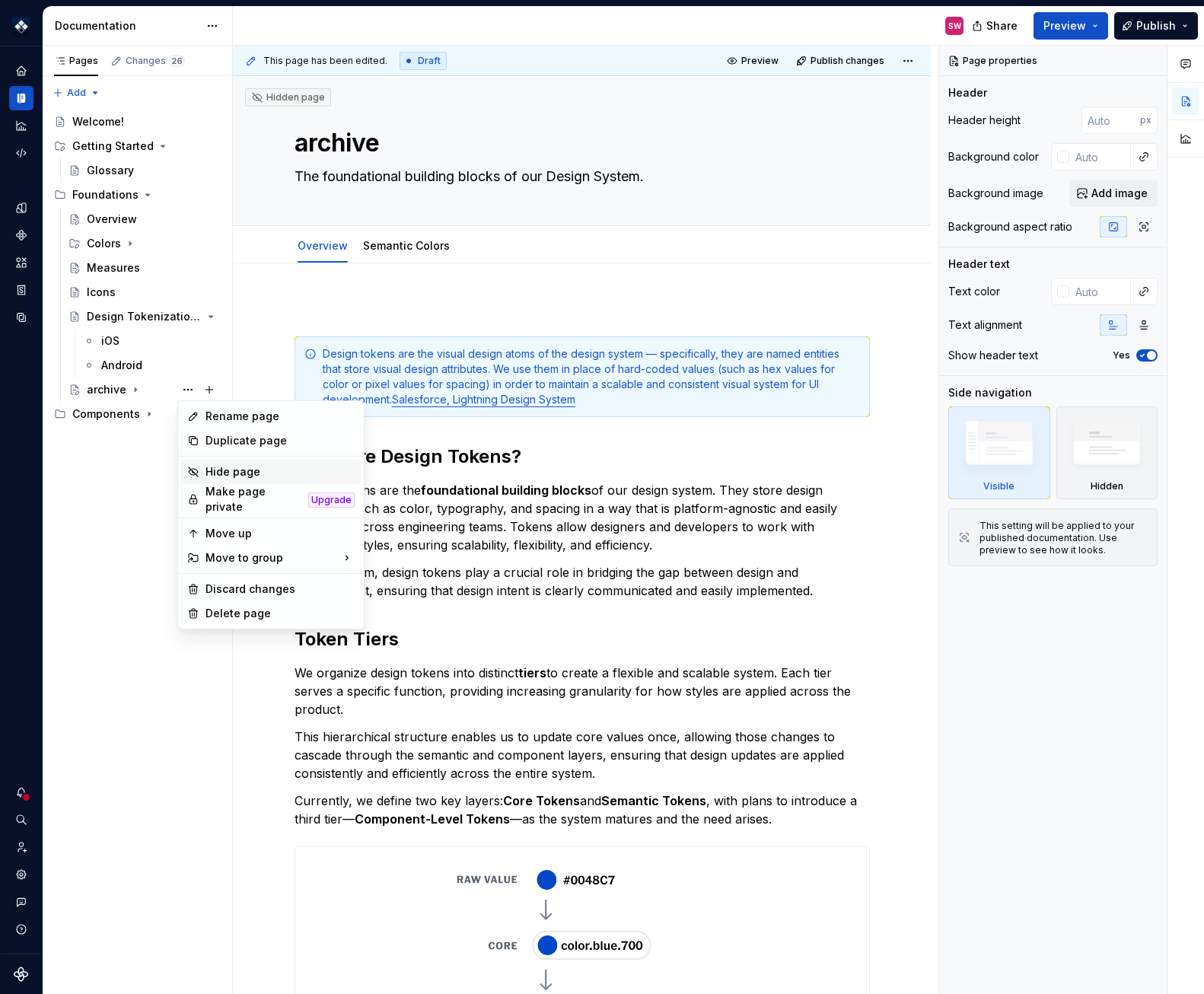 click on "Hide page" at bounding box center (280, 472) 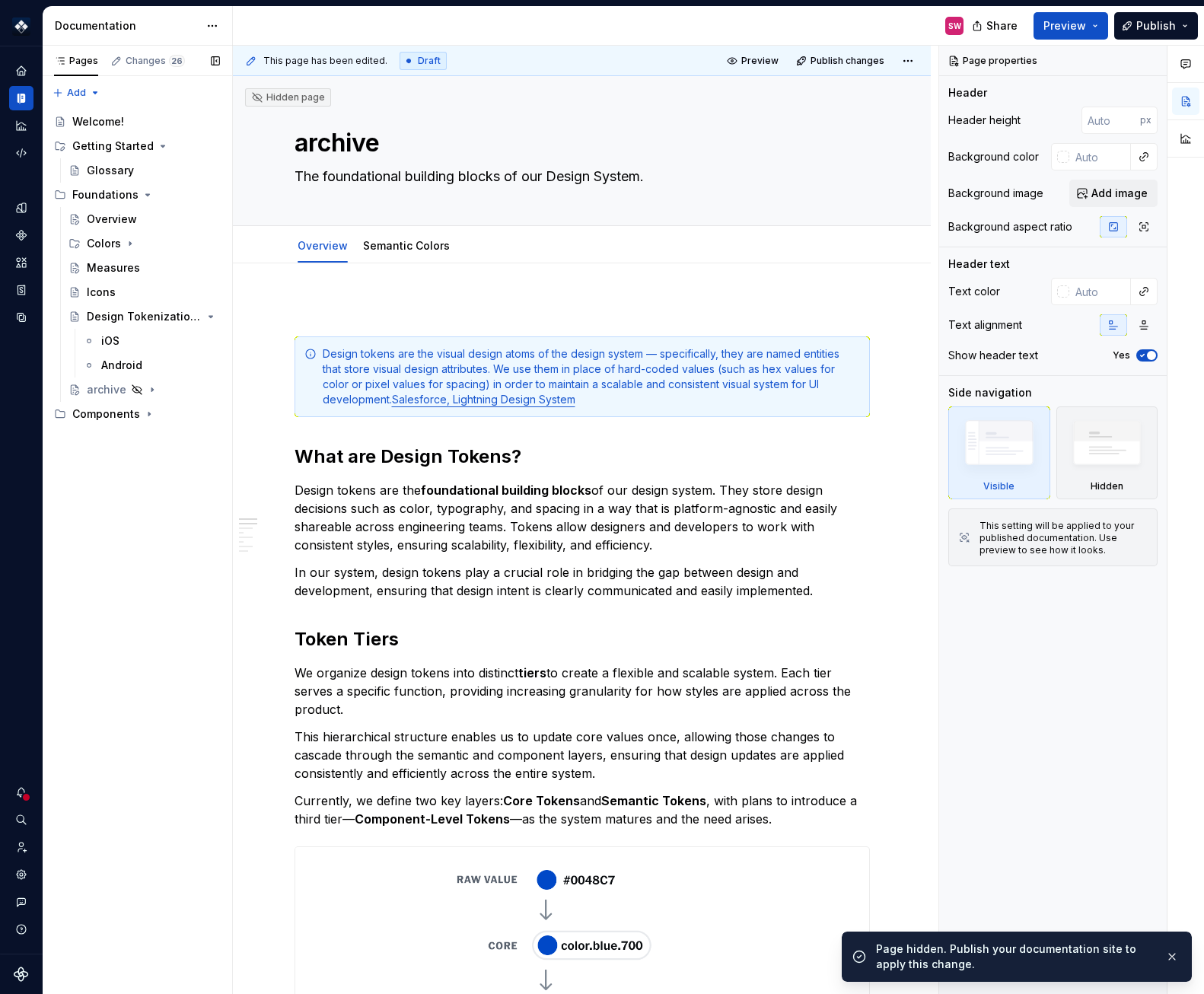 click on "Pages Changes 26 Add
Accessibility guide for tree Page tree.
Navigate the tree with the arrow keys. Common tree hotkeys apply. Further keybindings are available:
enter to execute primary action on focused item
f2 to start renaming the focused item
escape to abort renaming an item
control+d to start dragging selected items
Welcome! Getting Started Glossary Foundations Overview Colors Measures Icons Design Tokenization Tracker iOS Android archive Components Foundations  /  Overview Foundations / Colors  /  Core Color Tokens Foundations / Colors  /  Semantic Color Tokens Foundations  /  Measures Foundations / archive  /  Overview Foundations / archive  /  Semantic Colors Components / Tabs - Navigation  /  Overview Components / Tabs - Navigation  /  Guidelines Components / Tabs - Navigation  /  Design Components / Tabs - Navigation  /  Accessibility Components / Tabs - Navigation  /  Code Components / Pills - Navigation" at bounding box center (137, 520) 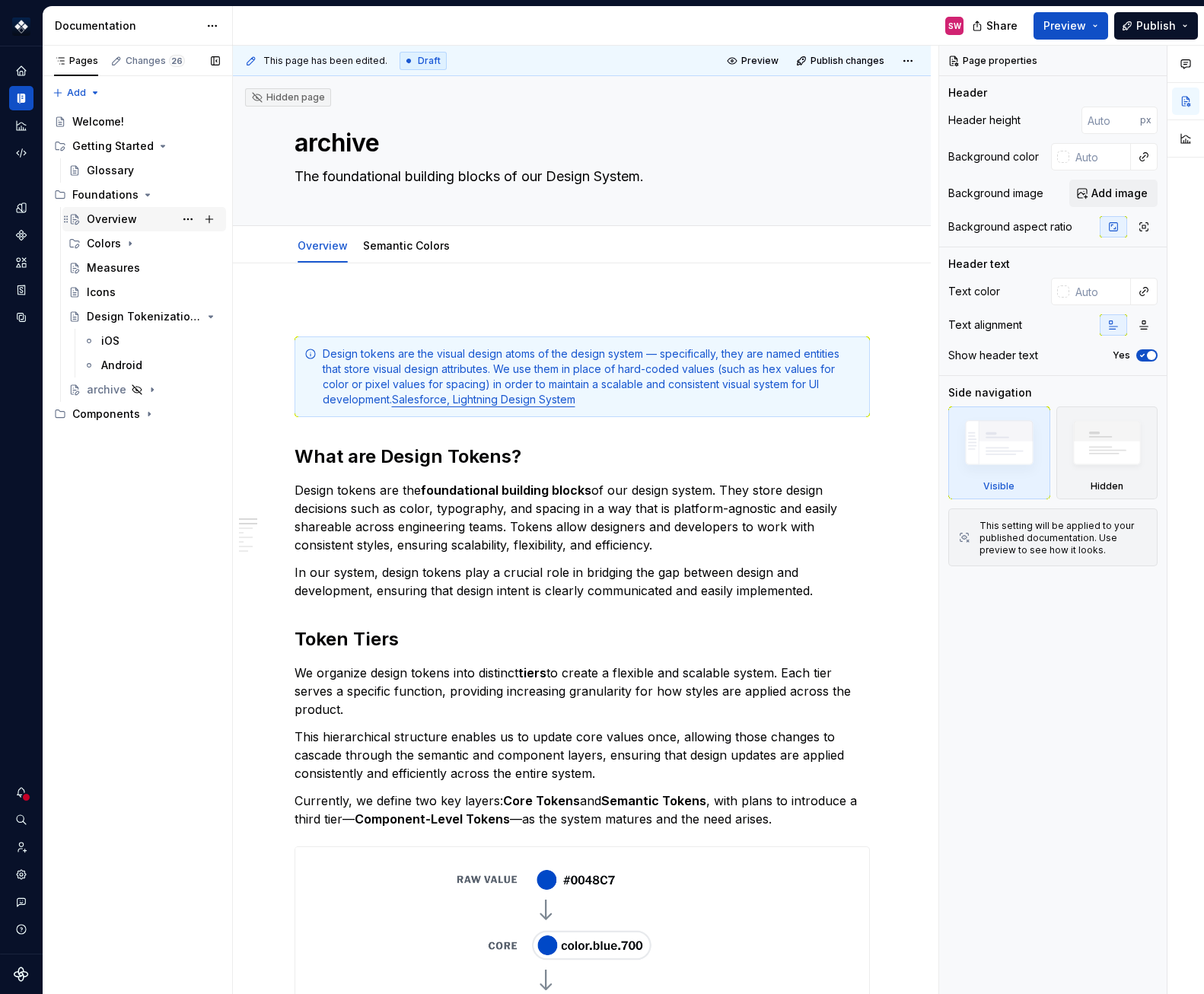 click on "Overview" at bounding box center (112, 219) 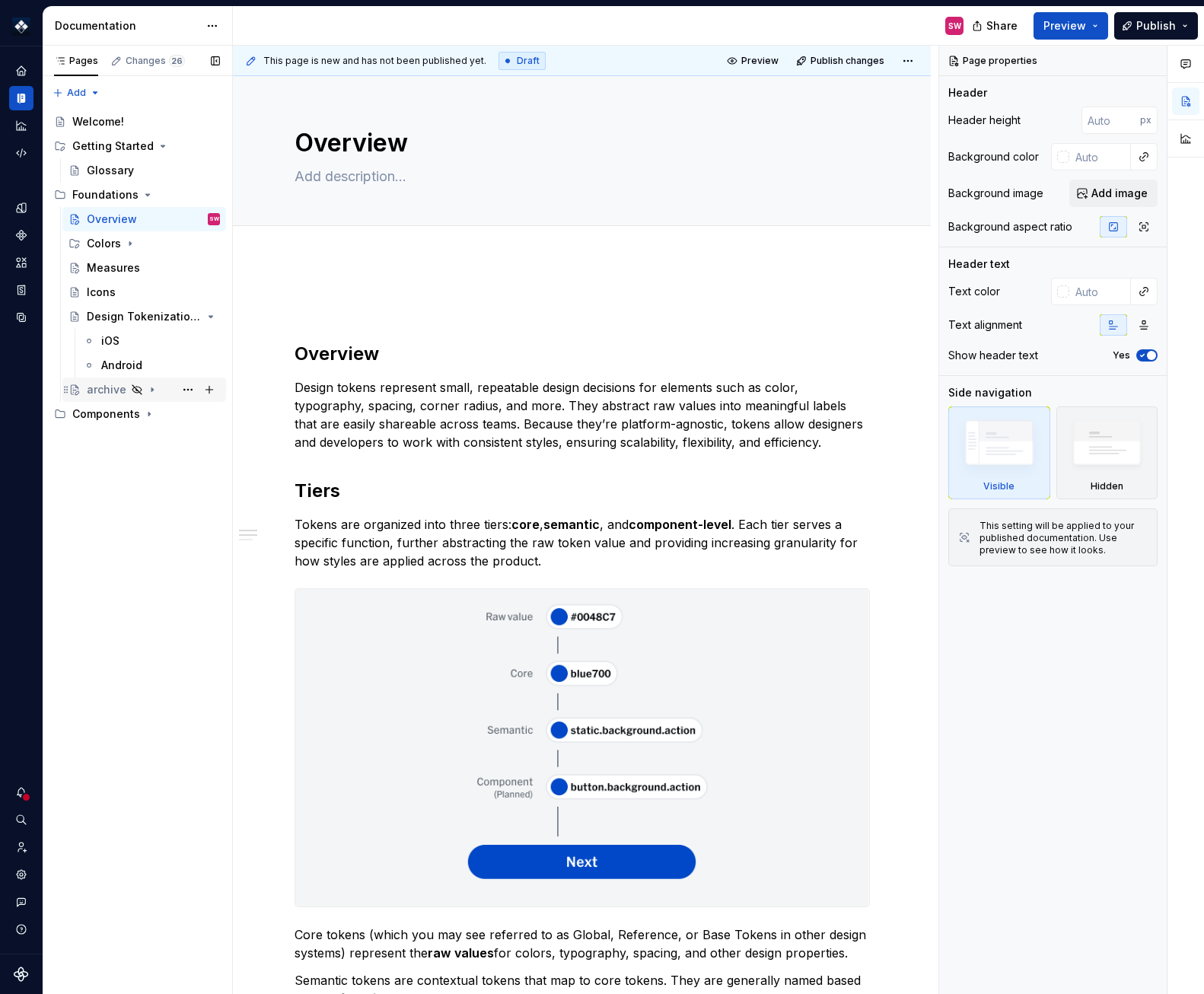 click on "archive" at bounding box center [107, 390] 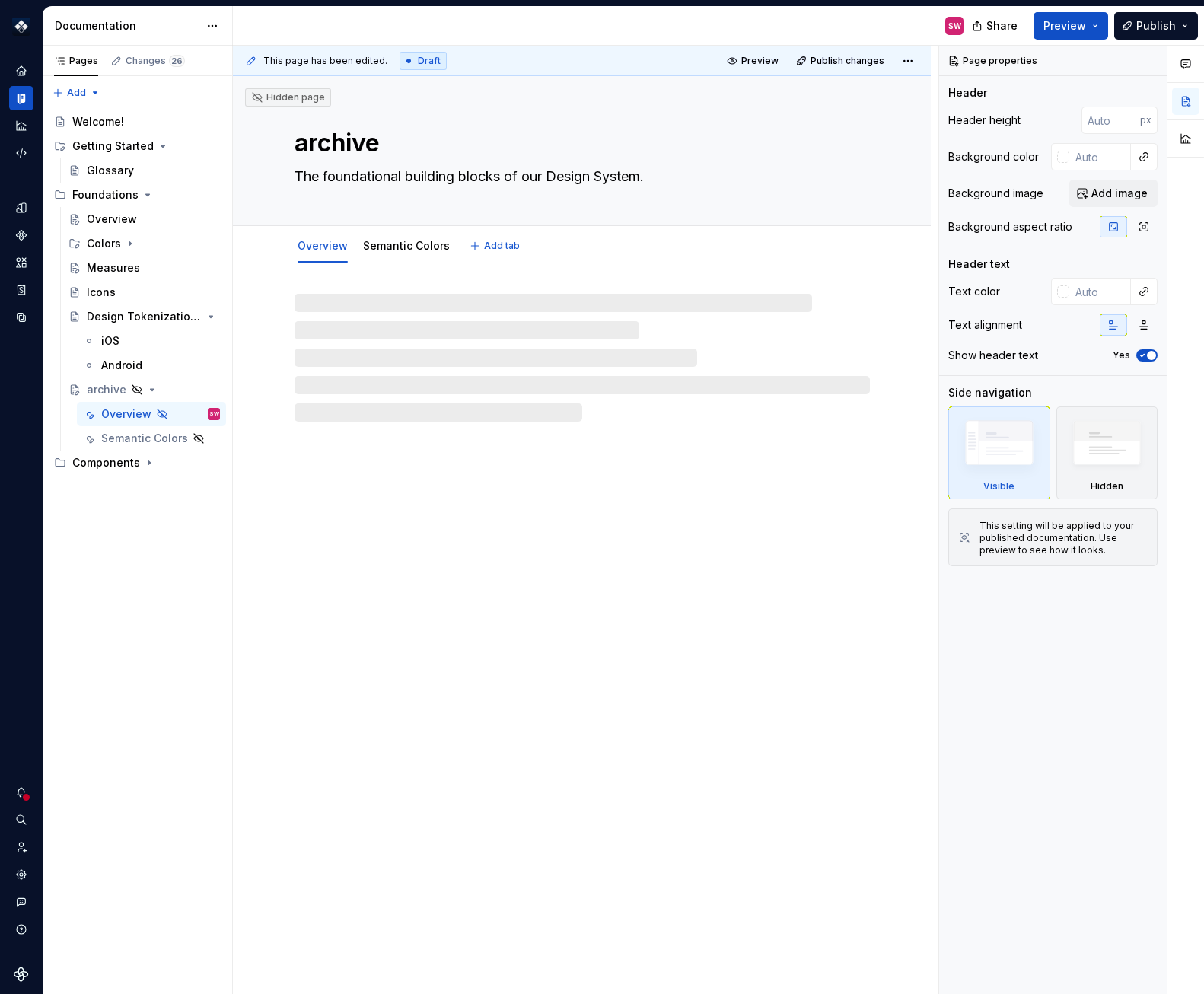 click on "The foundational building blocks of our Design System." at bounding box center [579, 177] 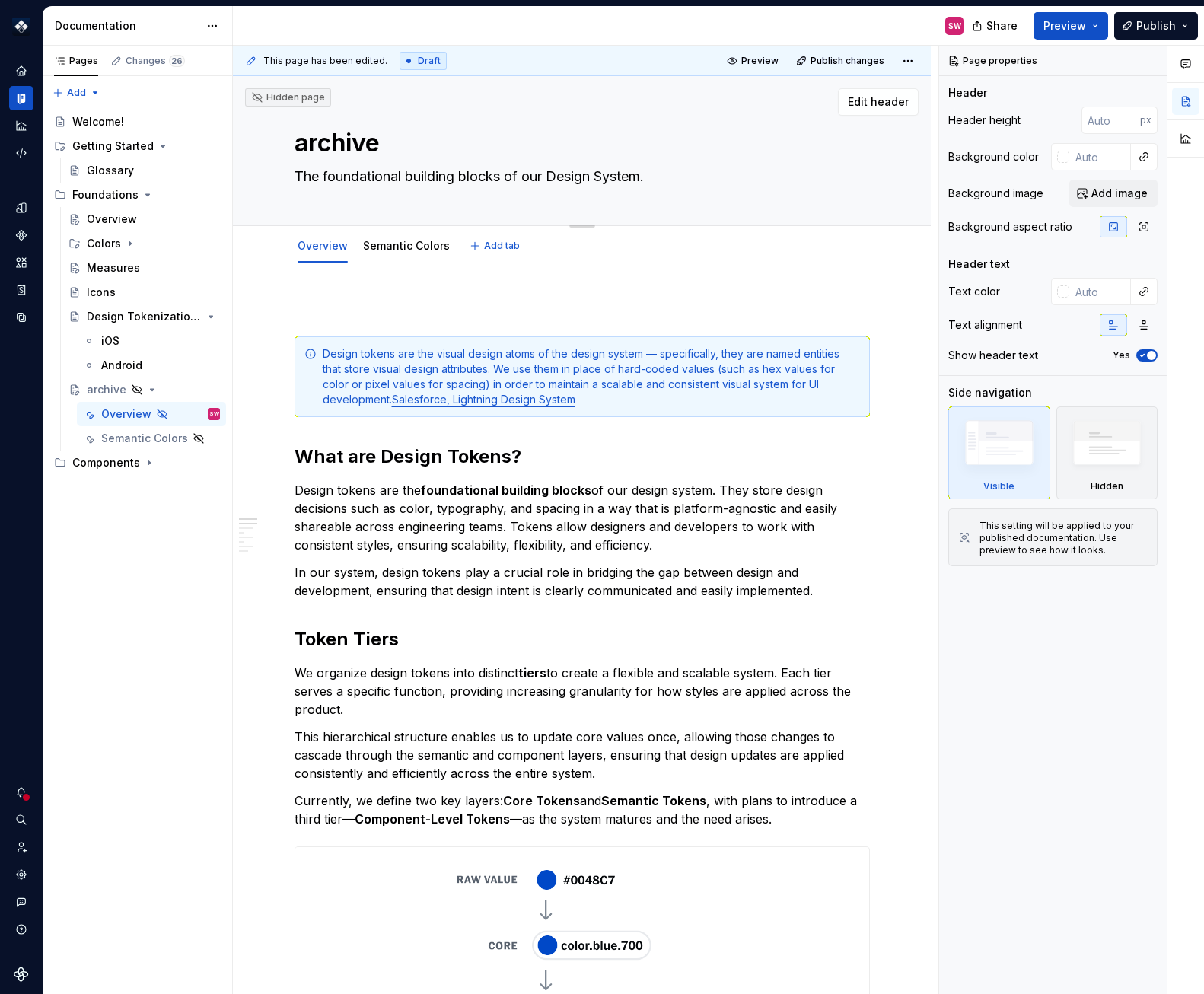 click on "The foundational building blocks of our Design System." at bounding box center (579, 177) 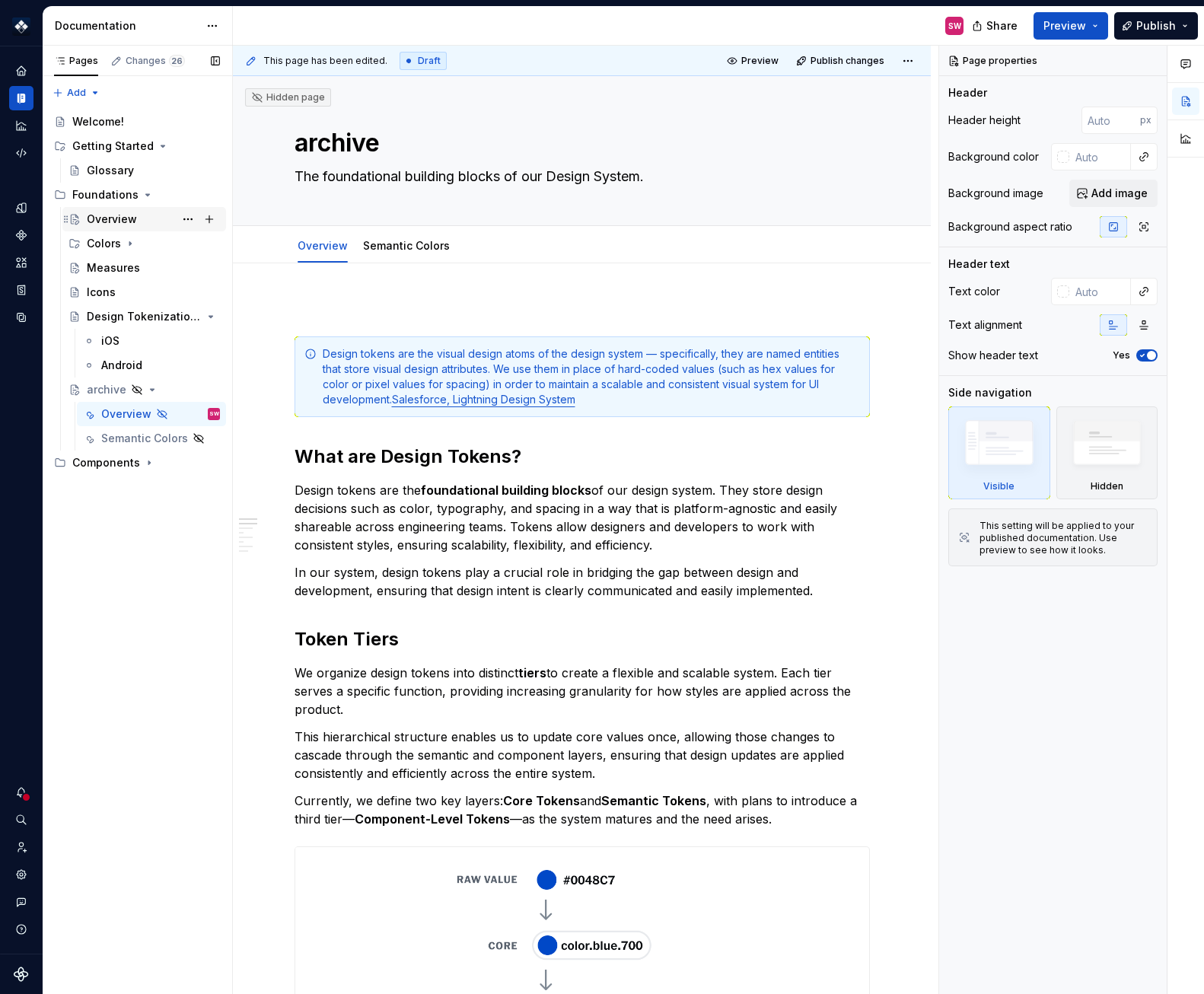 click on "Overview" at bounding box center [112, 219] 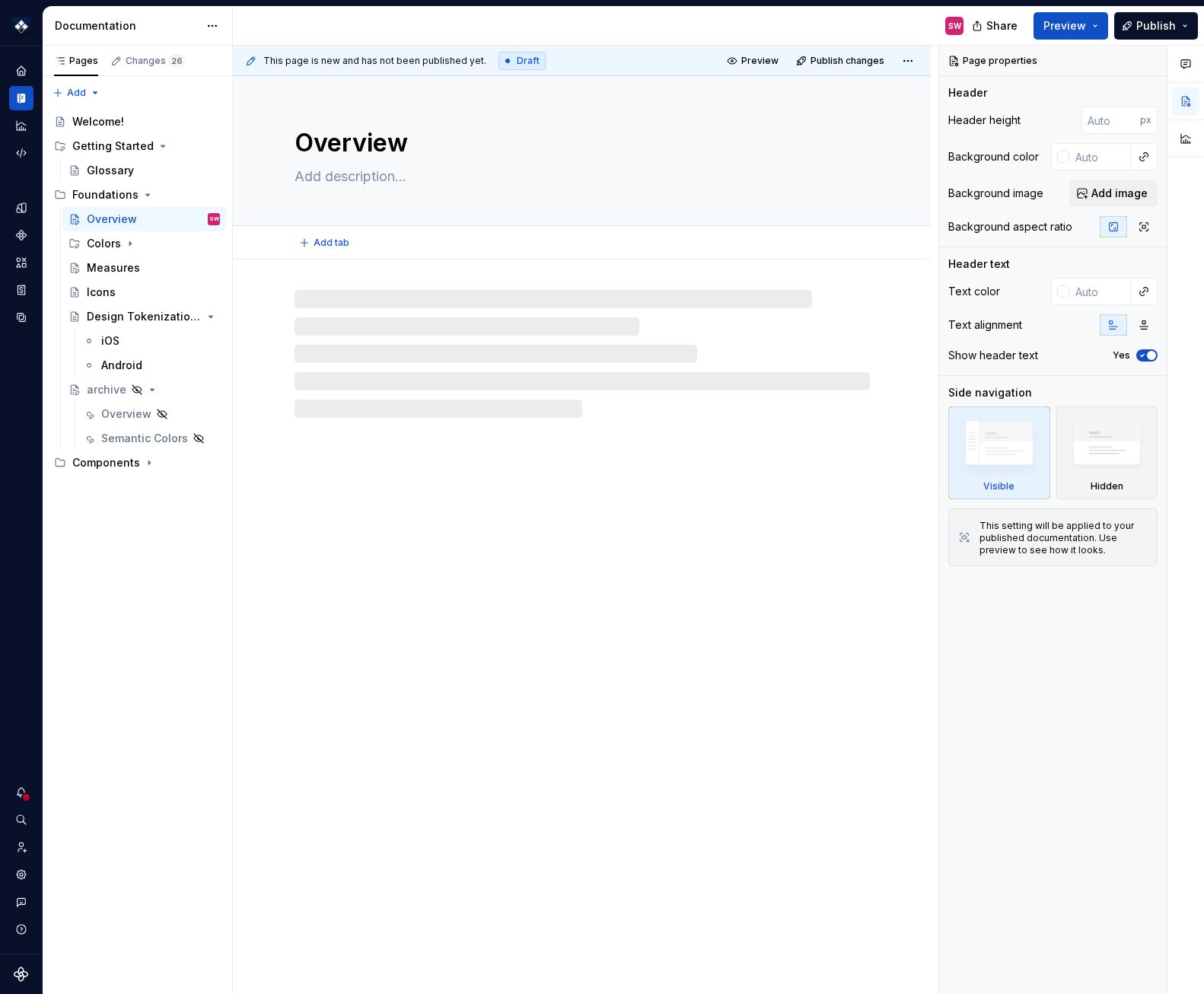 click at bounding box center [579, 177] 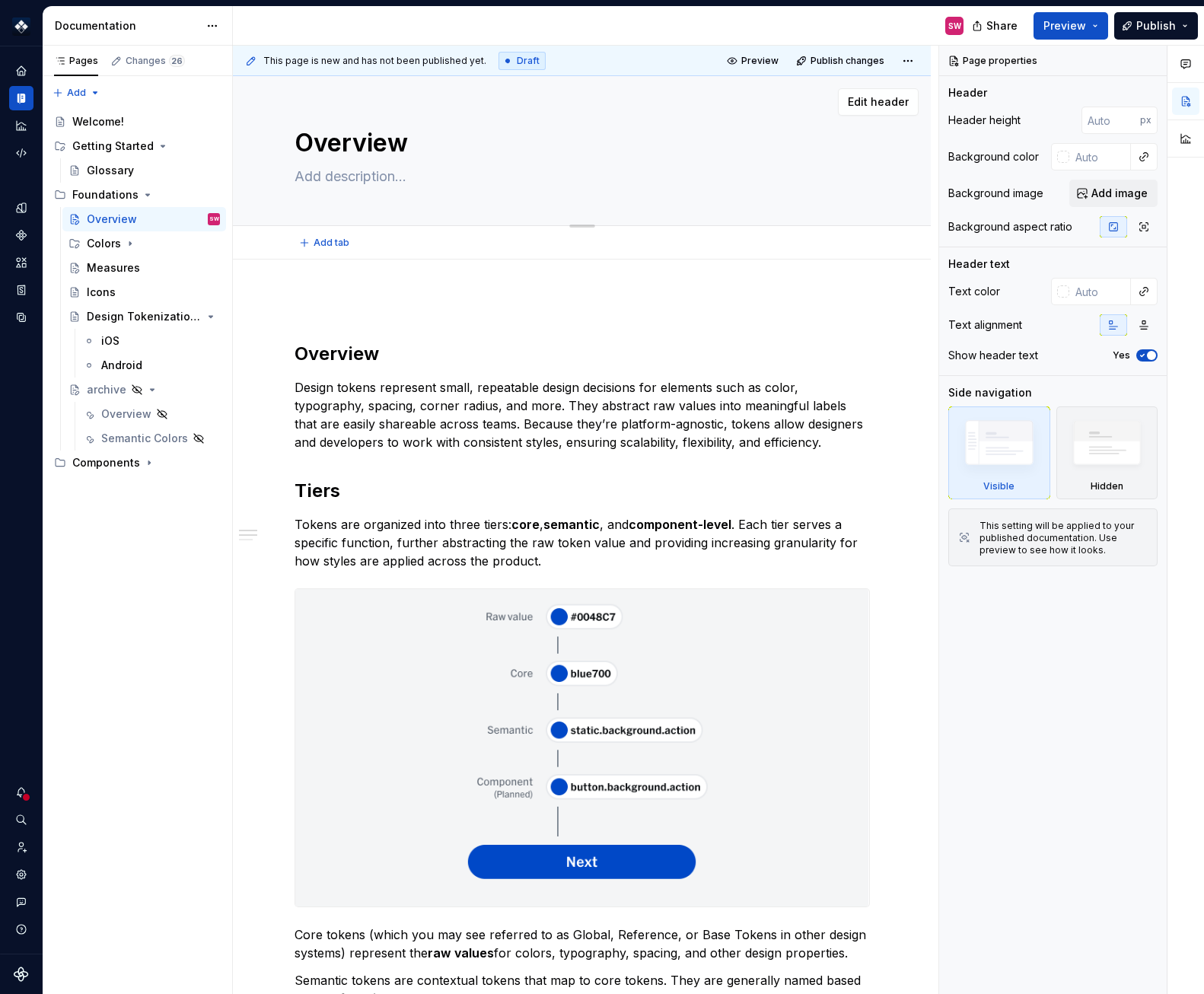 click at bounding box center [579, 177] 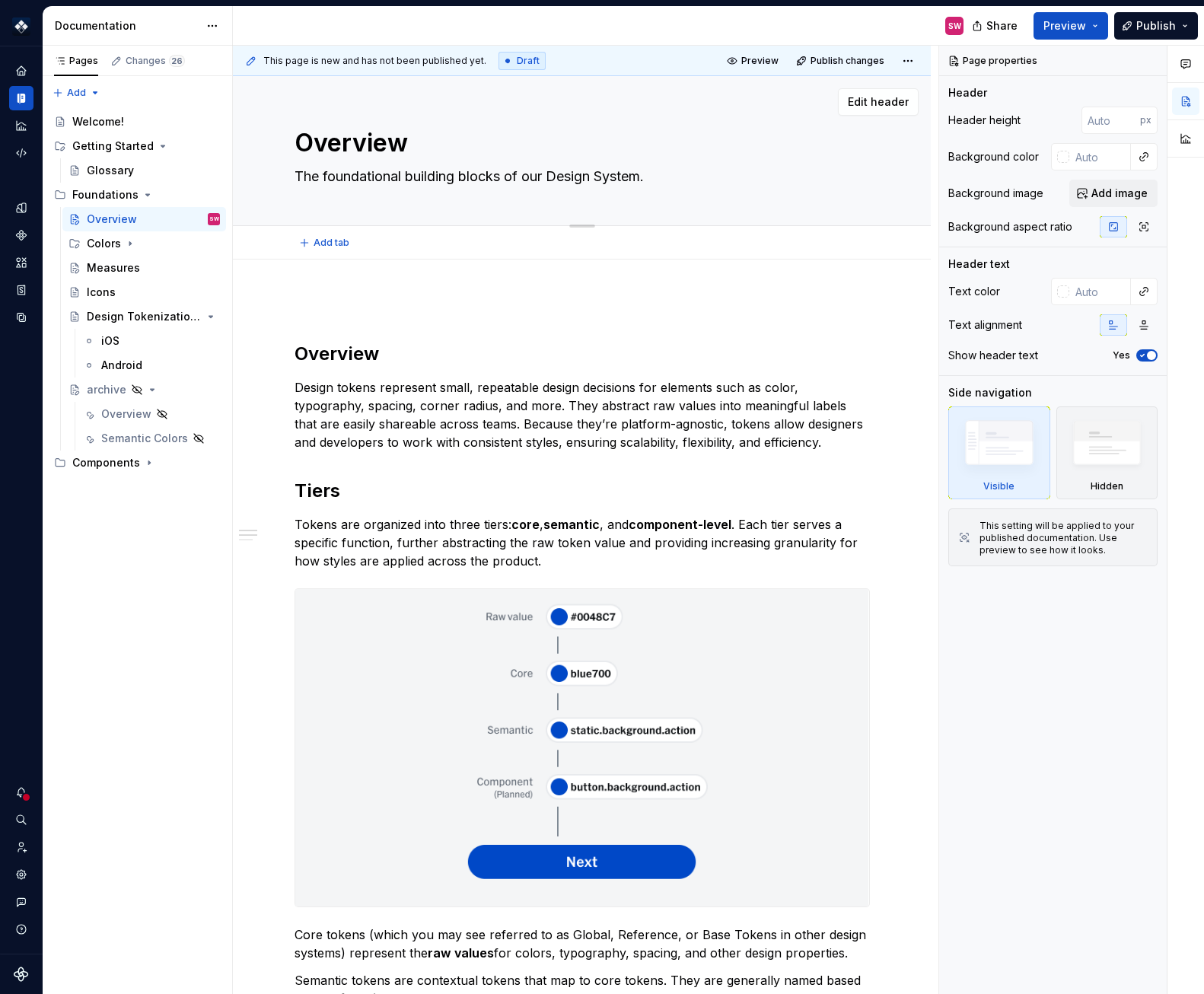scroll, scrollTop: 10, scrollLeft: 0, axis: vertical 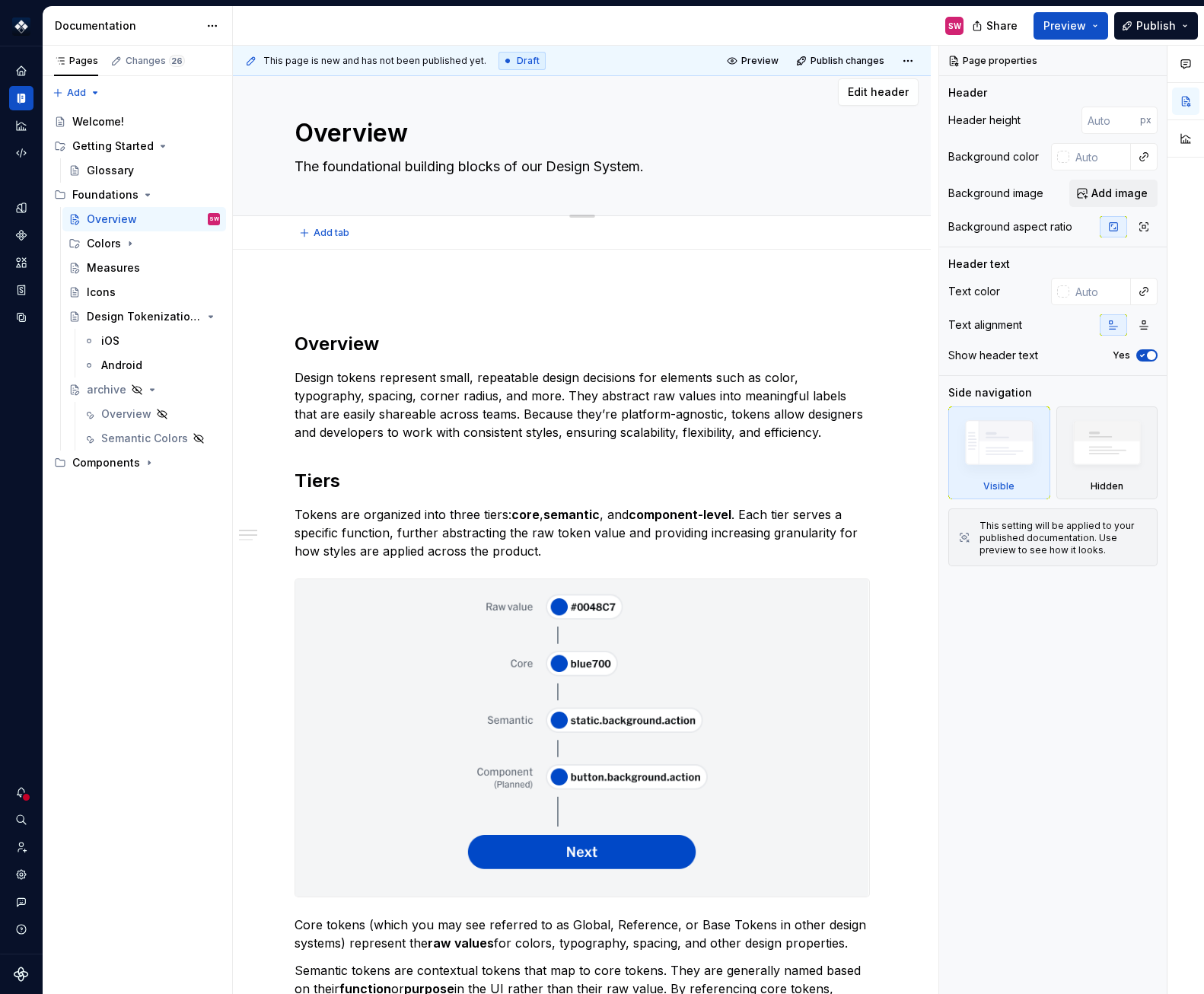 type on "*" 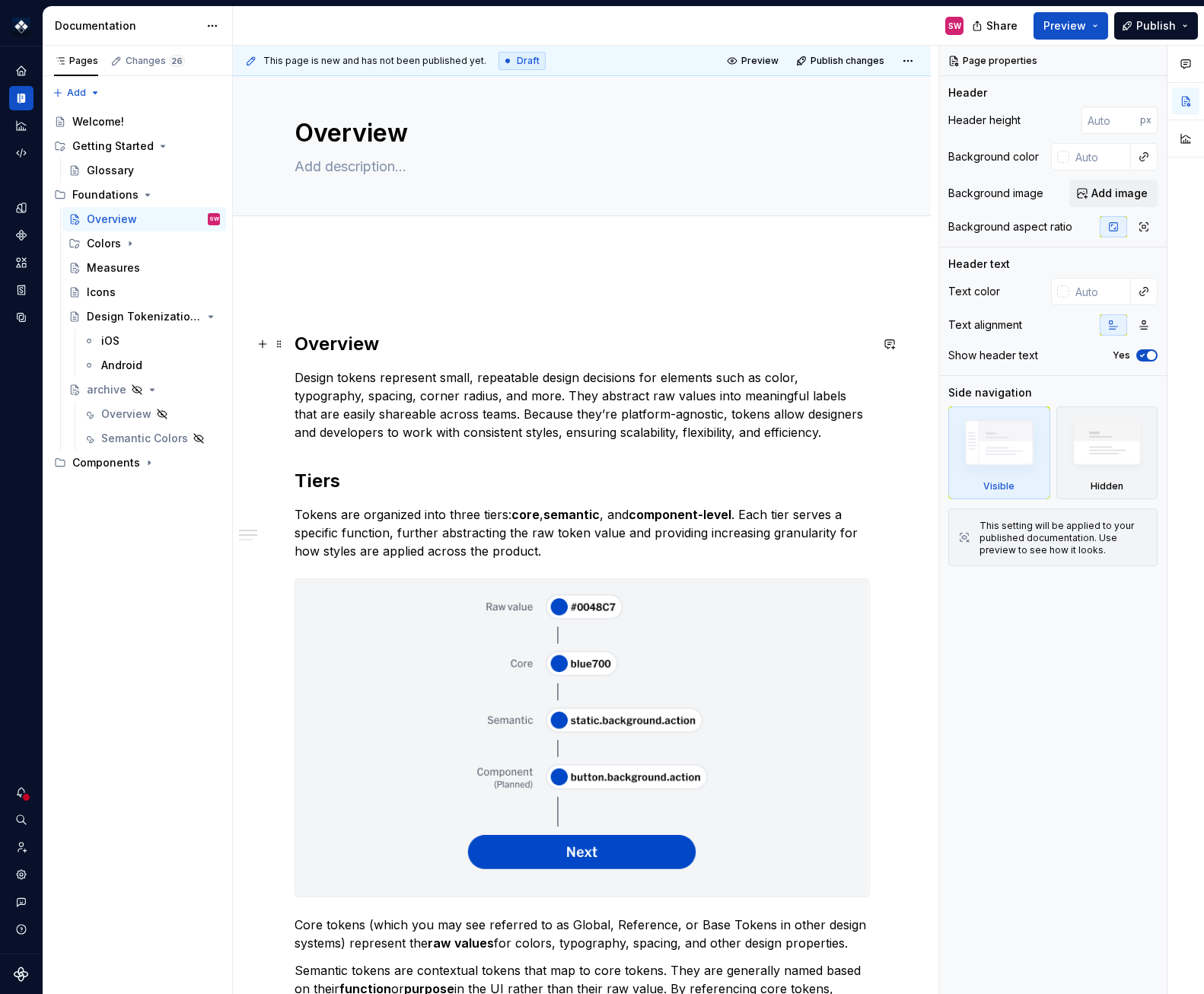 click on "Overview" at bounding box center (582, 344) 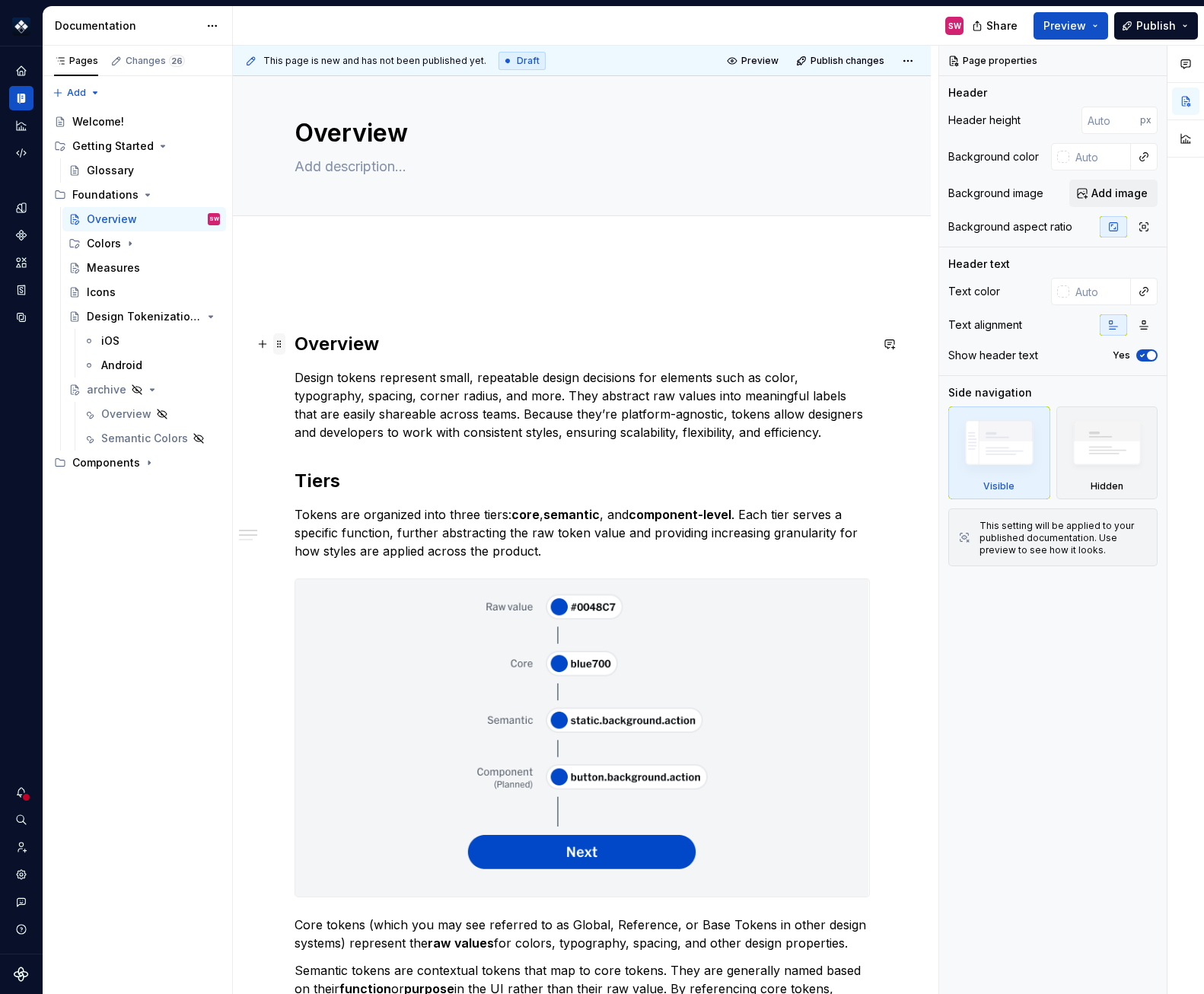 click on "Design tokens represent small, repeatable design decisions for elements such as color, typography, spacing, corner radius, and more. They abstract raw values into meaningful labels that are easily shareable across teams. Because they’re platform-agnostic, tokens allow designers and developers to work with consistent styles, ensuring scalability, flexibility, and efficiency." at bounding box center (582, 405) 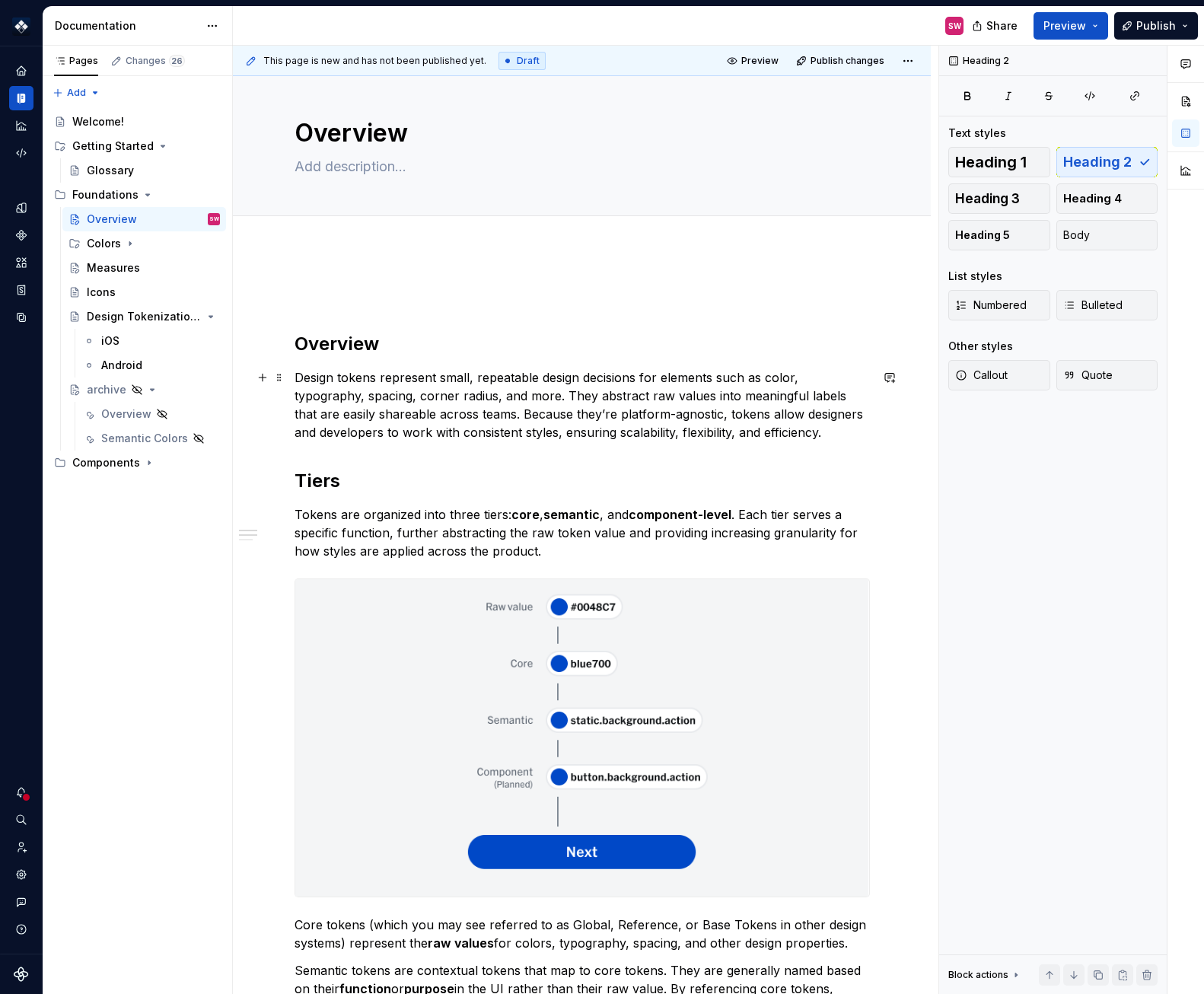 scroll, scrollTop: 100, scrollLeft: 0, axis: vertical 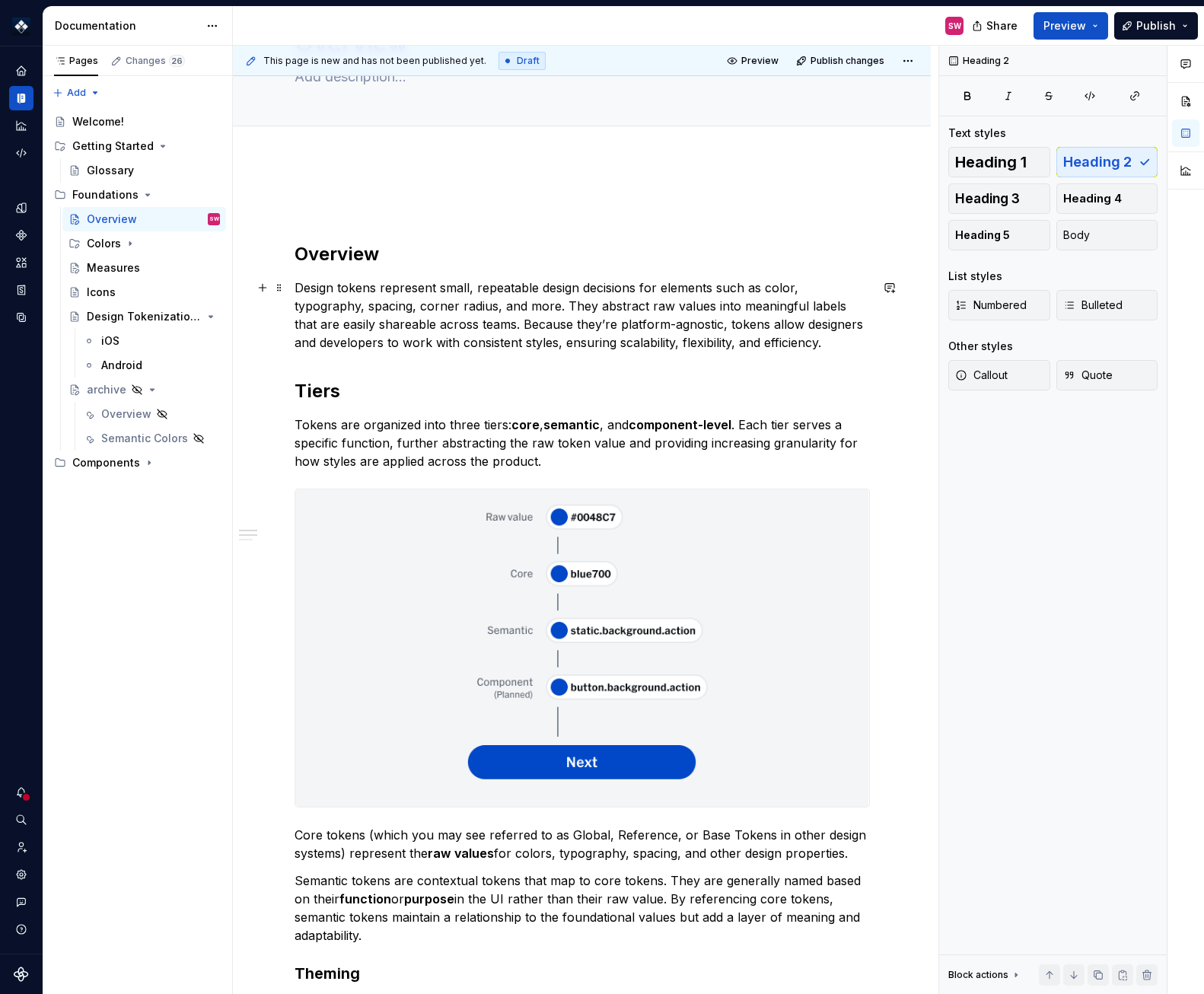 click on "Overview" at bounding box center [582, 254] 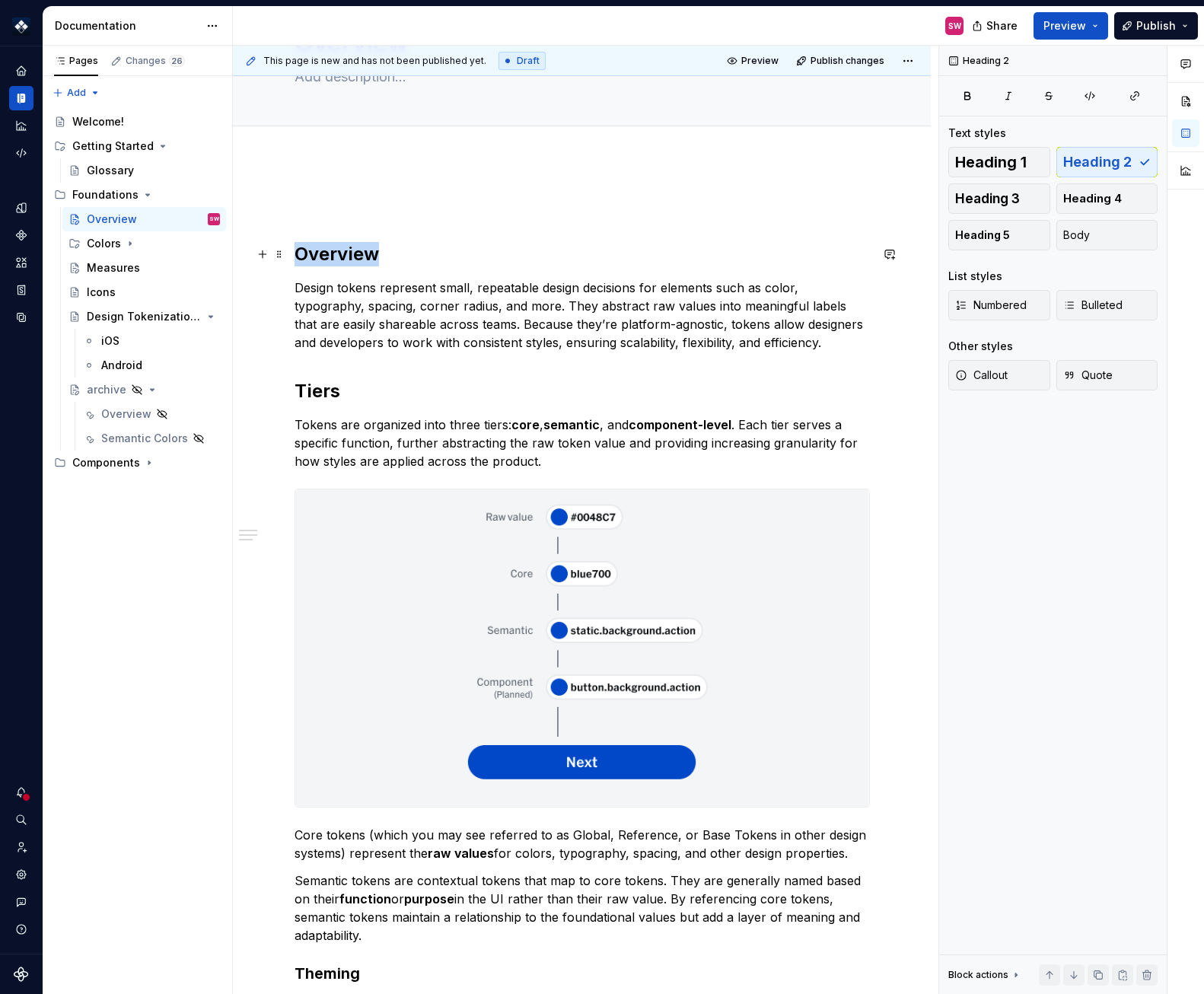 scroll, scrollTop: 98, scrollLeft: 0, axis: vertical 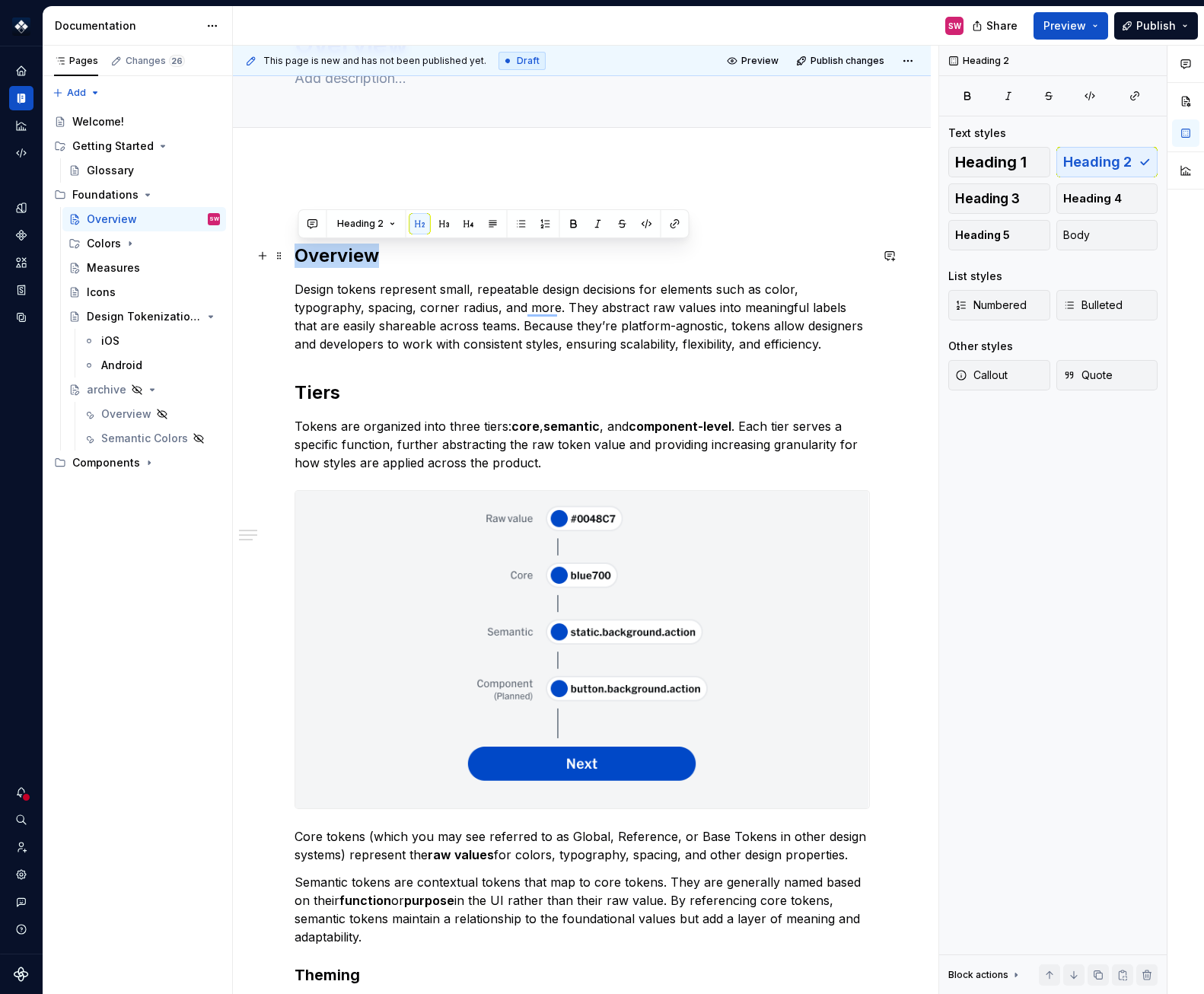 type on "*" 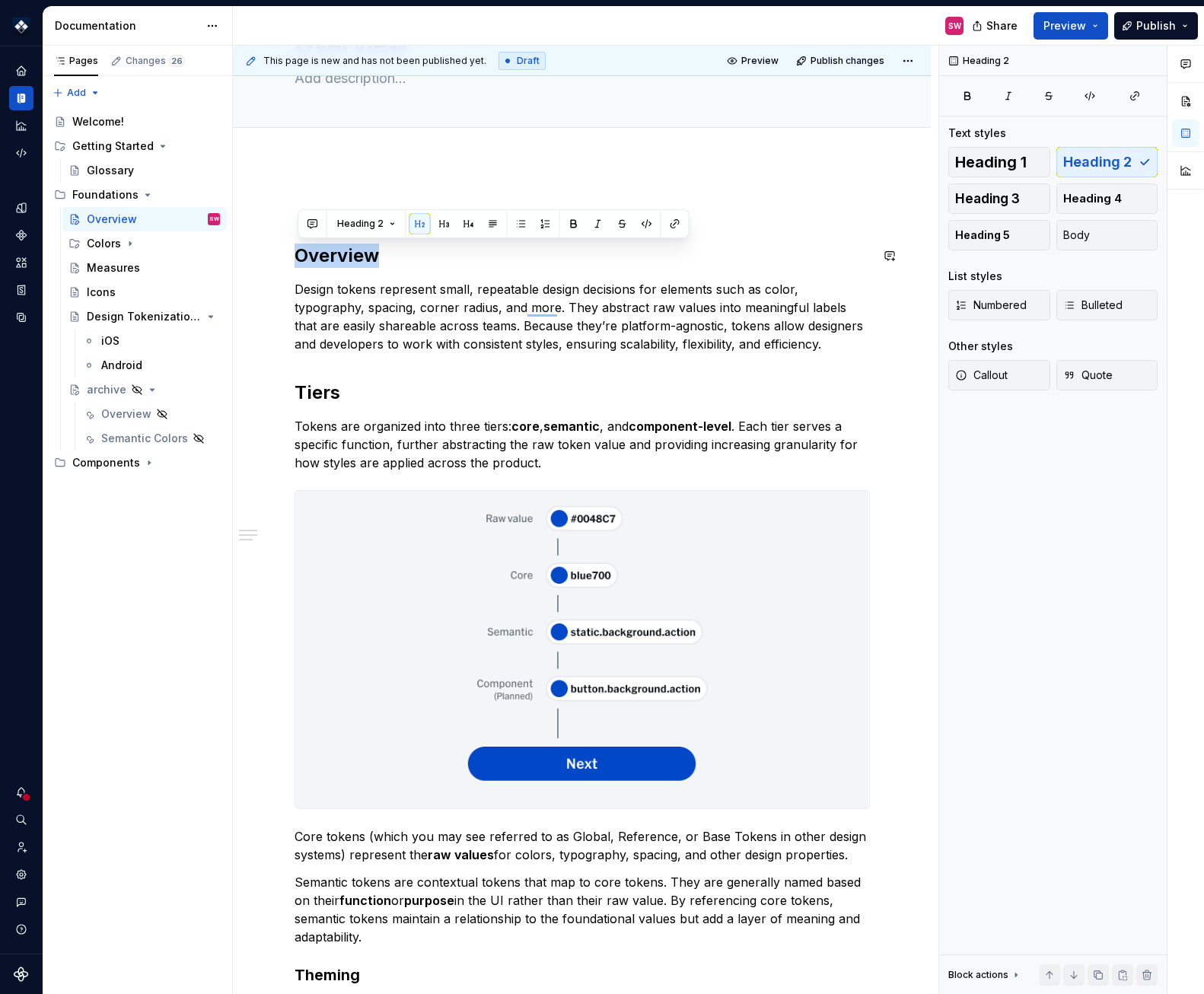 type 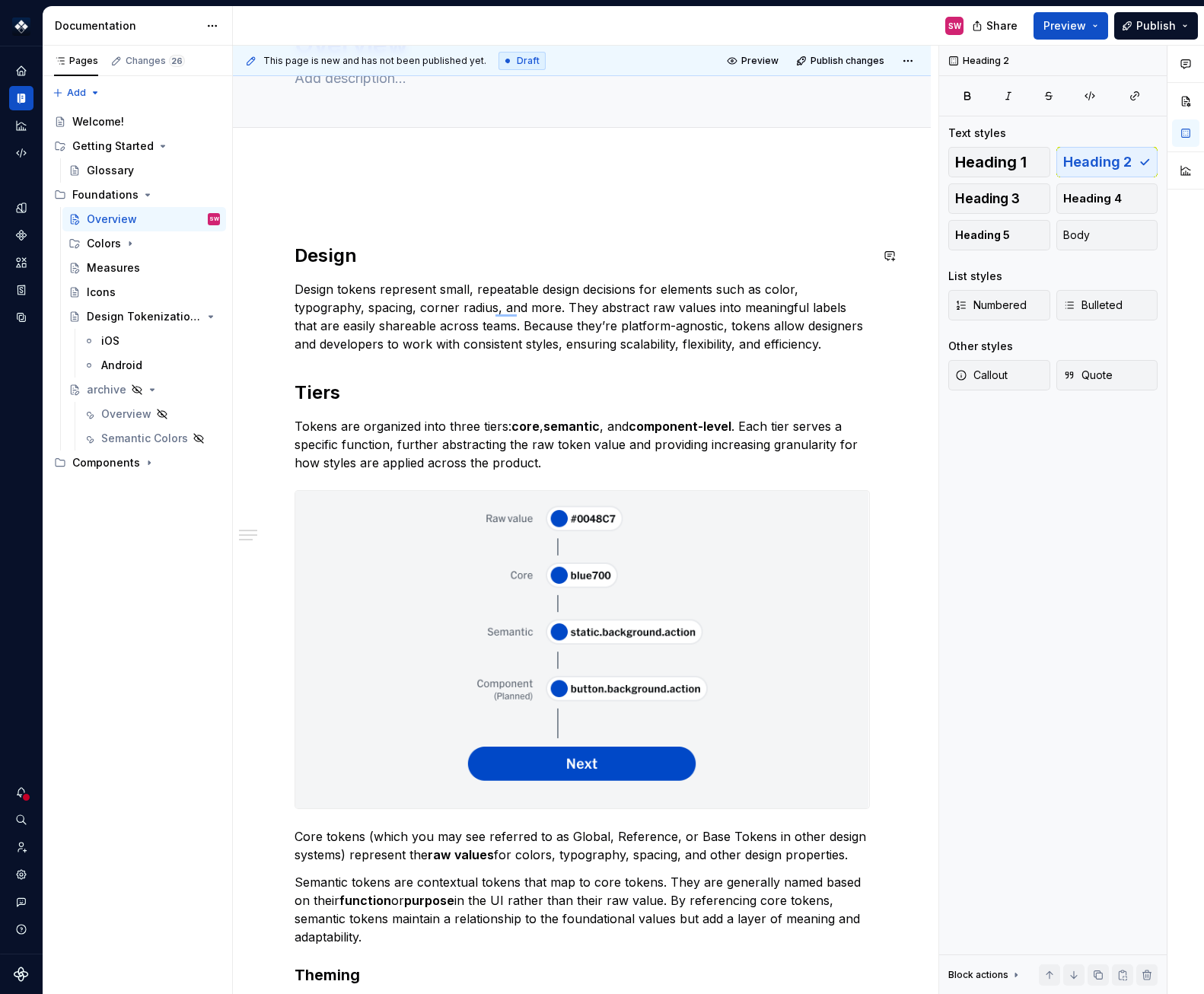 scroll, scrollTop: 98, scrollLeft: 0, axis: vertical 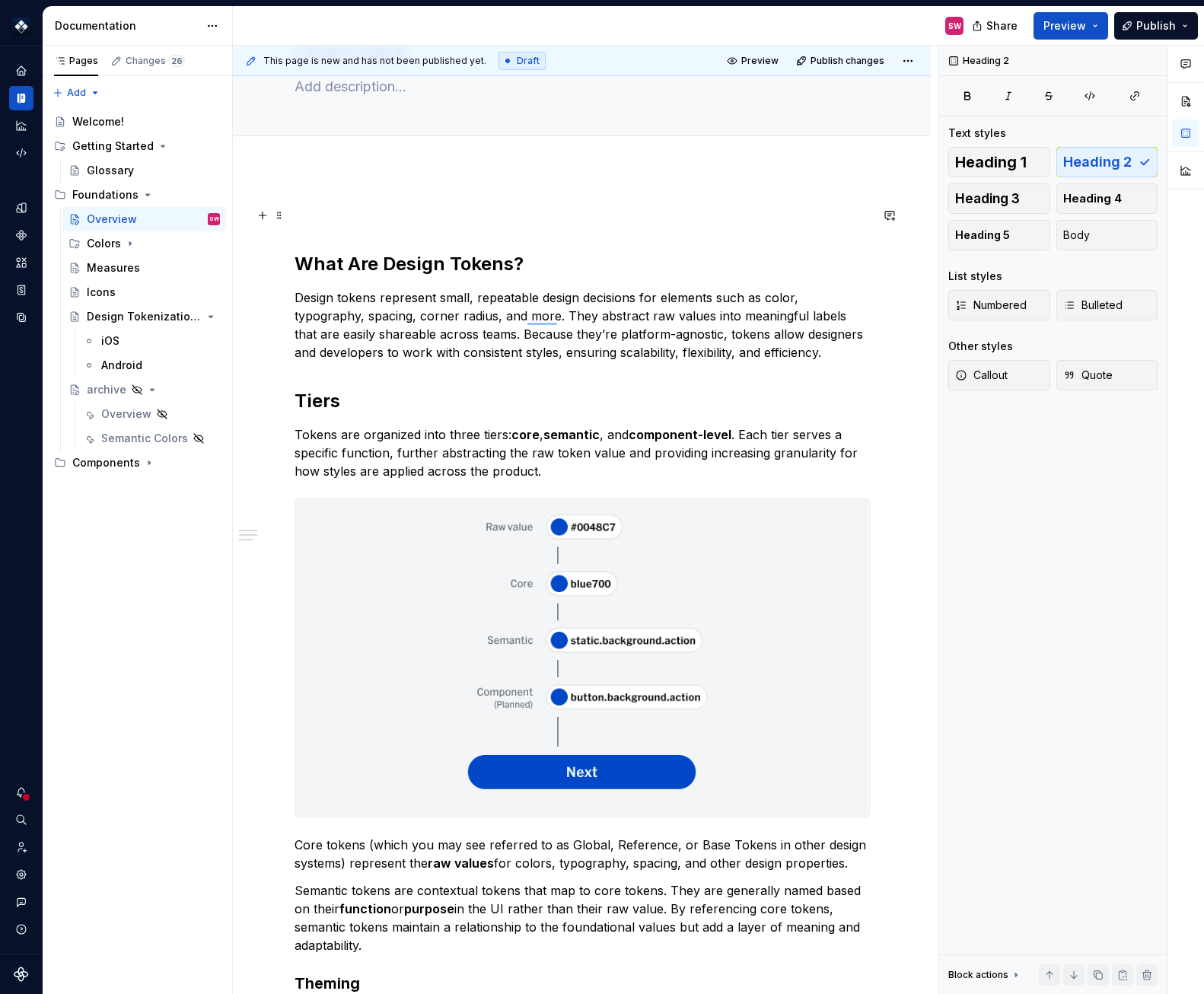 click at bounding box center (582, 215) 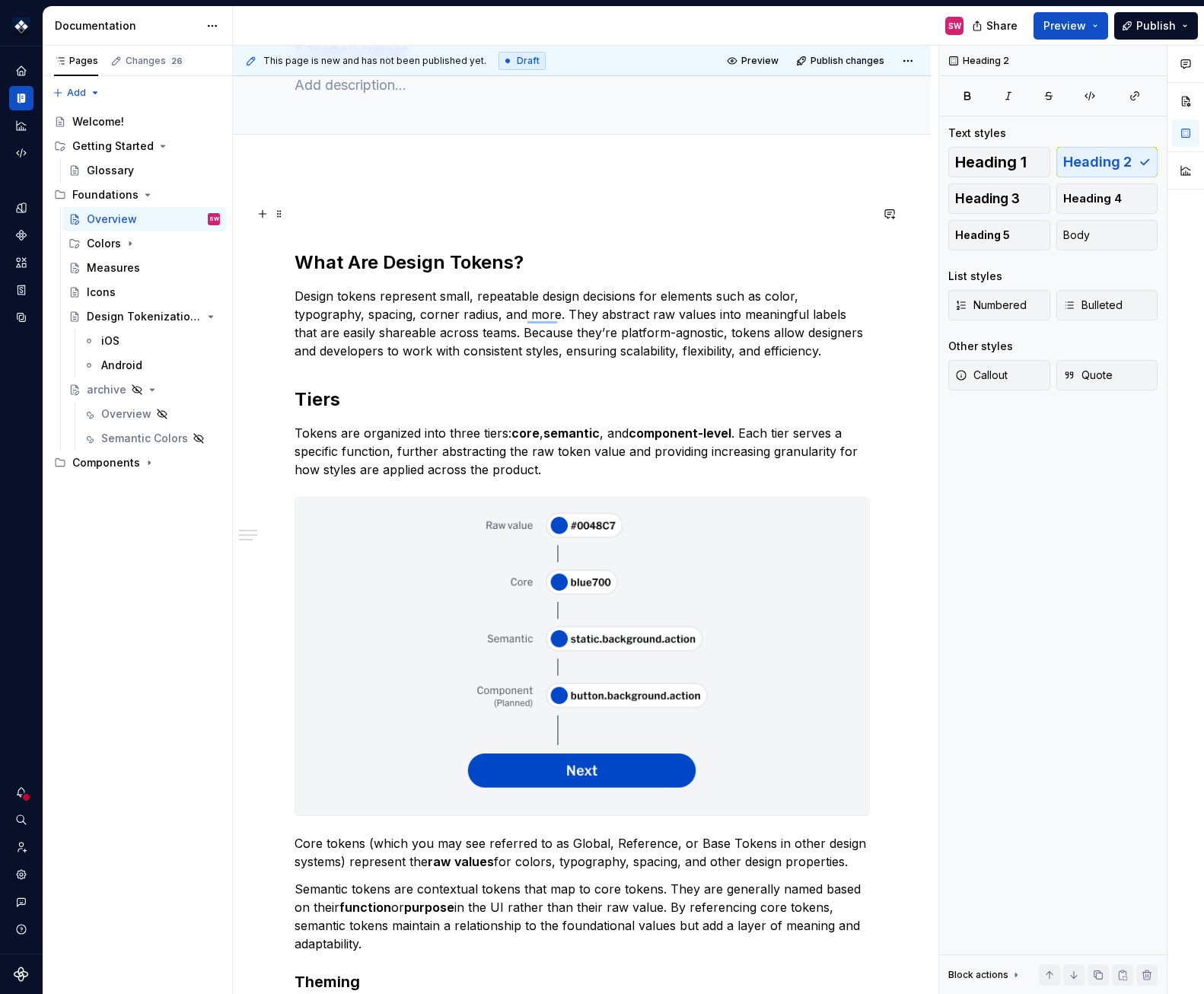 scroll, scrollTop: 91, scrollLeft: 0, axis: vertical 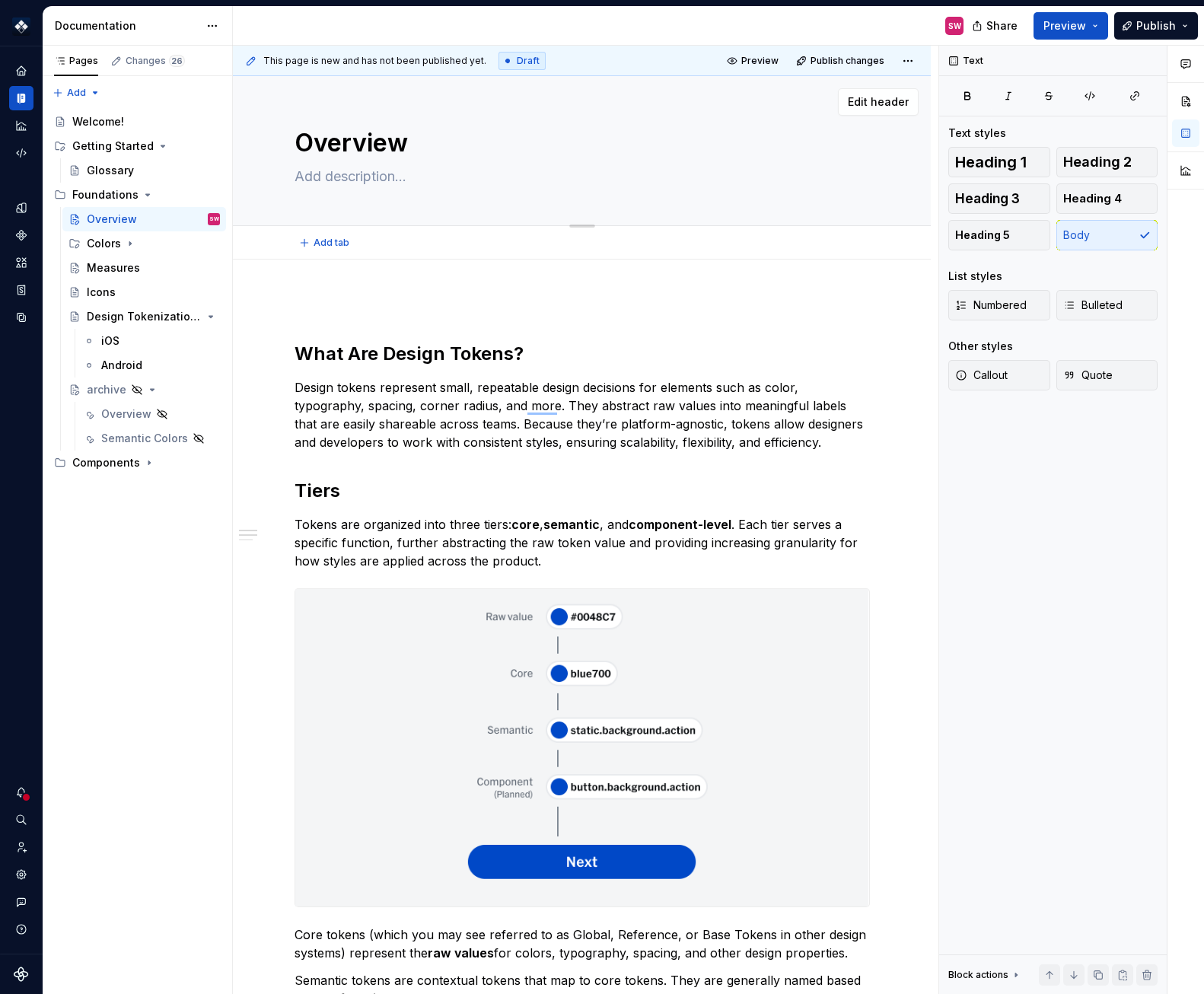 click at bounding box center (579, 177) 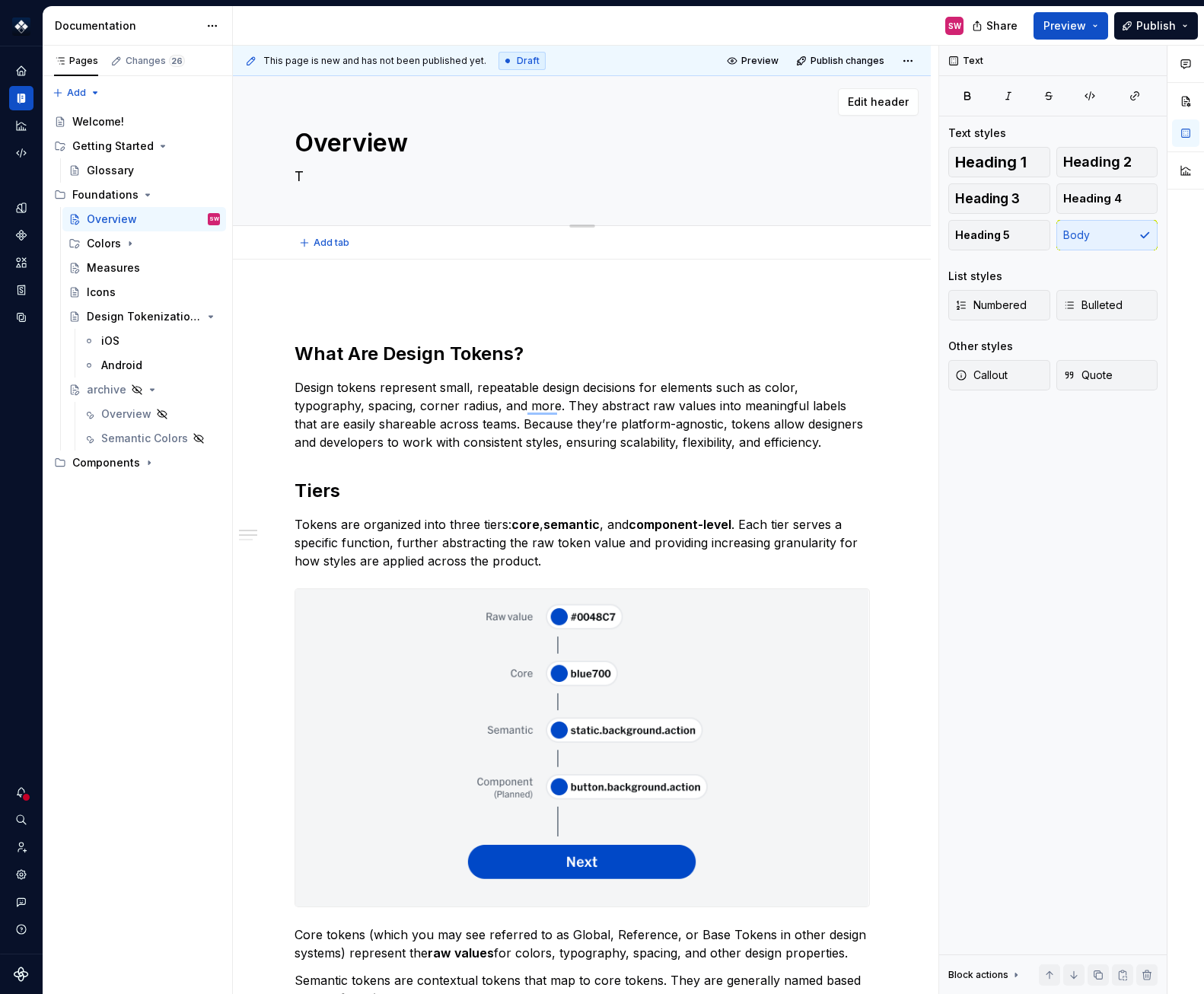 type on "*" 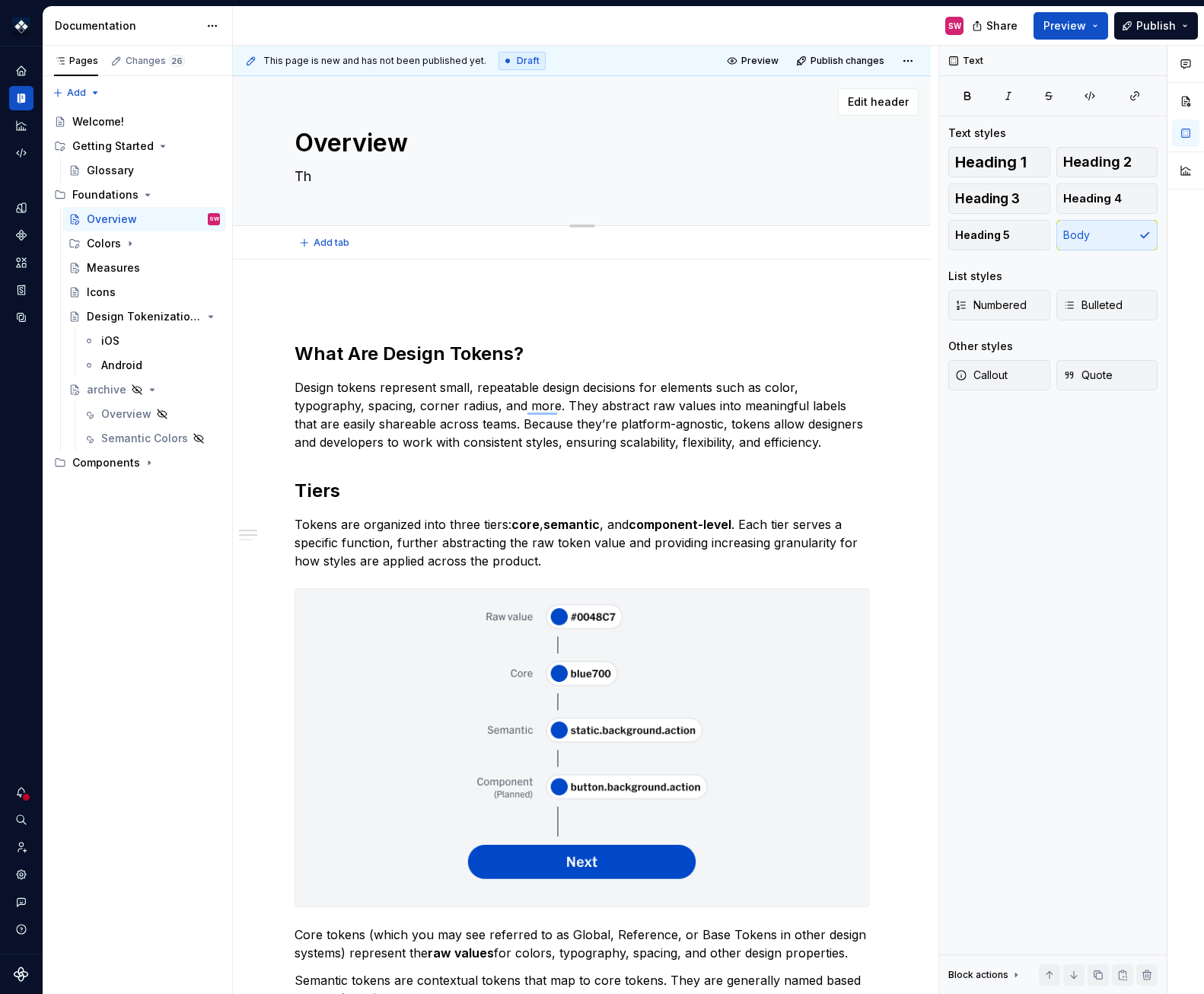 type on "*" 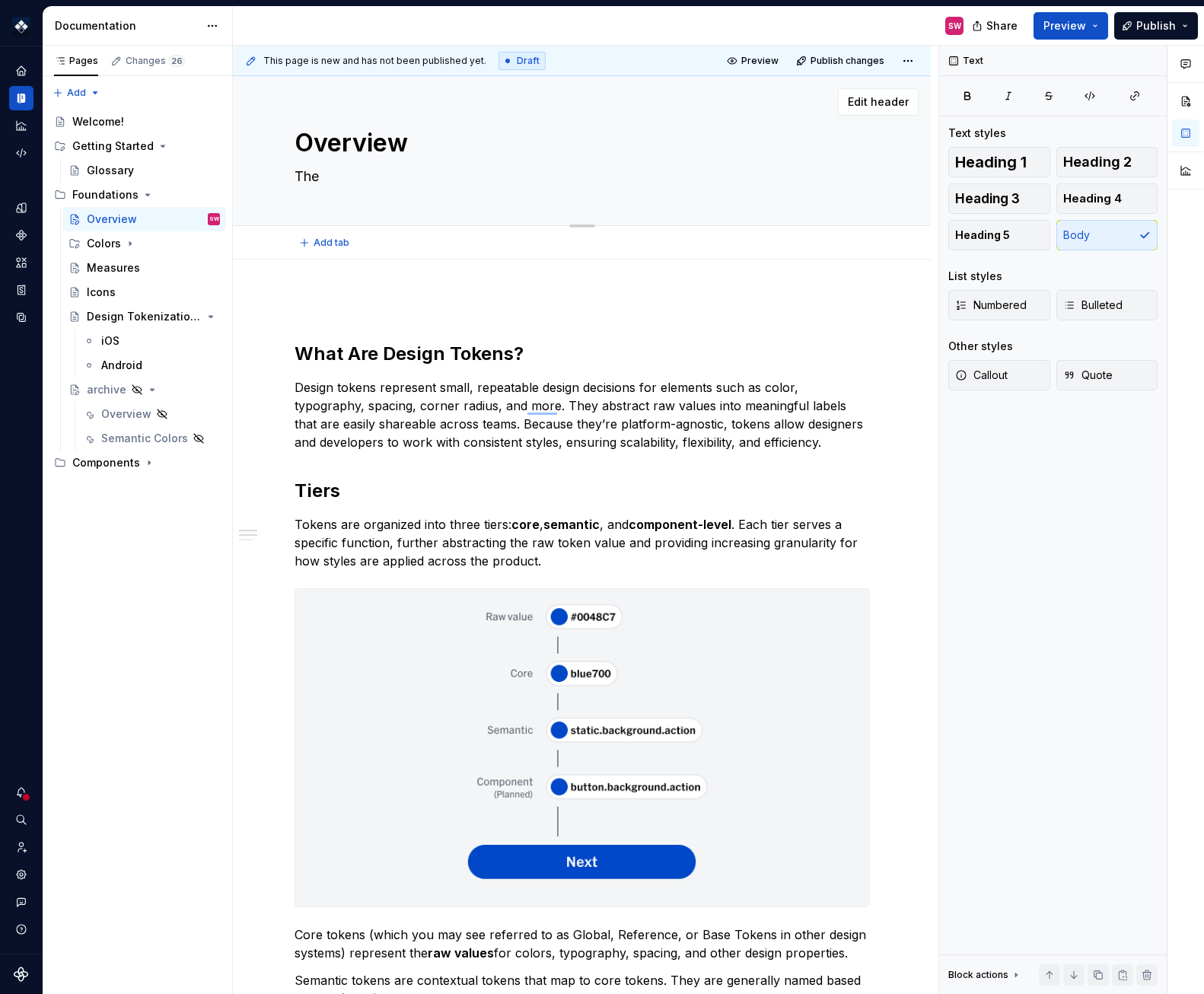 type on "*" 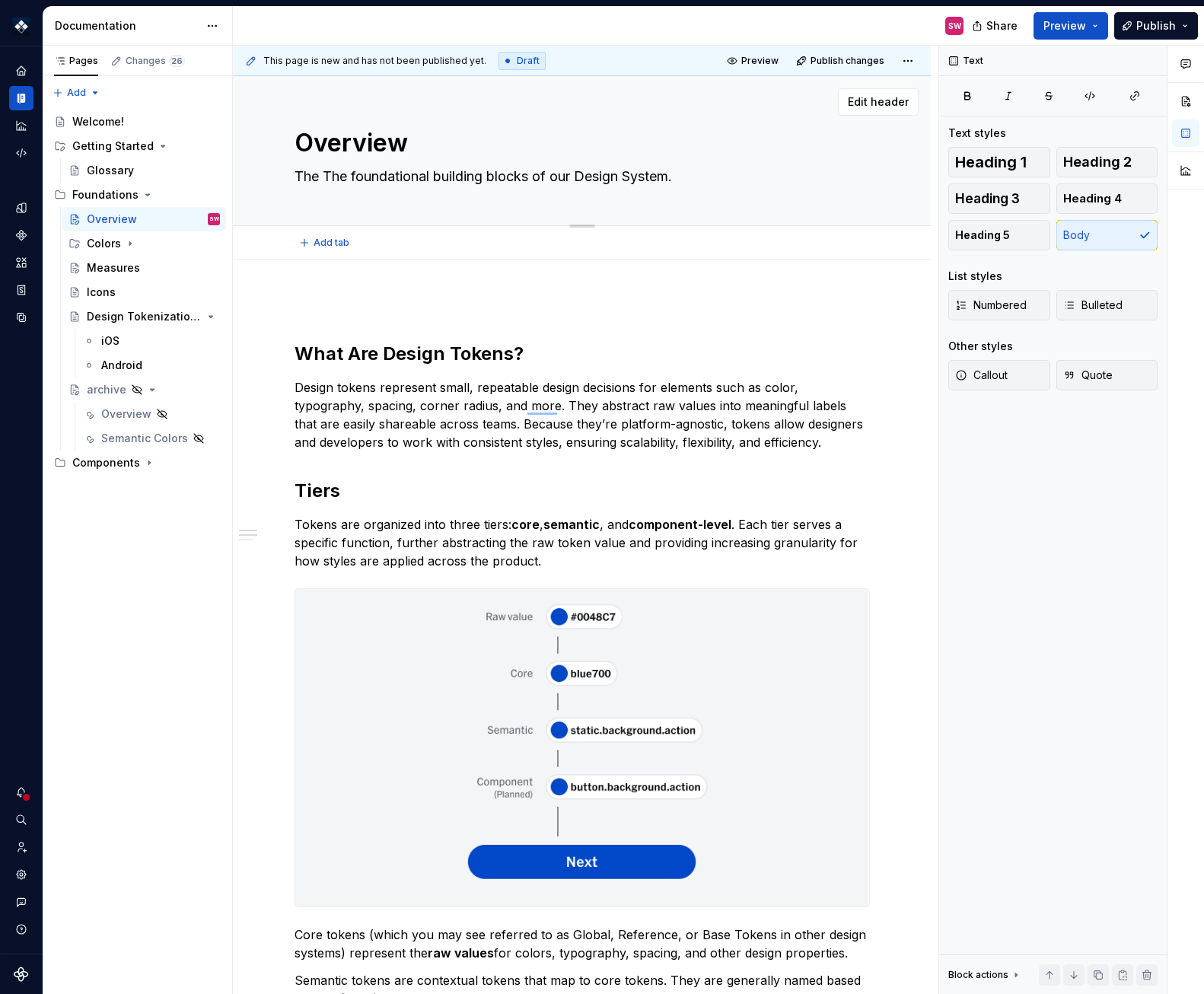 type on "*" 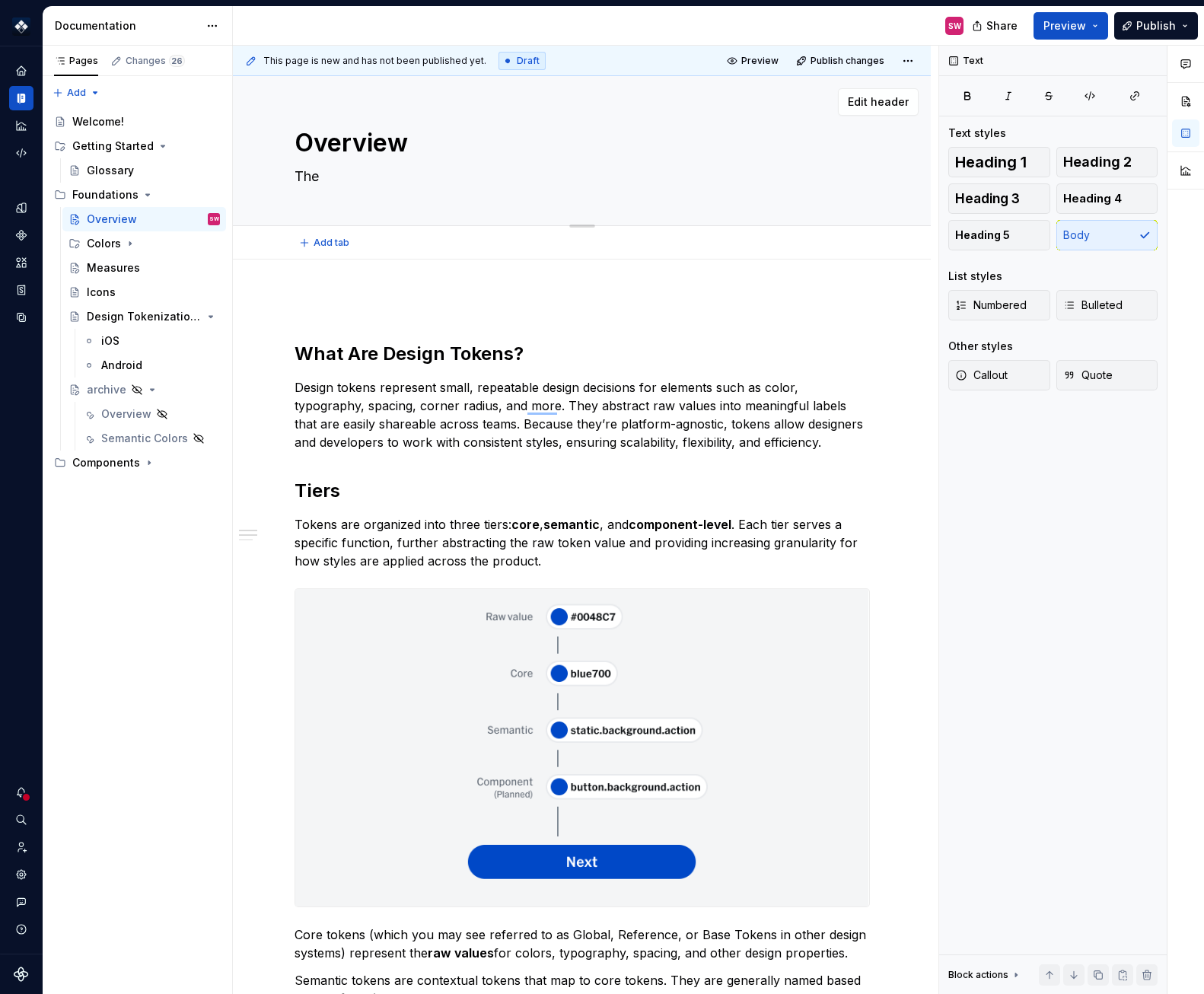 type on "*" 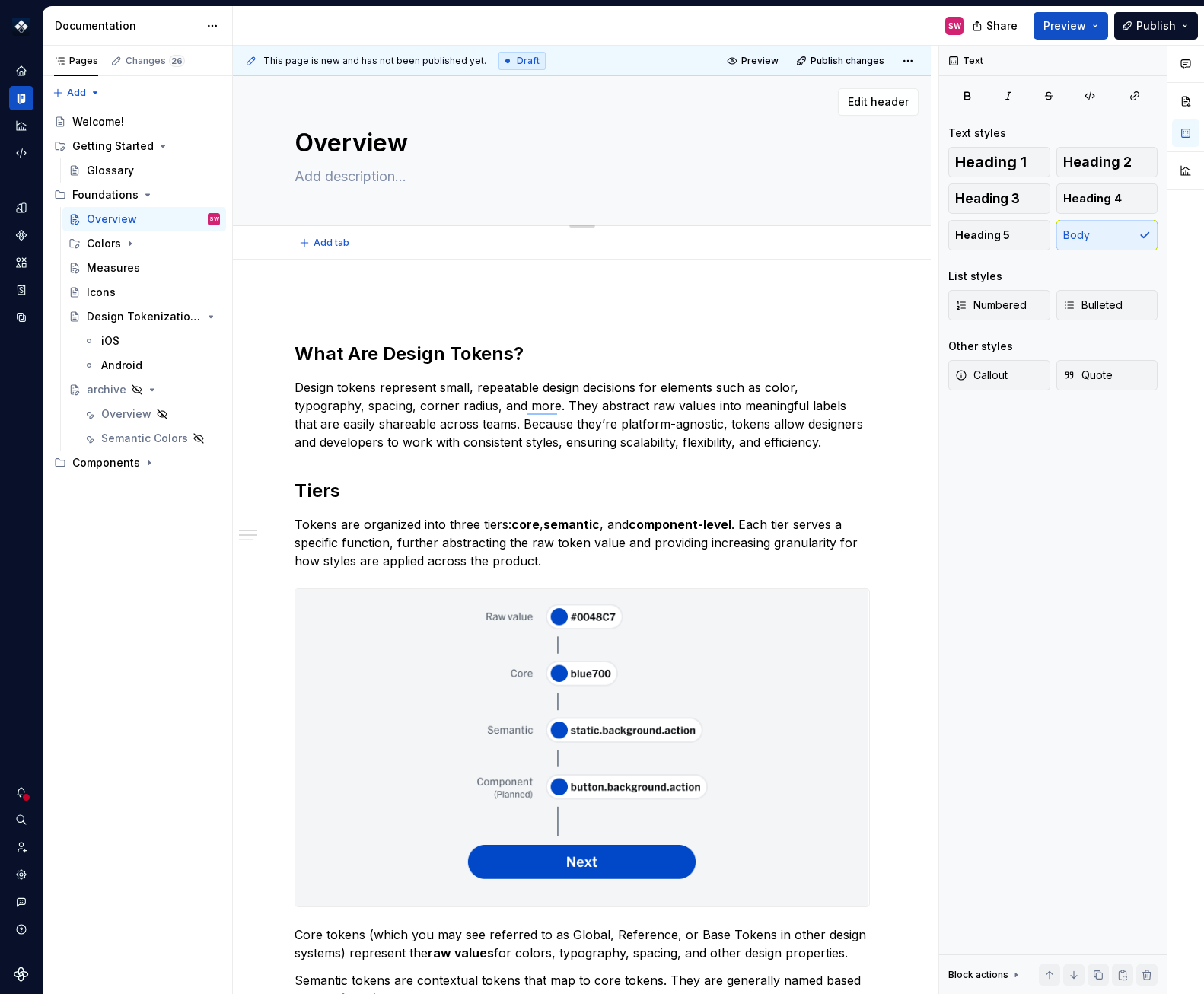 paste on "The foundational building blocks of our Design System." 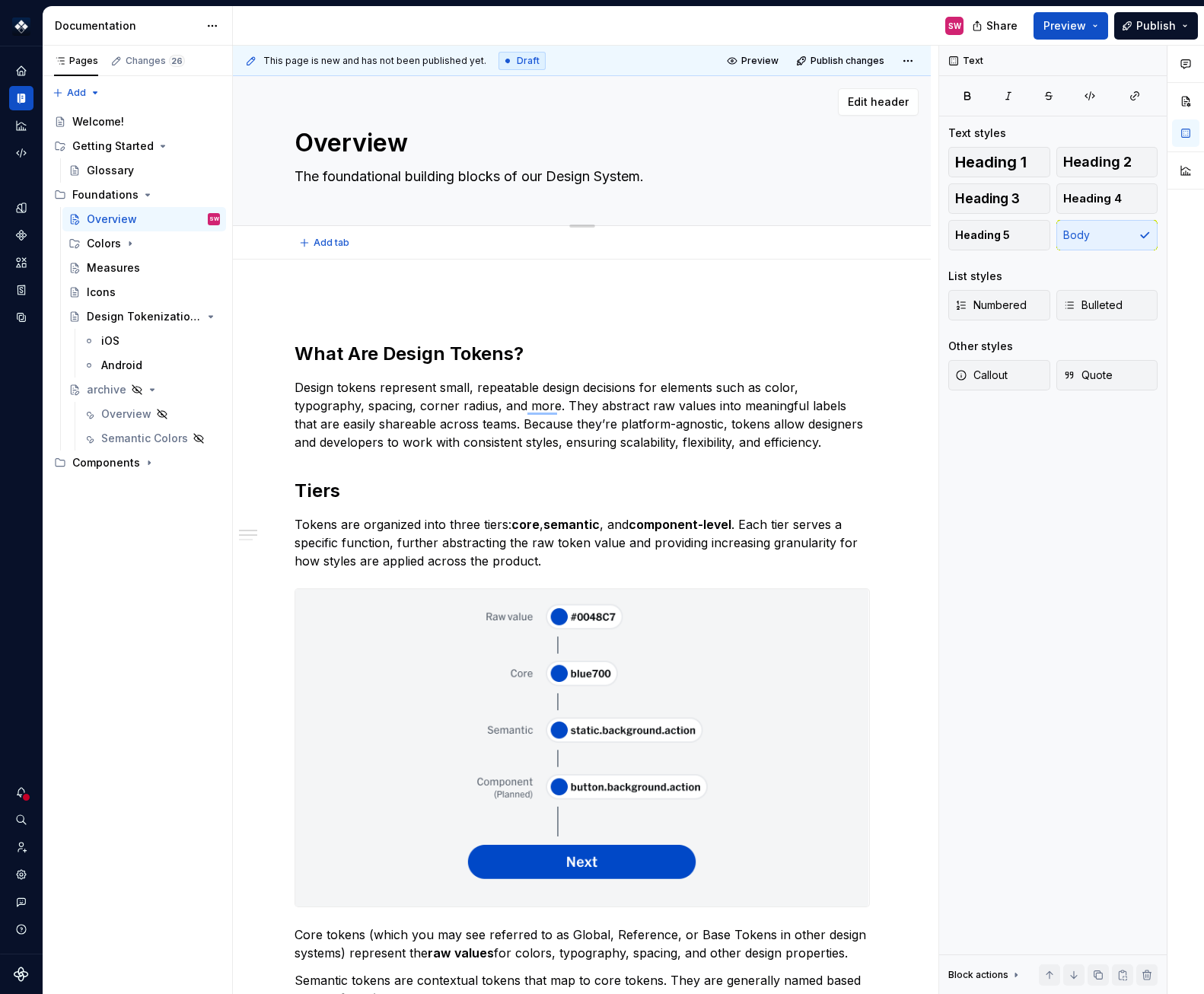 type on "*" 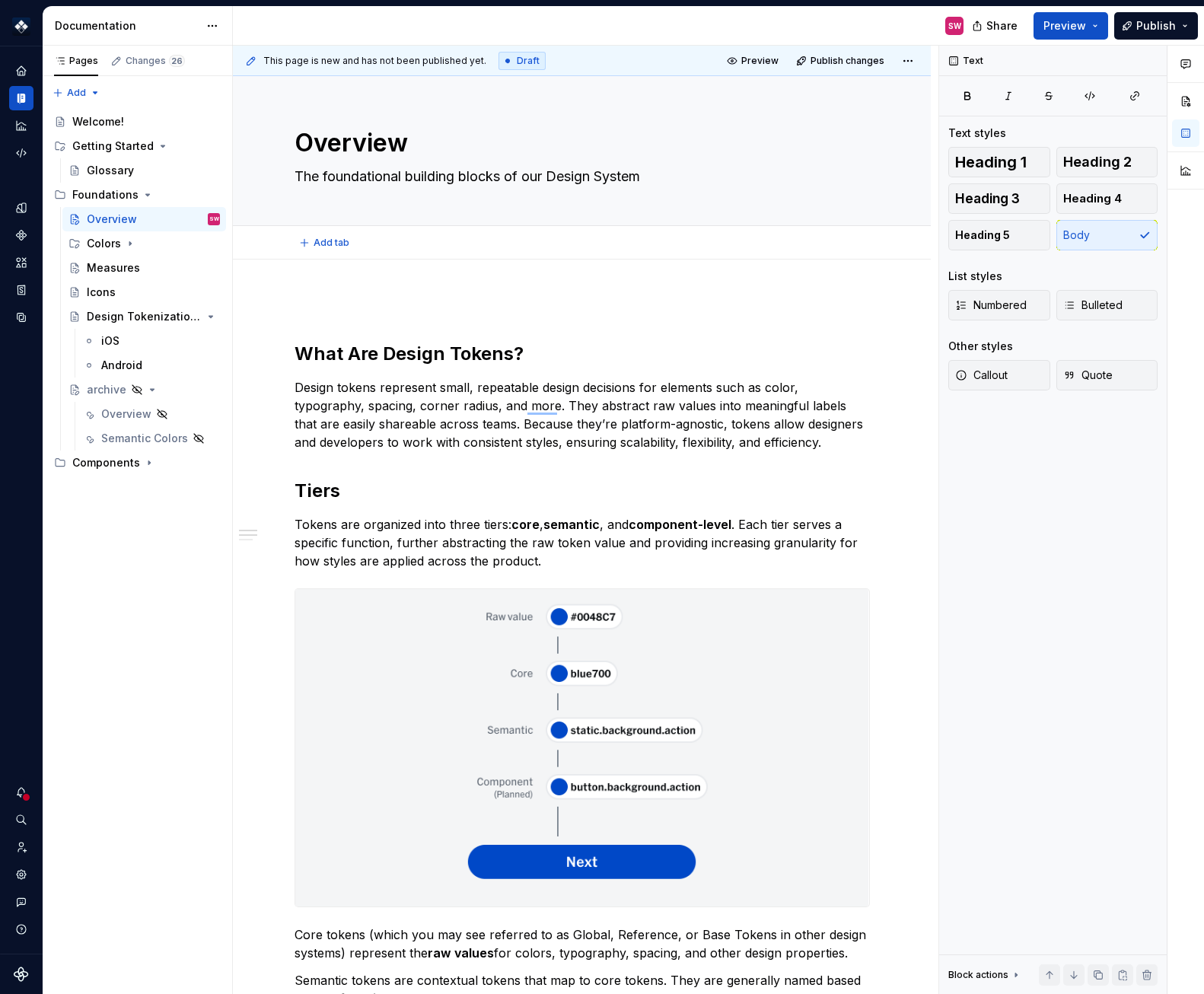 type on "*" 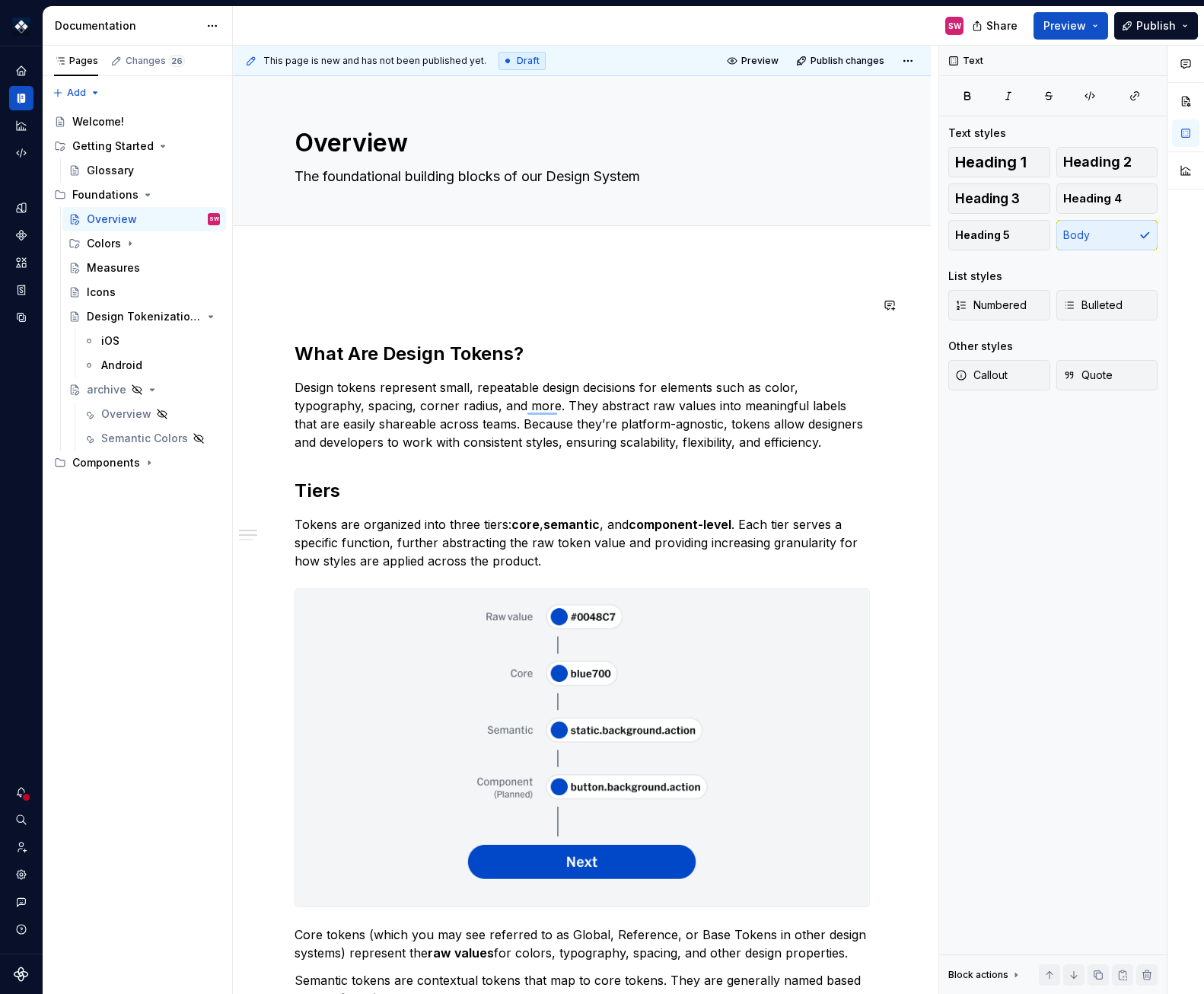scroll, scrollTop: 27, scrollLeft: 0, axis: vertical 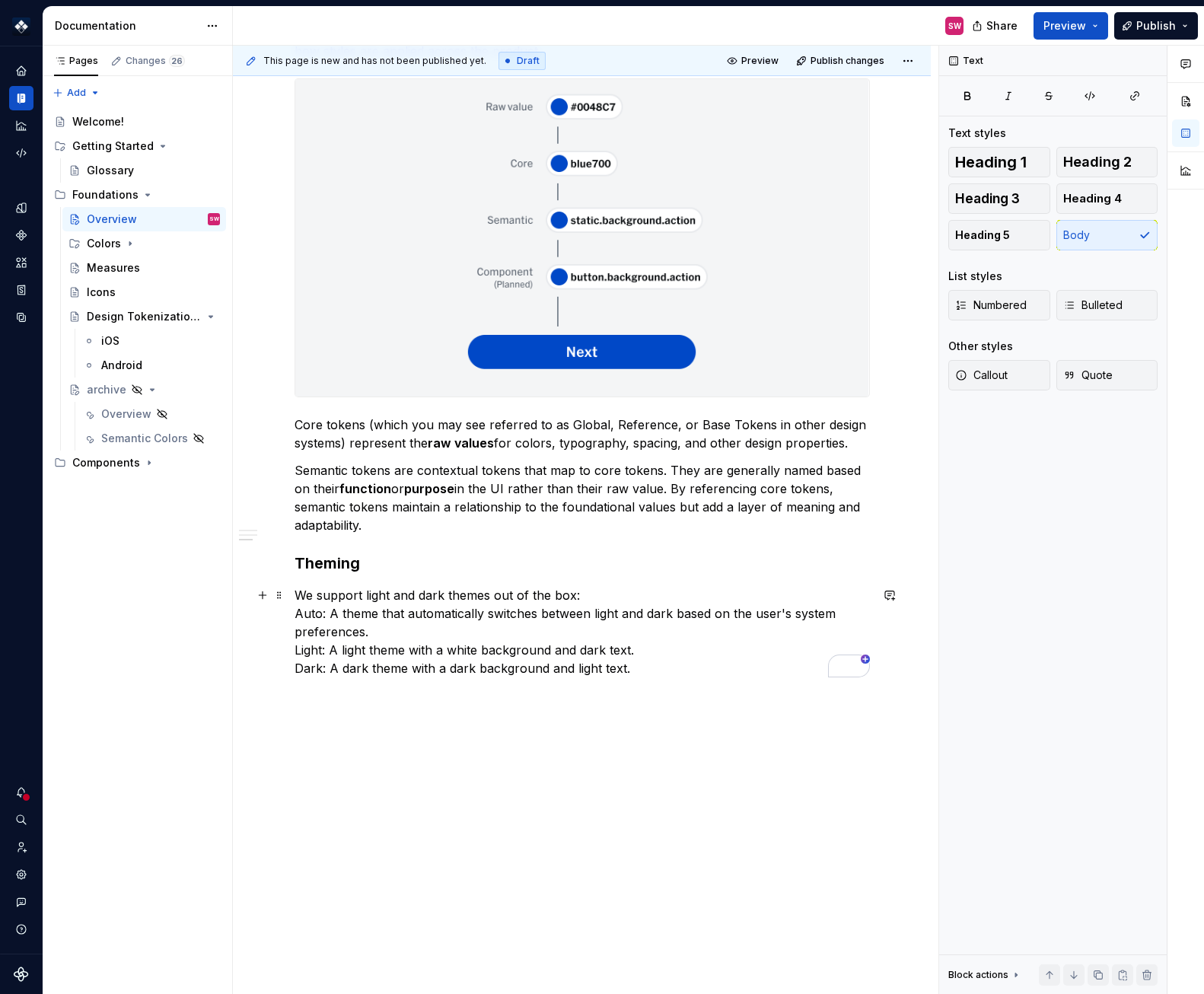 type on "The foundational building blocks of our Design System" 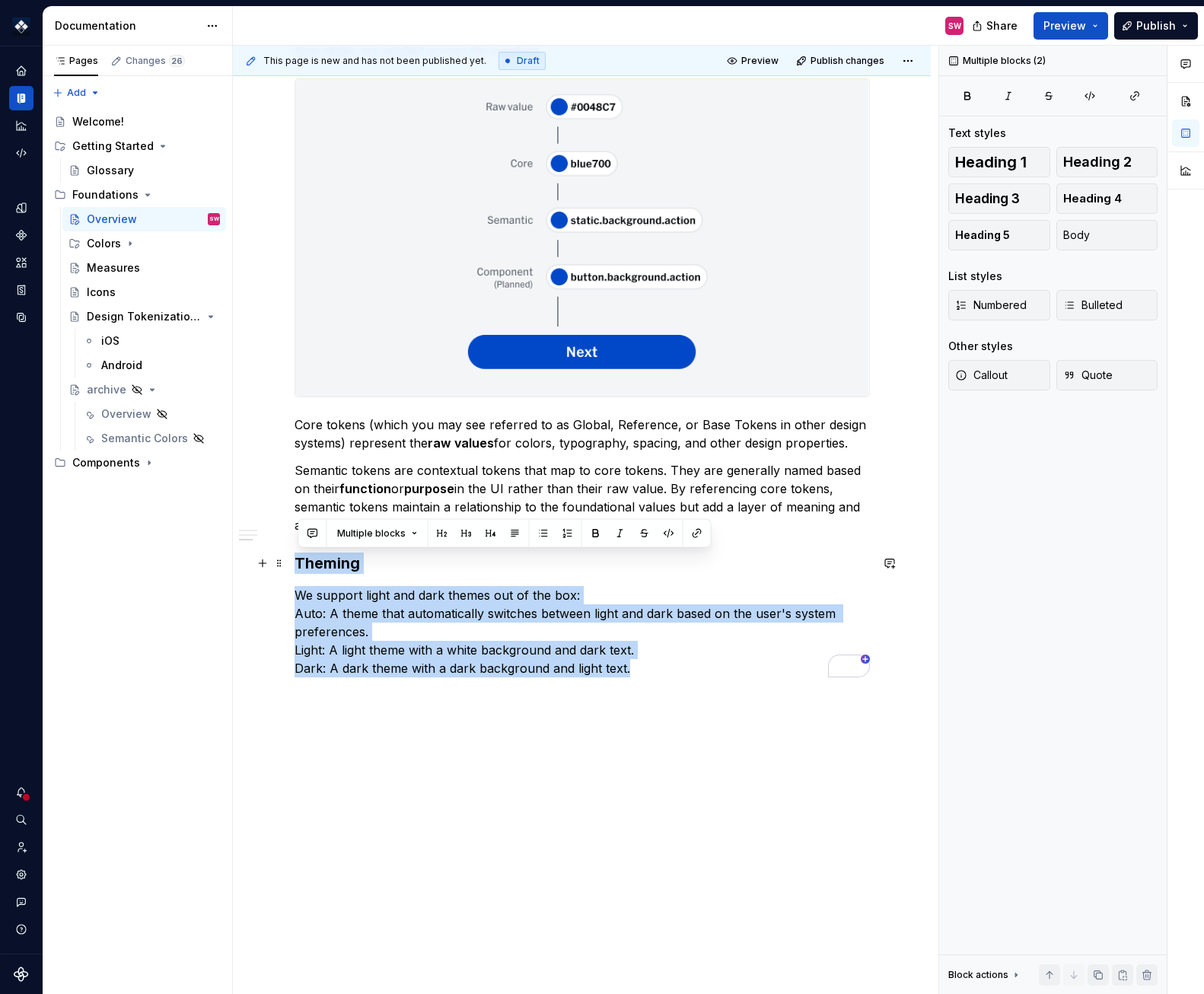 drag, startPoint x: 662, startPoint y: 673, endPoint x: 296, endPoint y: 562, distance: 382.46176 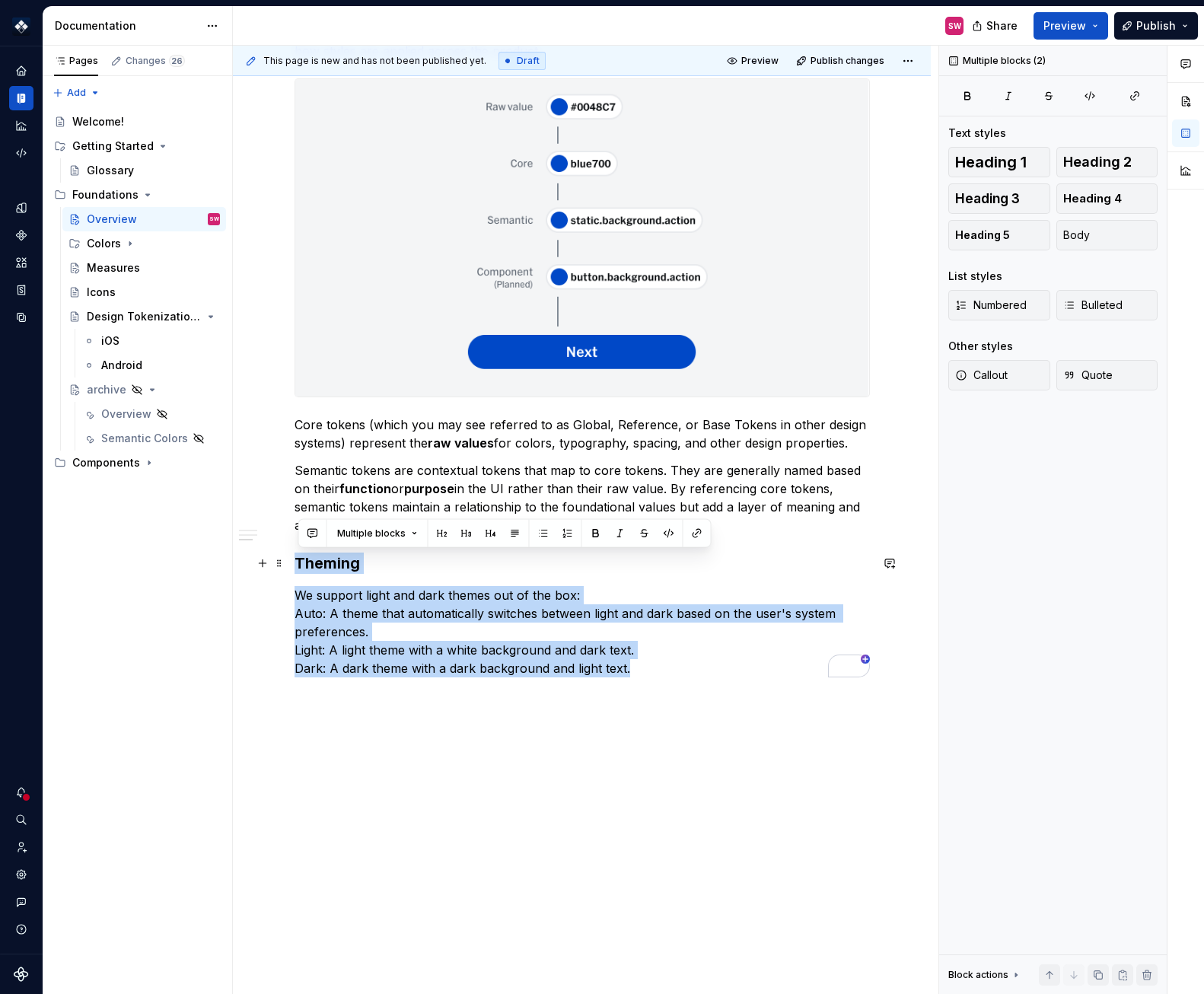 click on "What Are Design Tokens? Design tokens represent small, repeatable design decisions for elements such as color, typography, spacing, corner radius, and more. They abstract raw values into meaningful labels that are easily shareable across teams. Because they’re platform-agnostic, tokens allow designers and developers to work with consistent styles, ensuring scalability, flexibility, and efficiency. Tiers Tokens are organized into three tiers:  core ,  semantic , and  component-level . Each tier serves a specific function, further abstracting the raw token value and providing increasing granularity for how styles are applied across the product. Core tokens (which you may see referred to as Global, Reference, or Base Tokens in other design systems) represent the  raw values  for colors, typography, spacing, and other design properties.  Semantic tokens are contextual tokens that map to core tokens. They are generally named based on their  function  or  purpose Theming" at bounding box center [581, 371] 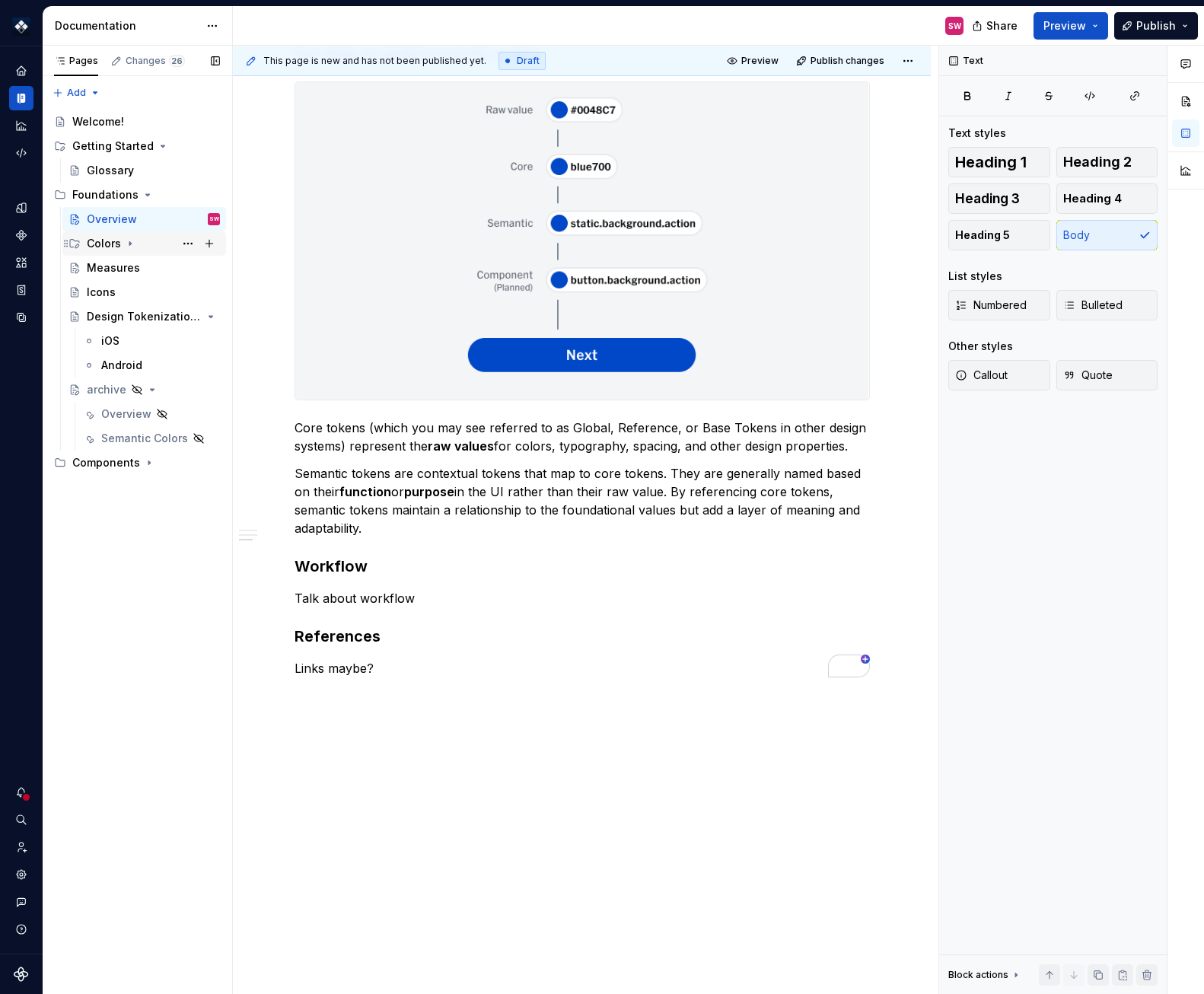 click on "Colors" at bounding box center [104, 244] 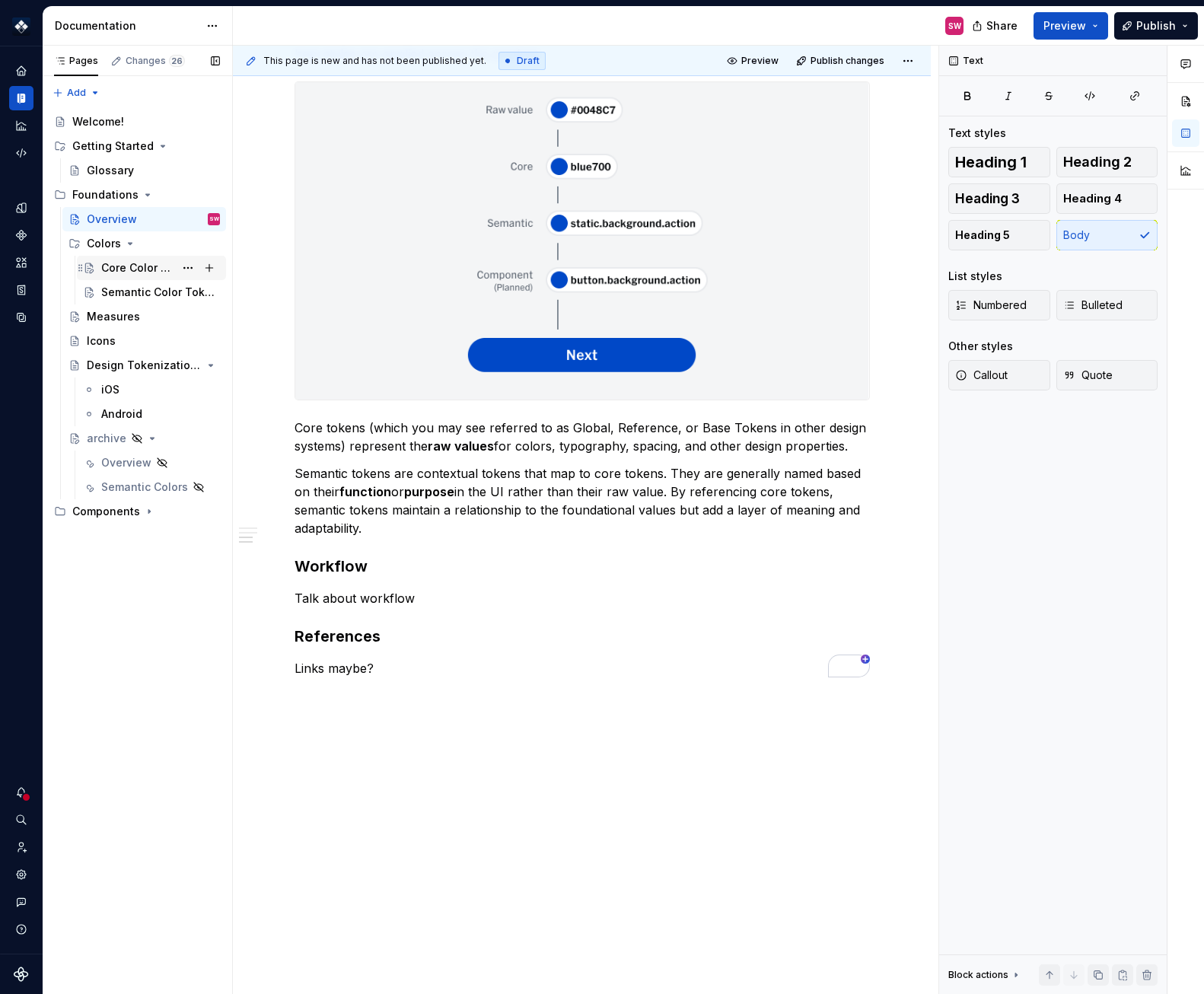 click on "Core Color Tokens" at bounding box center (138, 268) 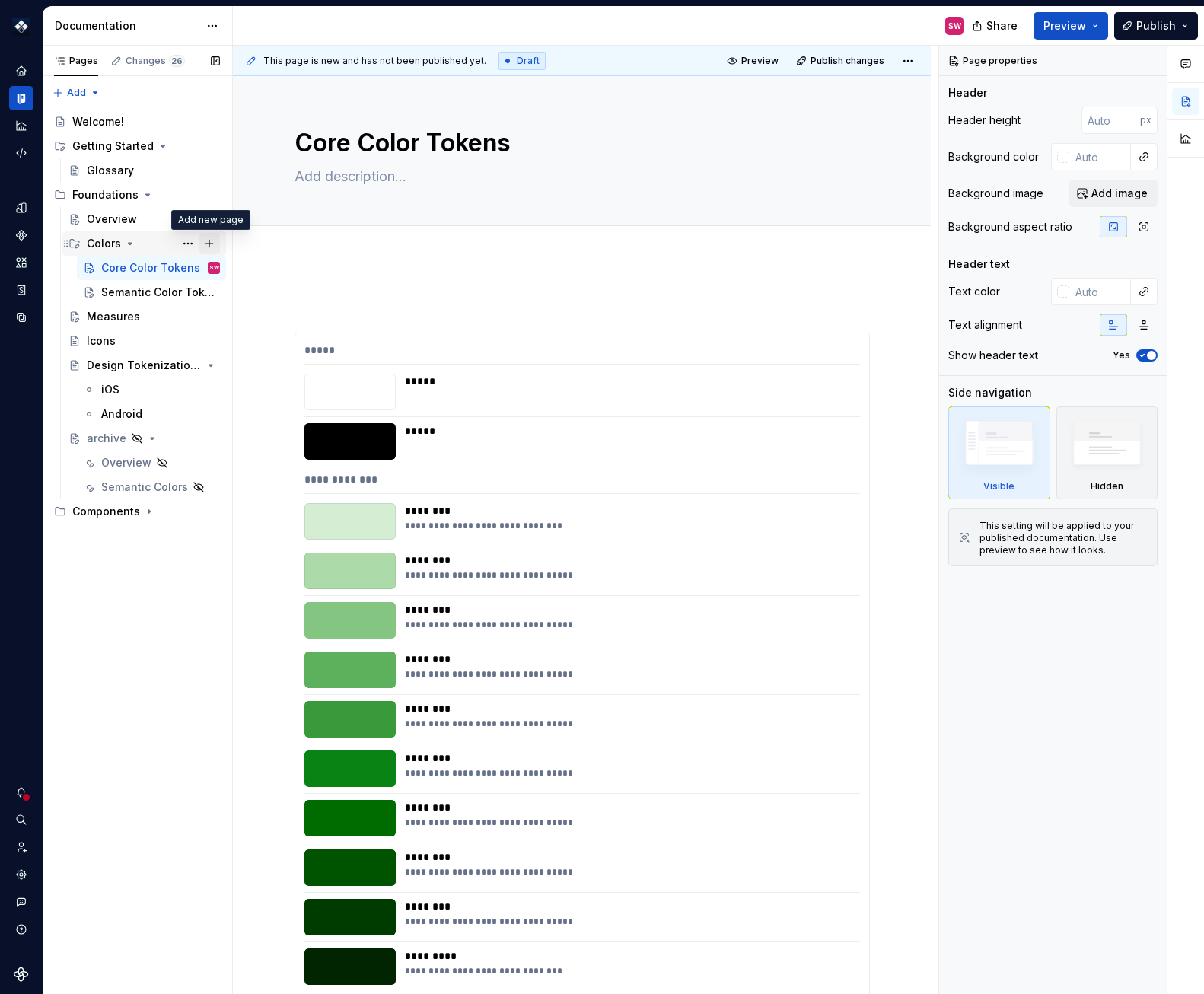 click at bounding box center [209, 244] 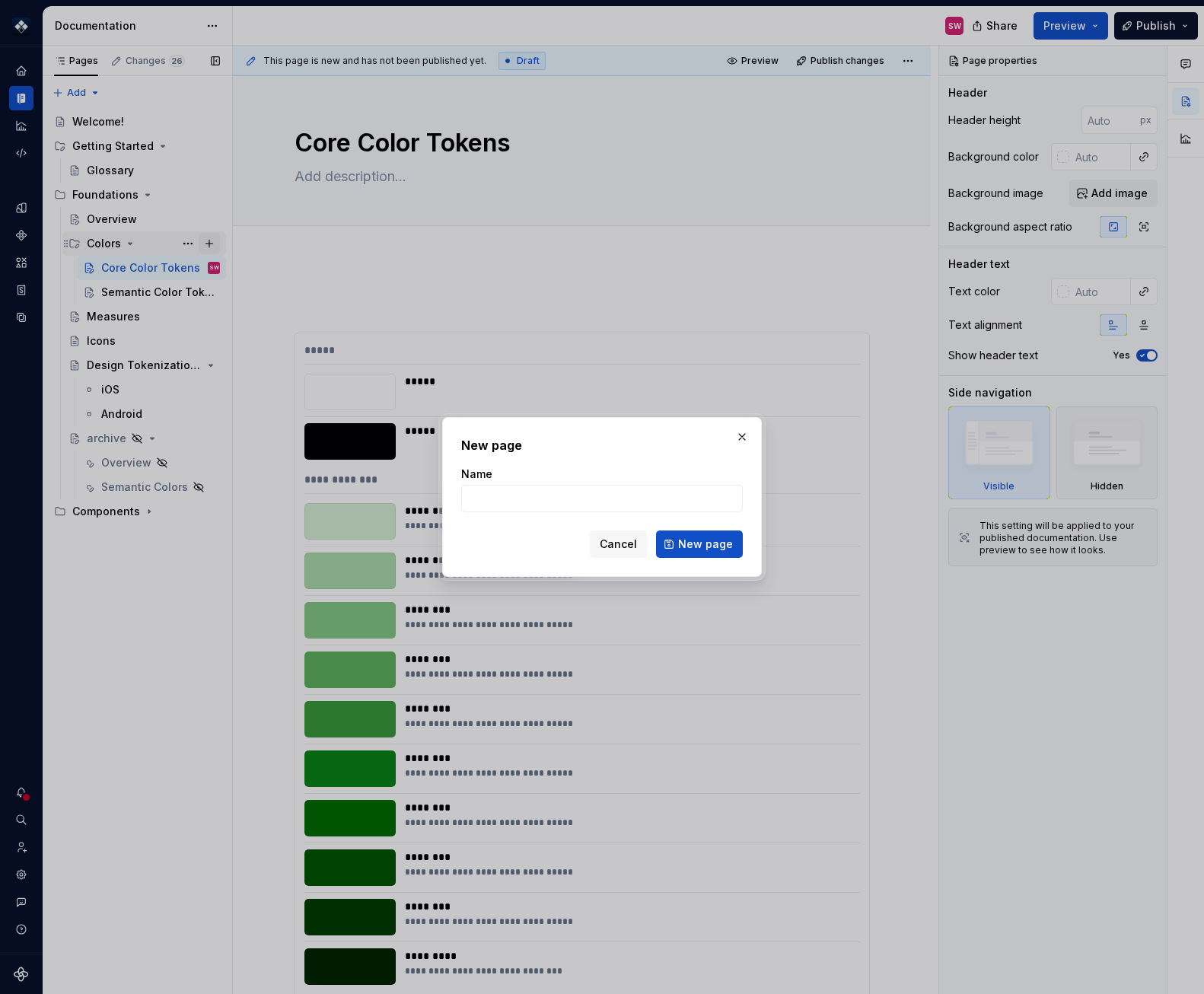 type on "*" 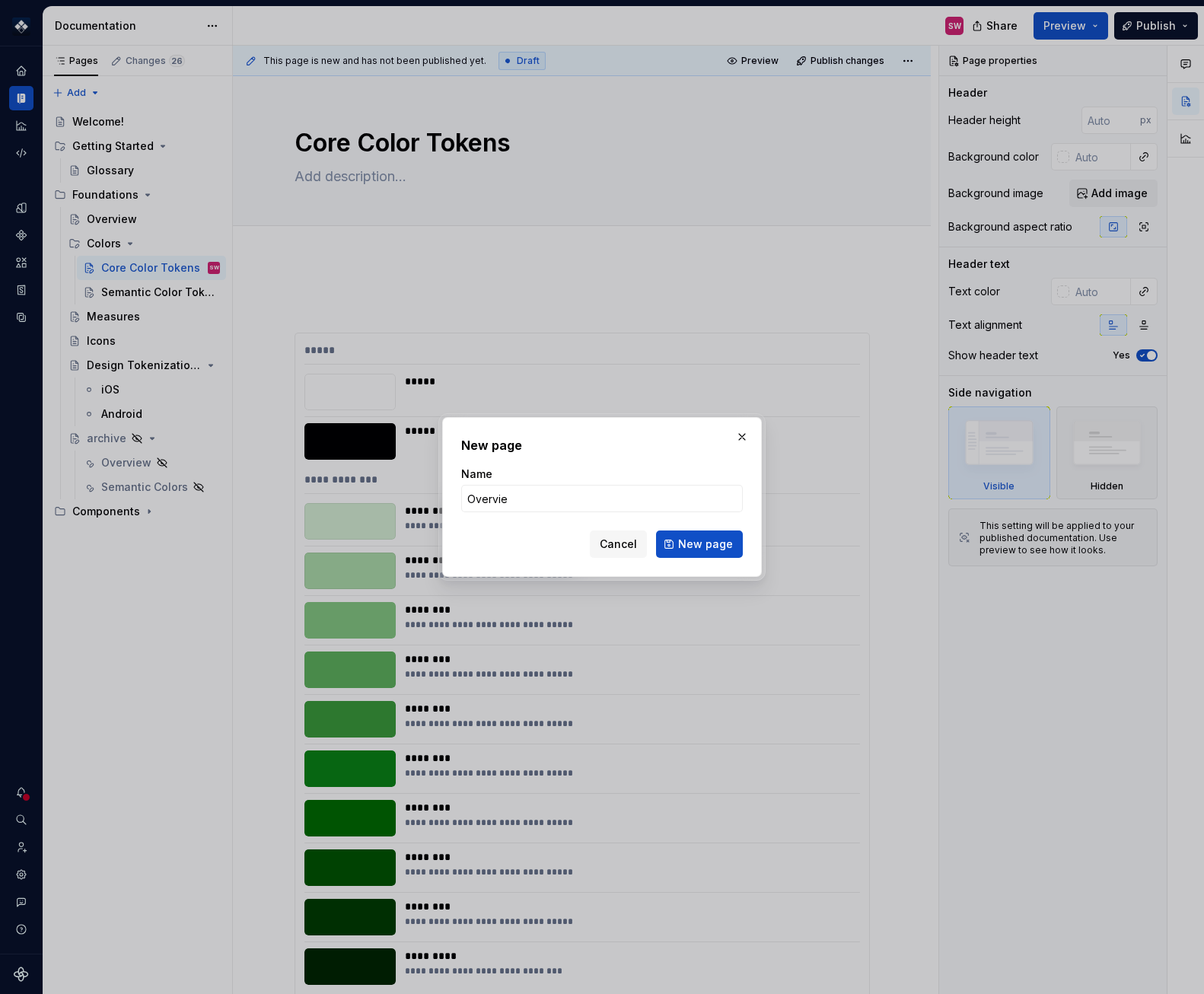 type on "Overview" 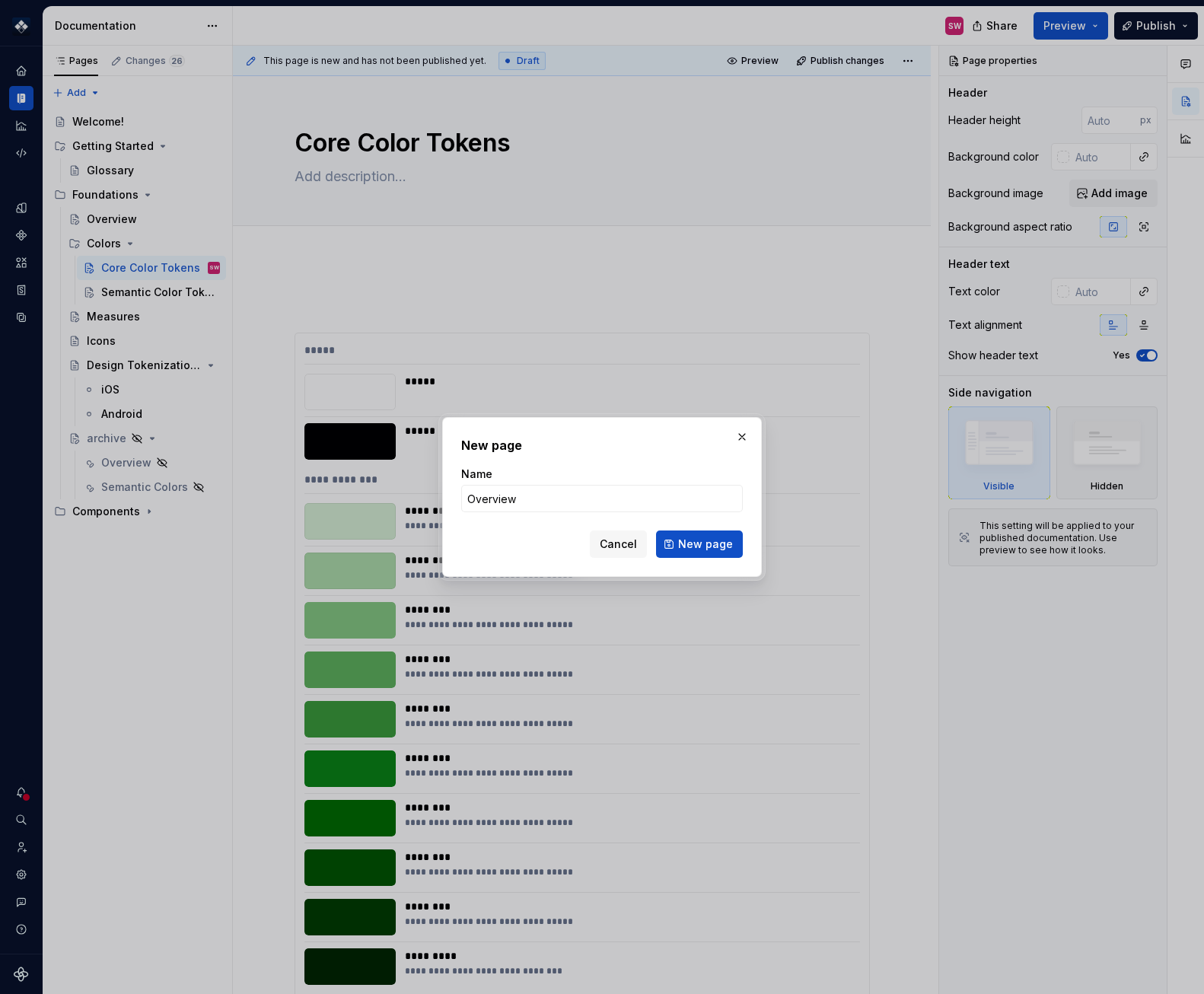 click on "New page" at bounding box center (699, 544) 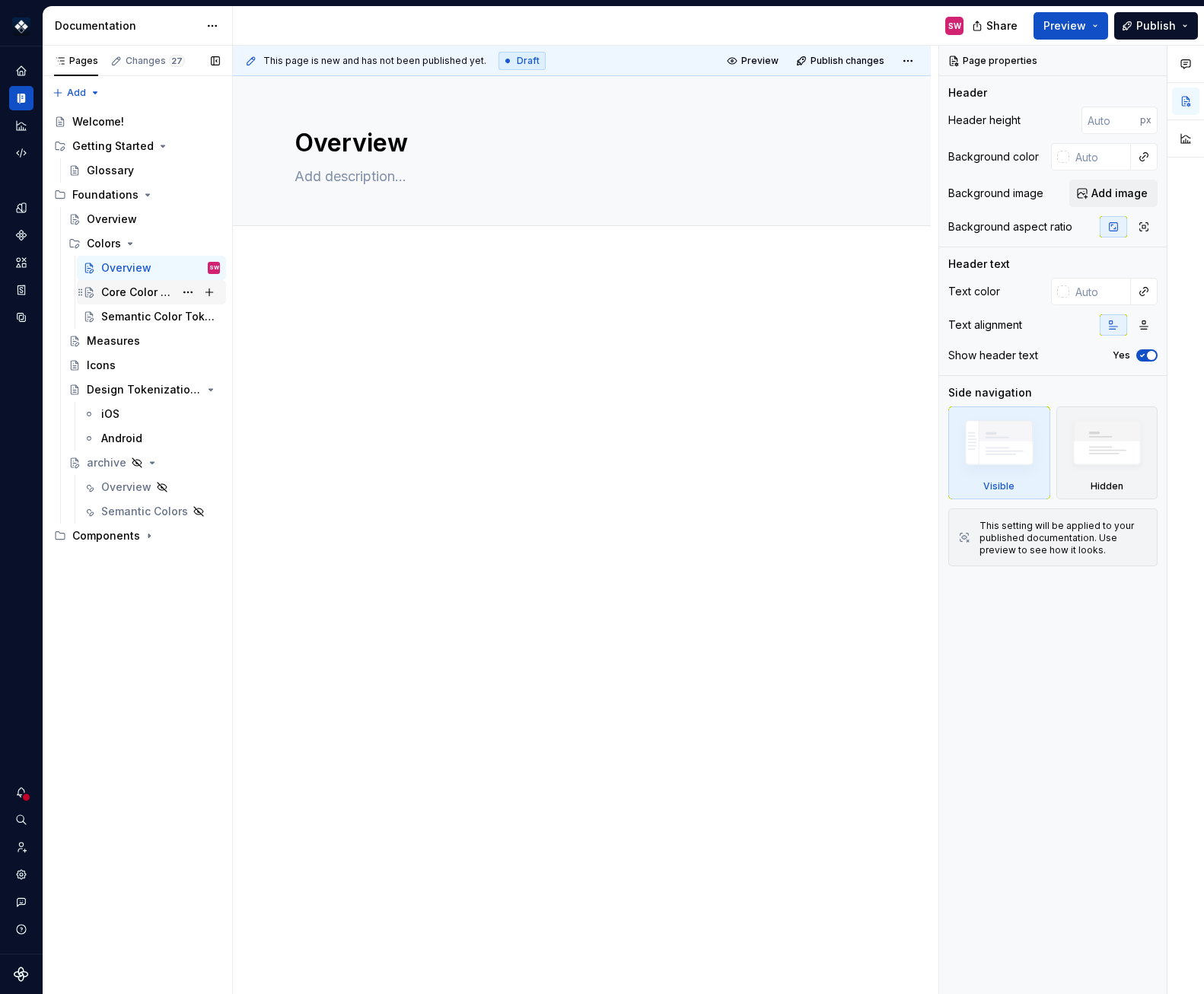 click on "Core Color Tokens" at bounding box center (138, 292) 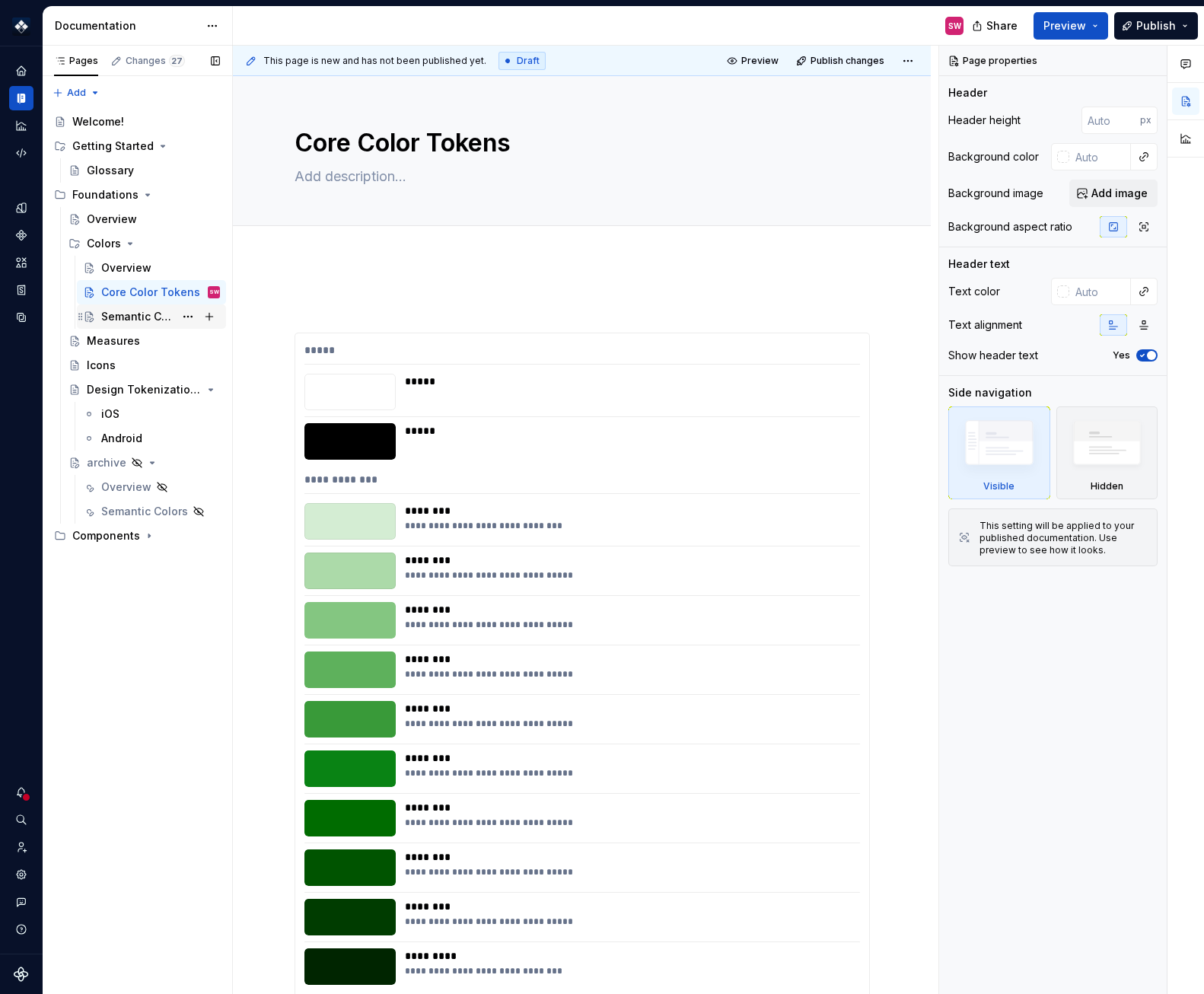 click on "Semantic Color Tokens" at bounding box center [138, 317] 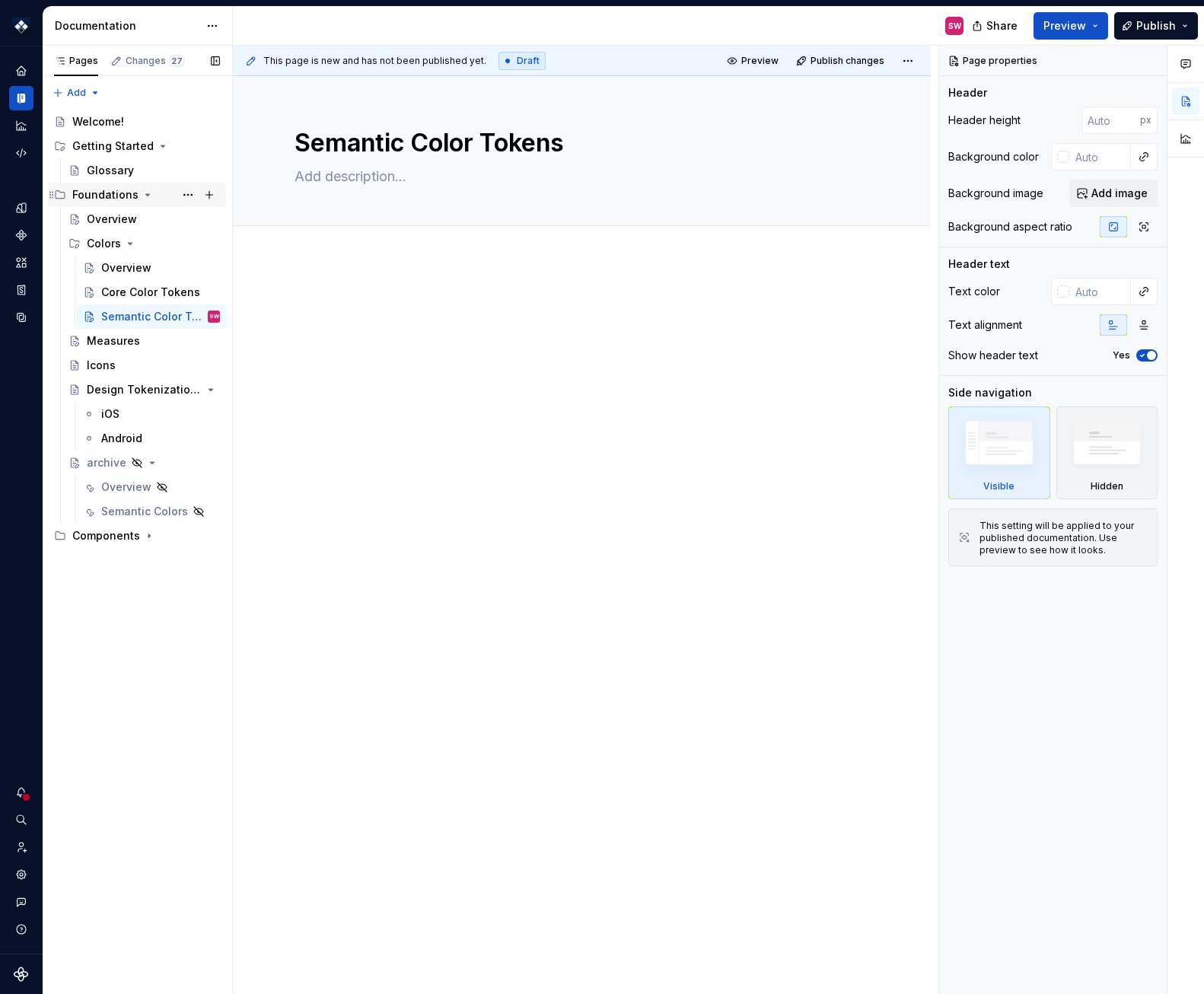 click on "Foundations" at bounding box center (146, 195) 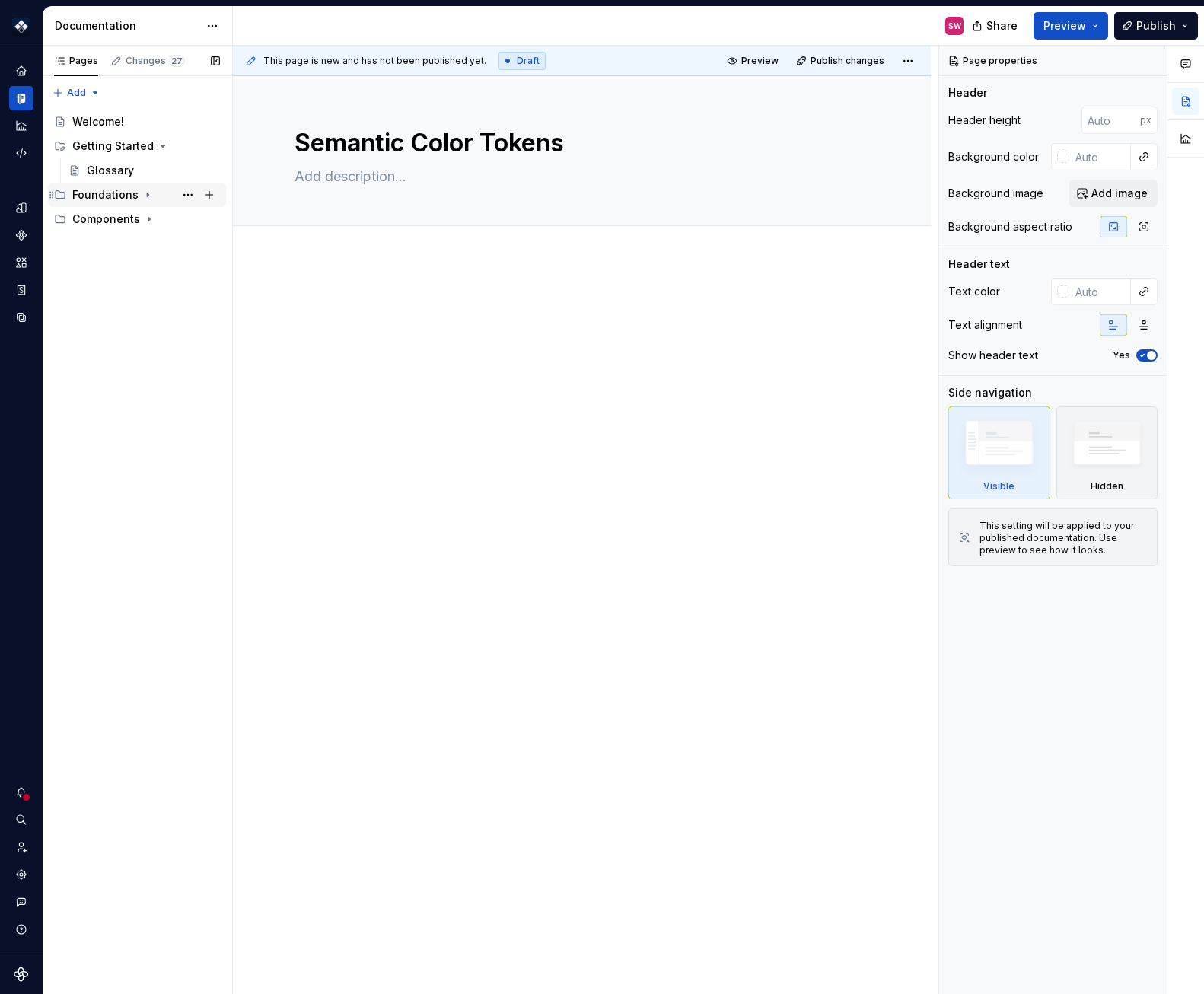 click on "Foundations" at bounding box center [105, 195] 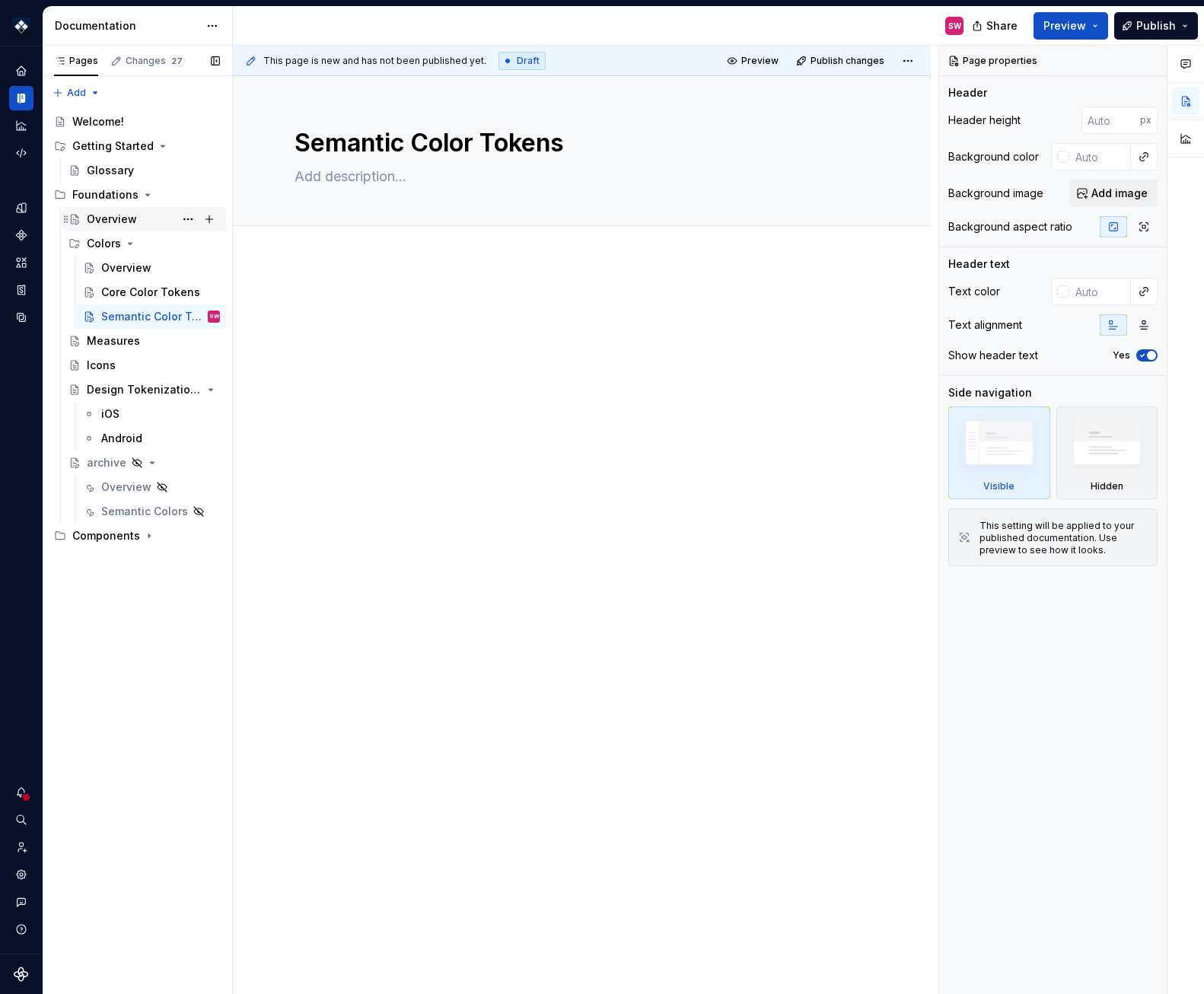 click on "Overview" at bounding box center (112, 219) 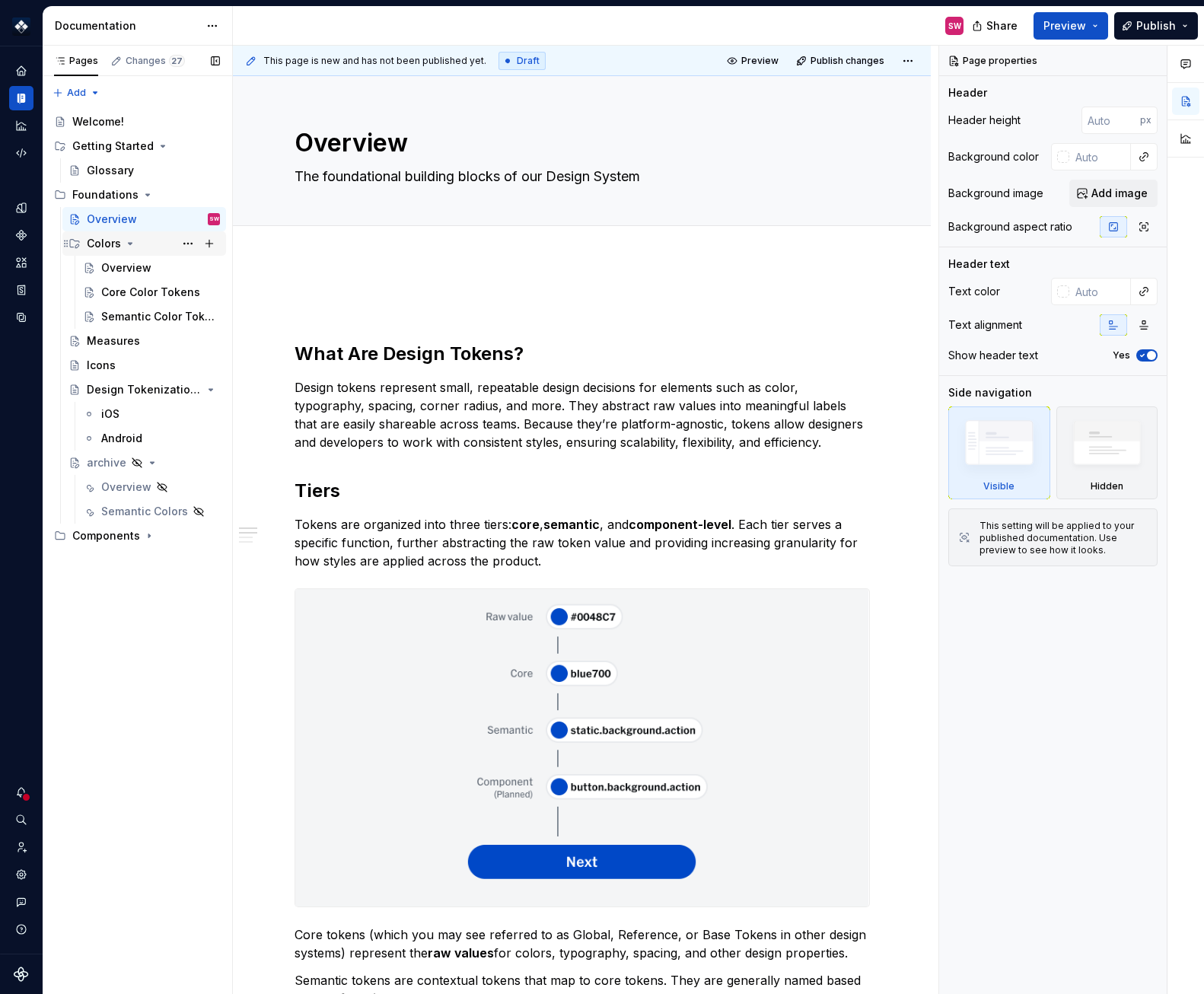 click on "Colors" at bounding box center [153, 244] 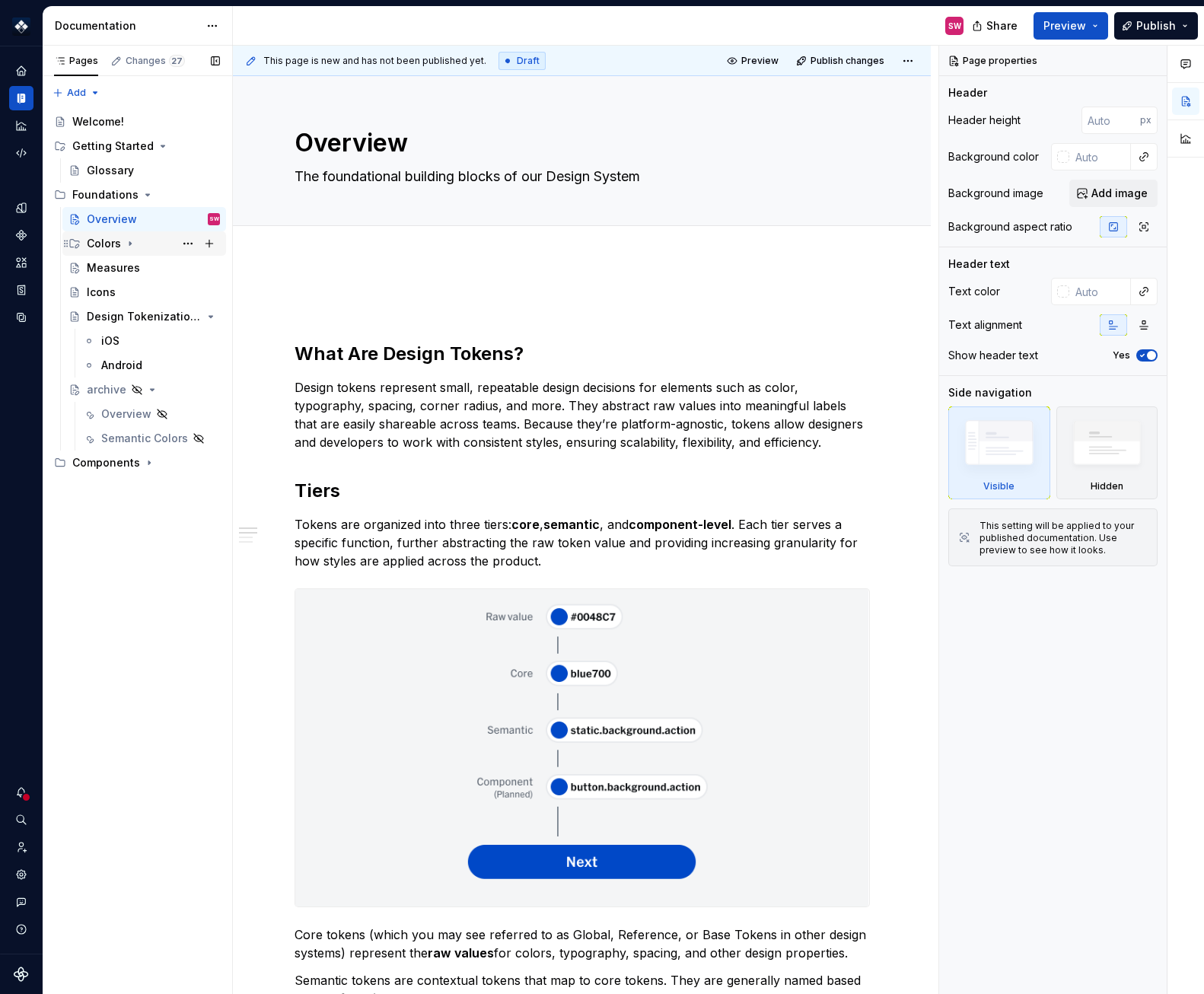 click on "Colors" at bounding box center (153, 244) 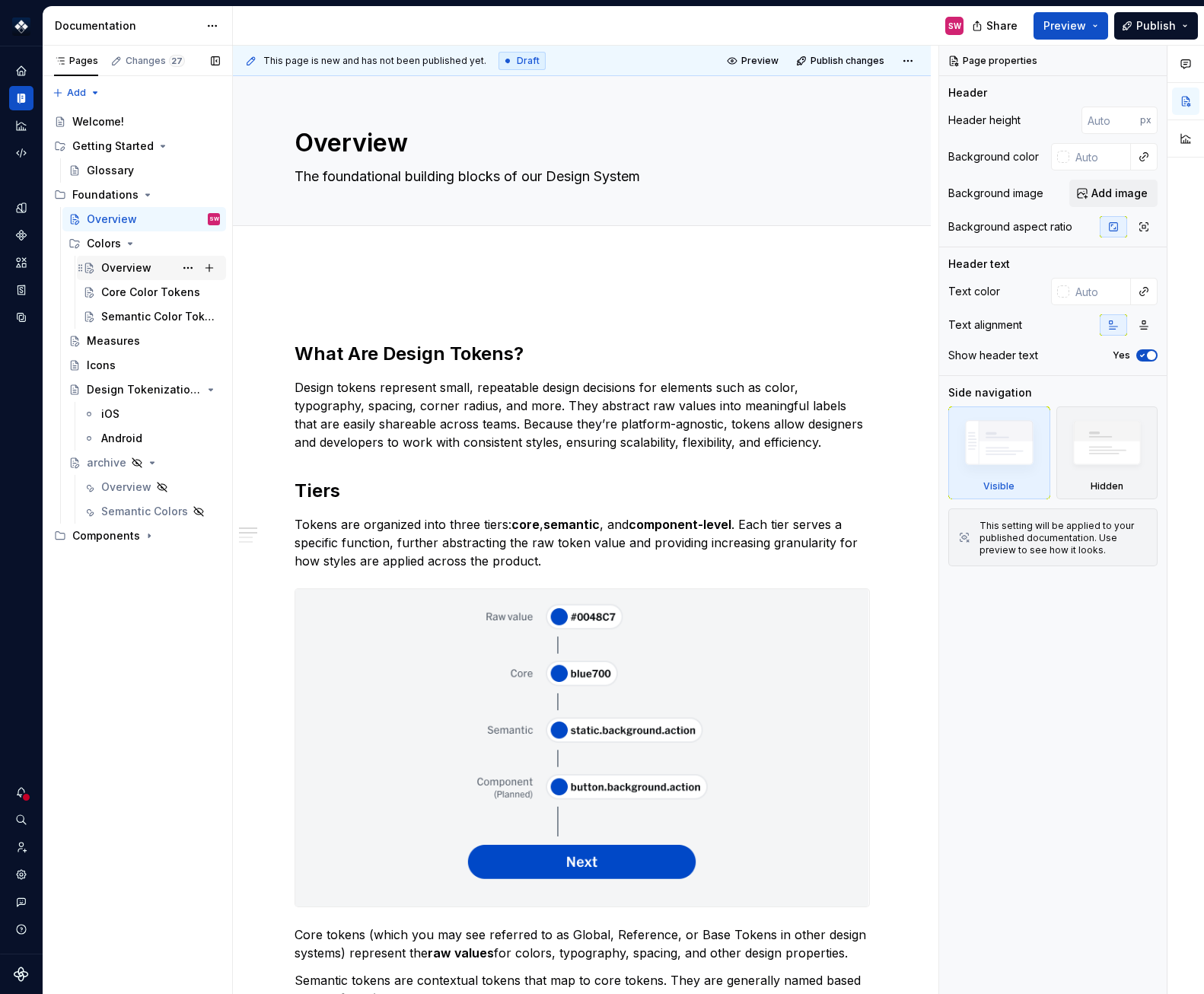 click on "Overview" at bounding box center (161, 268) 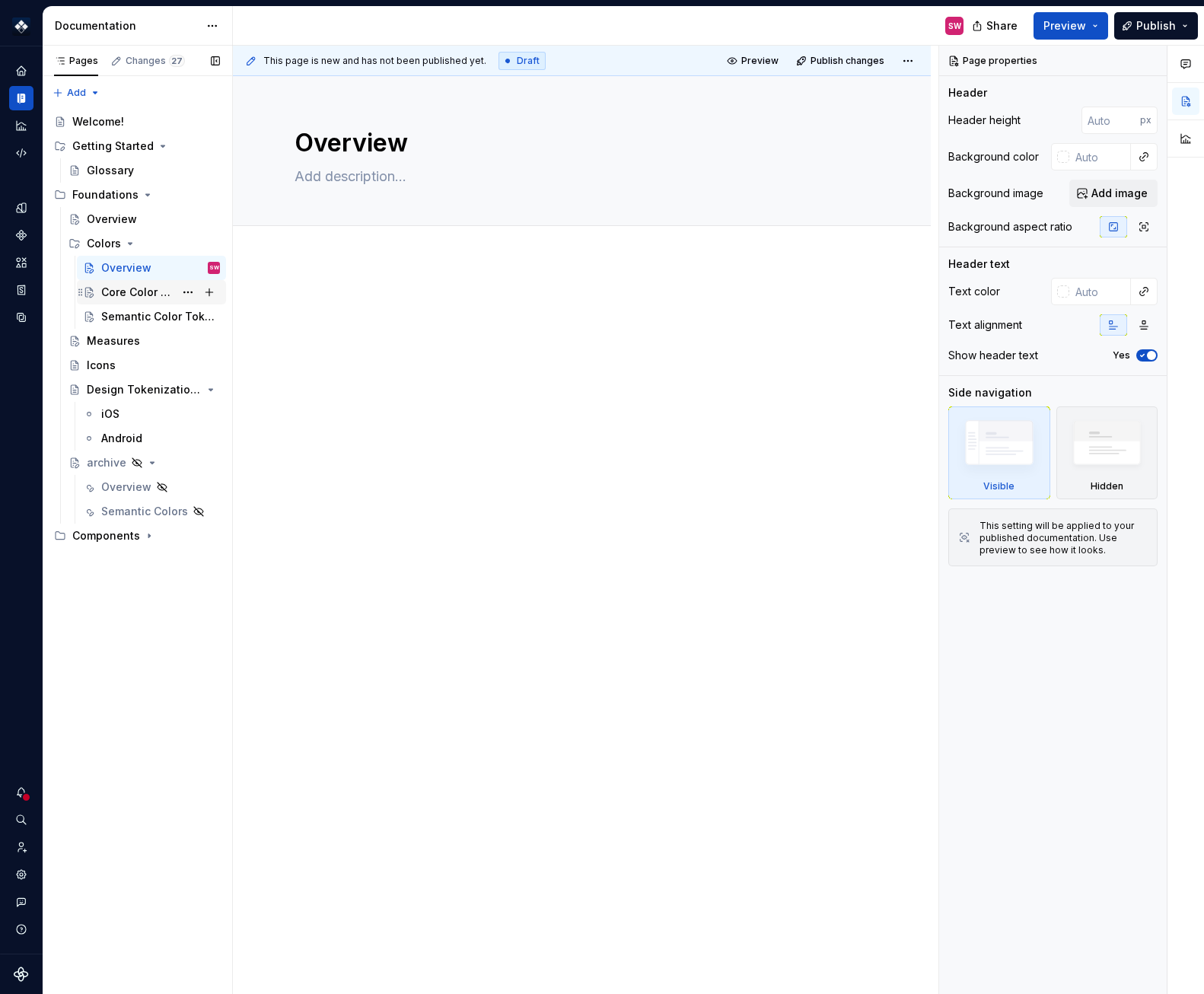 click on "Core Color Tokens" at bounding box center (161, 292) 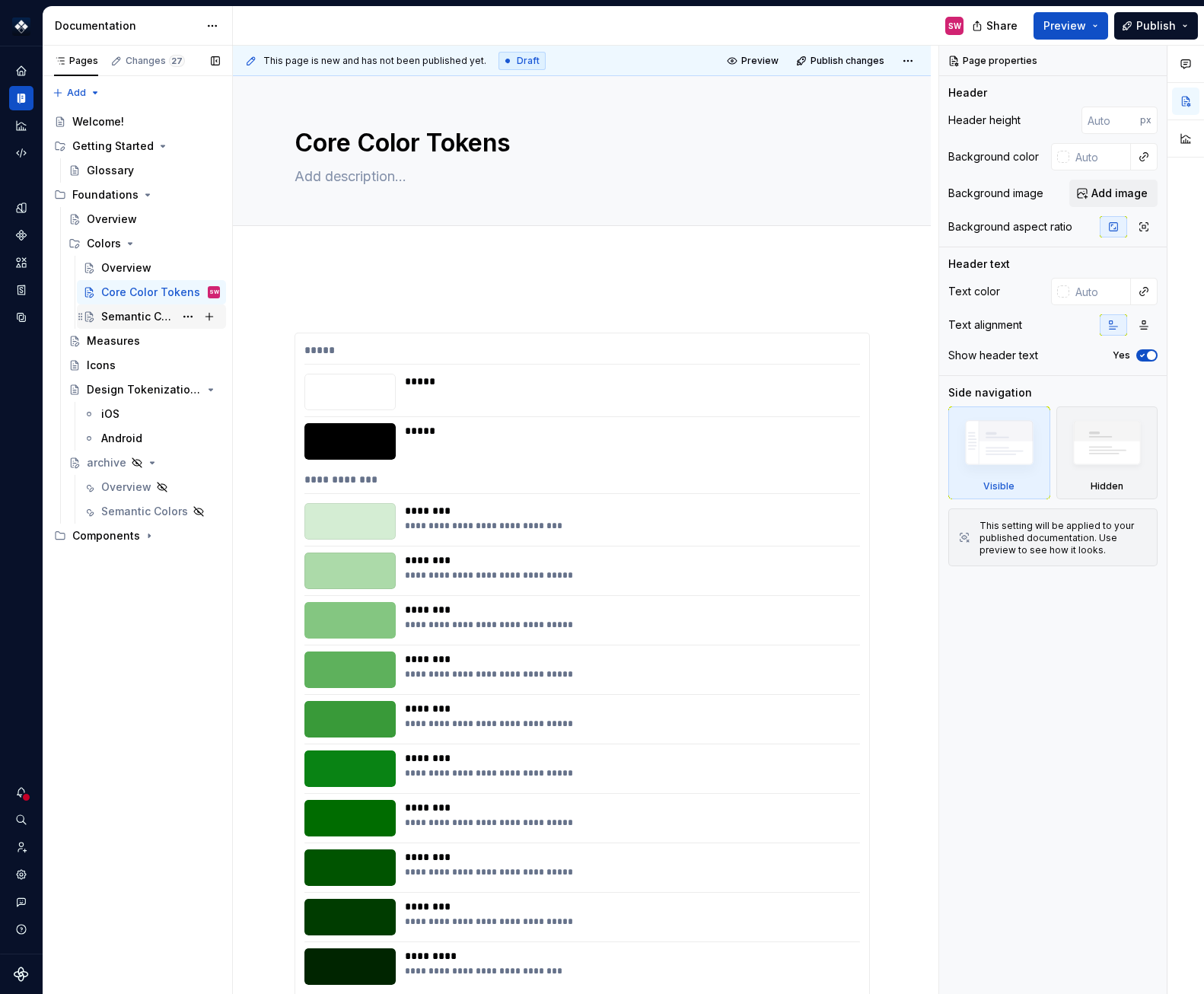click on "Semantic Color Tokens" at bounding box center [138, 317] 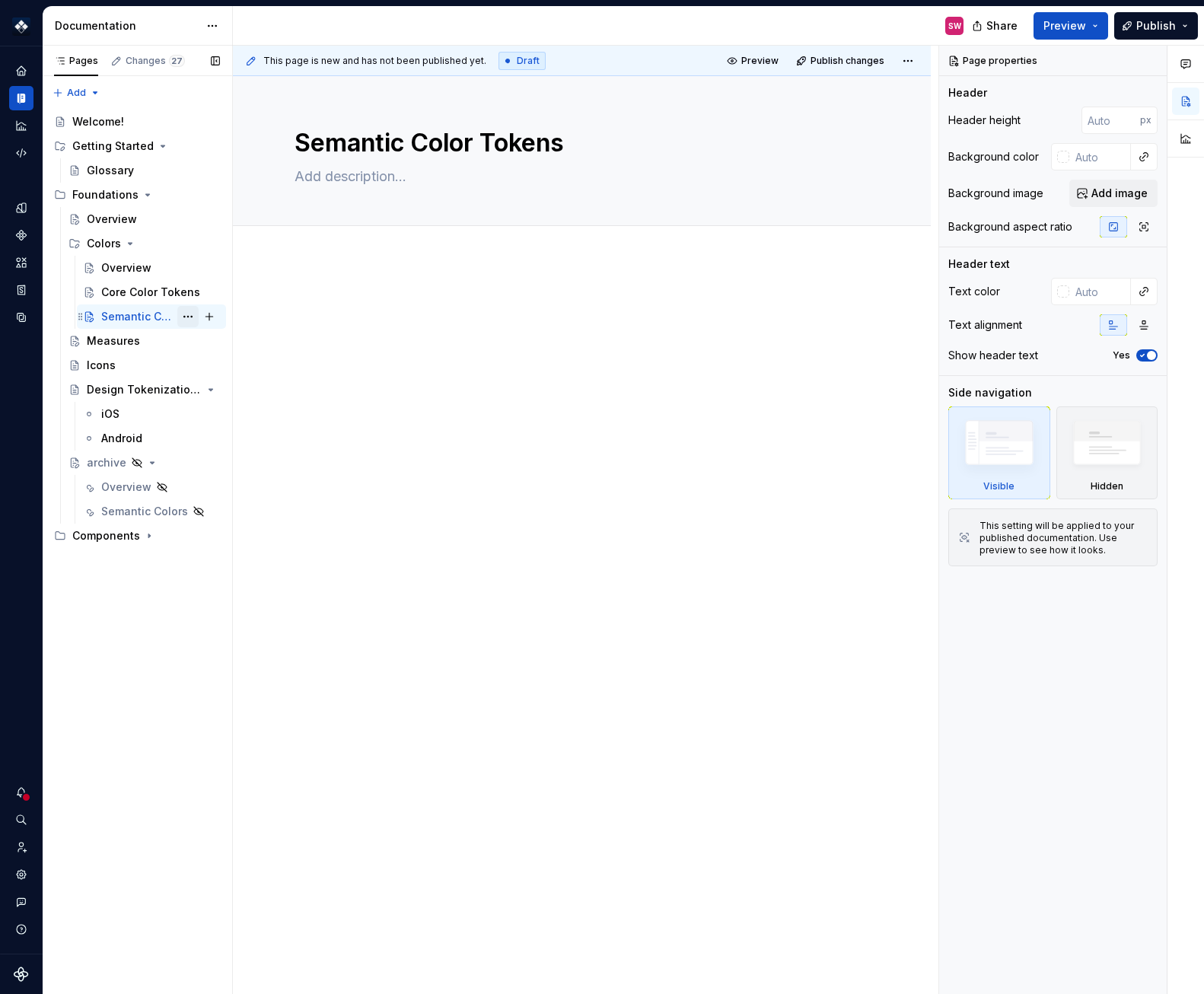 click at bounding box center [188, 317] 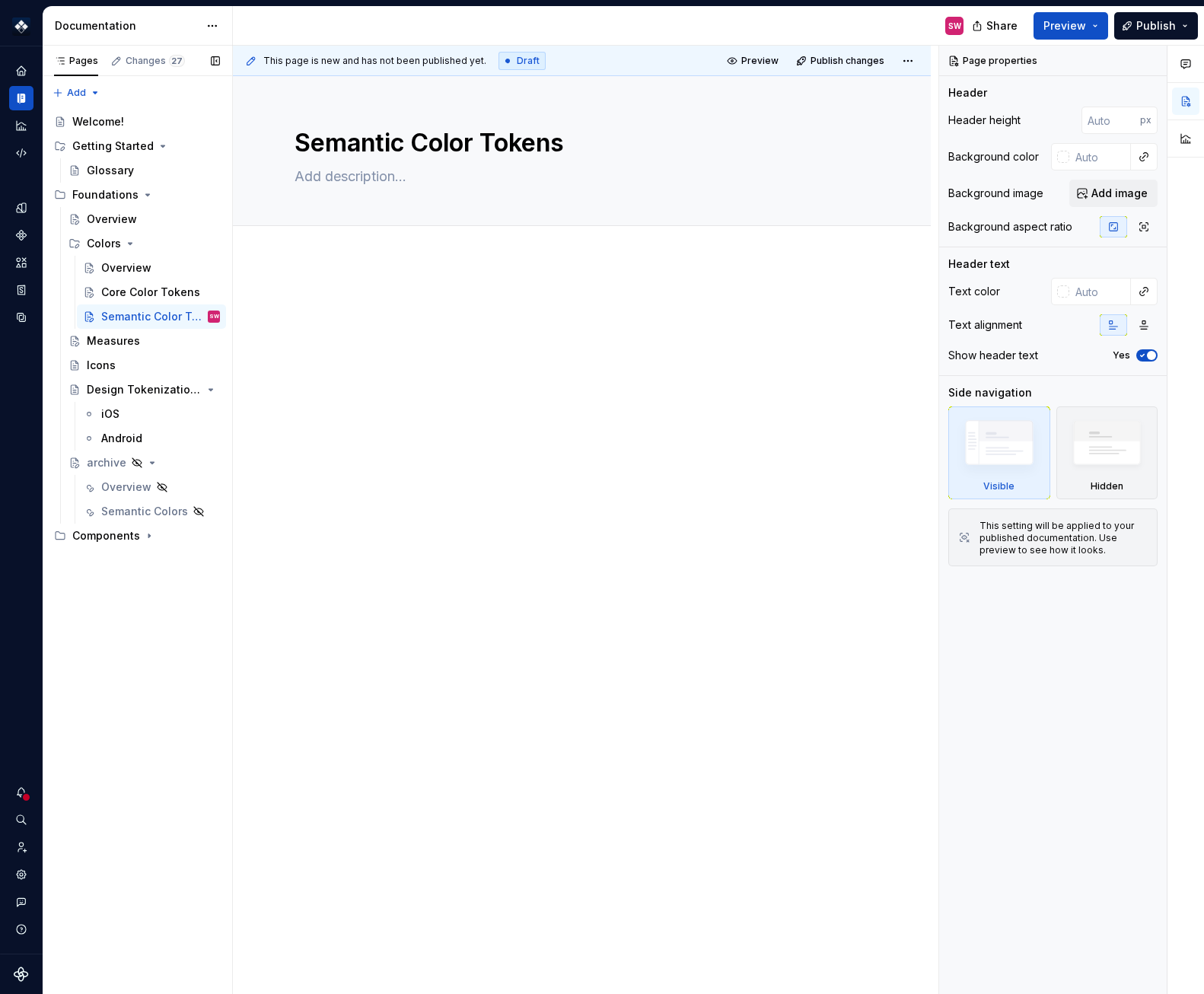 click on "Pages Changes 27 Add
Accessibility guide for tree Page tree.
Navigate the tree with the arrow keys. Common tree hotkeys apply. Further keybindings are available:
enter to execute primary action on focused item
f2 to start renaming the focused item
escape to abort renaming an item
control+d to start dragging selected items
Welcome! Getting Started Glossary Foundations Overview Colors Overview Core Color Tokens Semantic Color Tokens SW Measures Icons Design Tokenization Tracker iOS Android archive Overview Semantic Colors Components Foundations  /  Overview Foundations / Colors  /  Overview Foundations / Colors  /  Core Color Tokens Foundations / Colors  /  Semantic Color Tokens Foundations  /  Measures Foundations / archive  /  Overview Foundations / archive  /  Semantic Colors Components / Tabs - Navigation  /  Overview Components / Tabs - Navigation  /  Guidelines Components / Tabs - Navigation  /  Design  /   /" at bounding box center [137, 520] 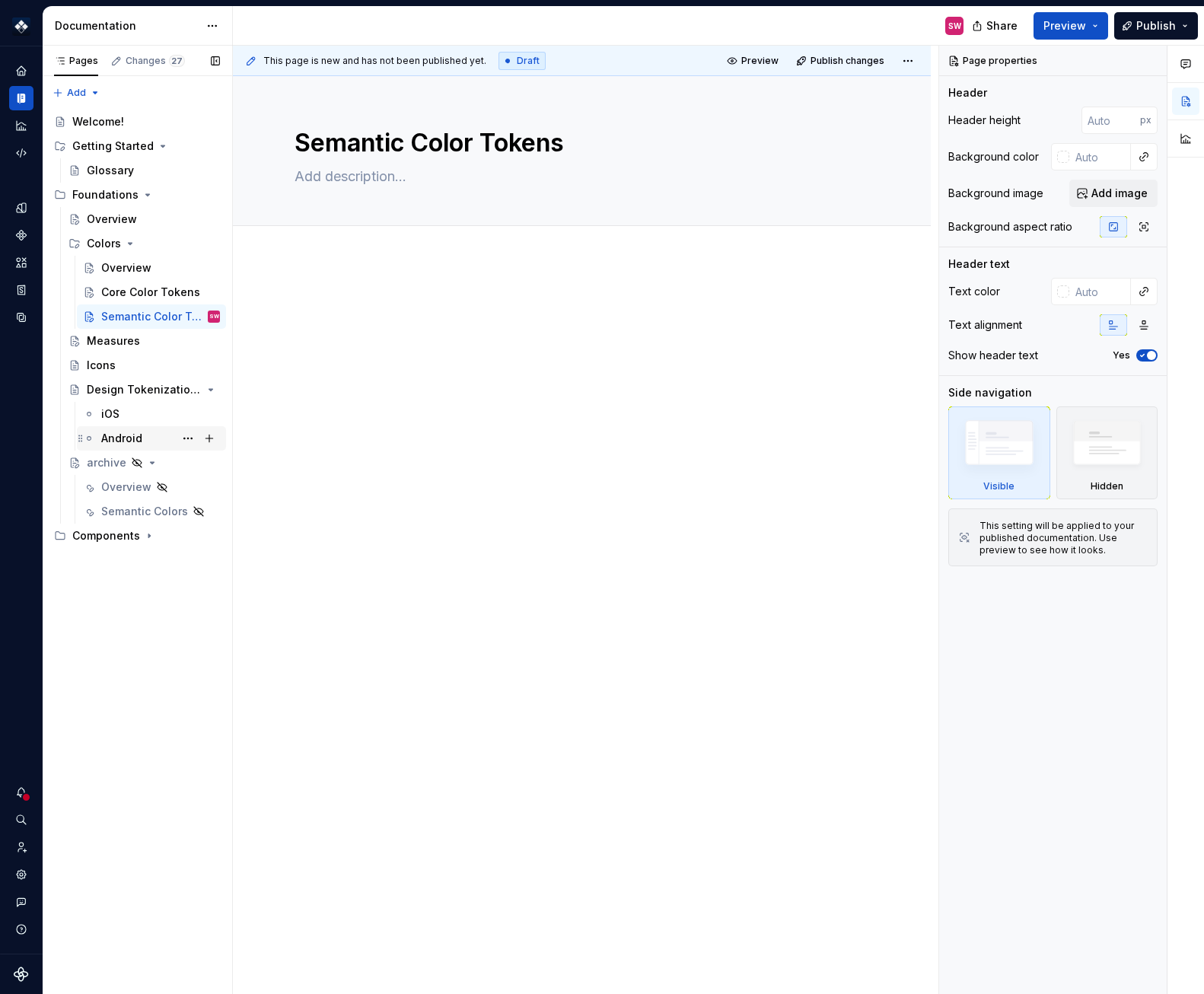 click on "Android" at bounding box center (161, 438) 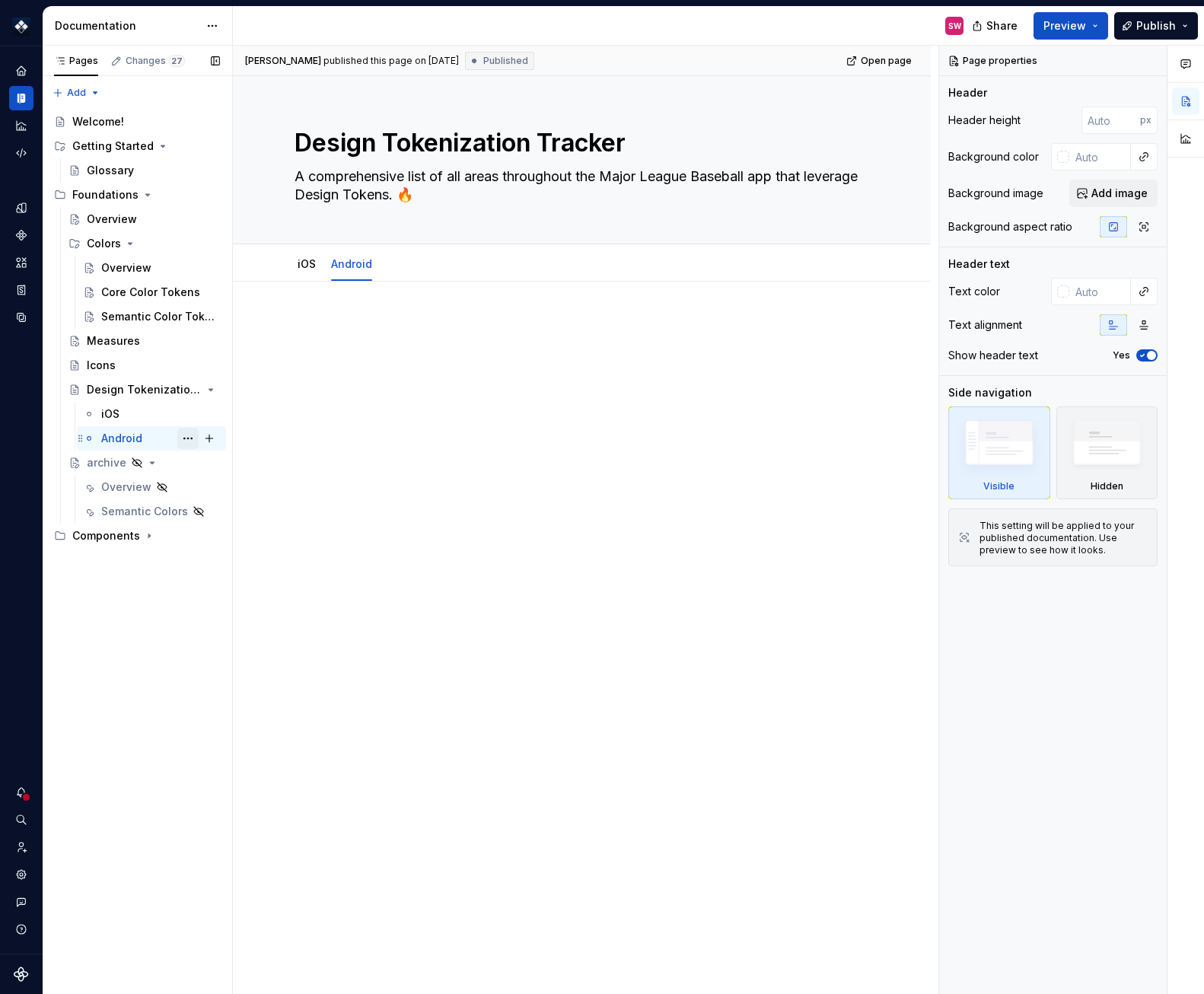 click at bounding box center (188, 438) 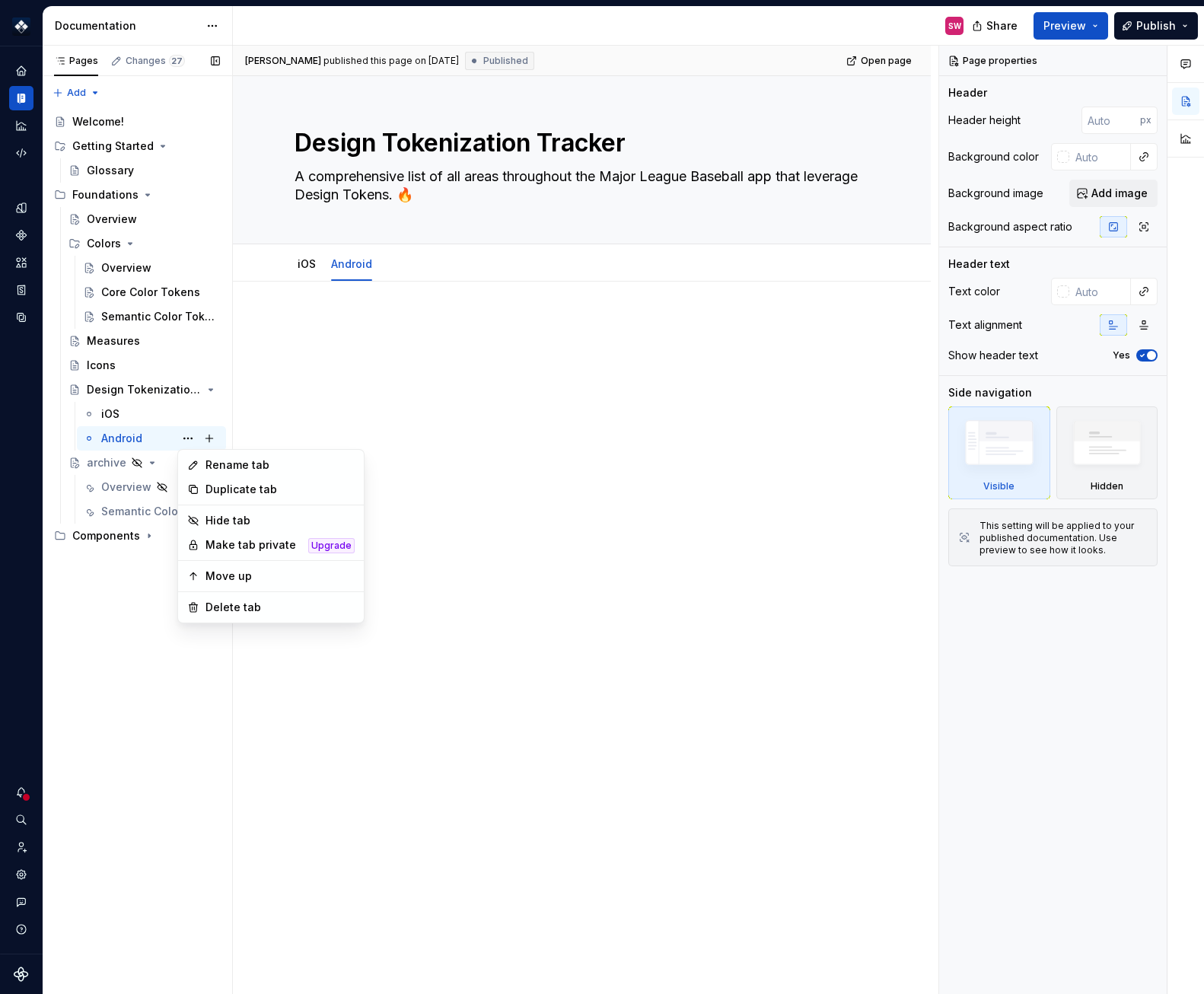 click on "Pages Changes 27 Add
Accessibility guide for tree Page tree.
Navigate the tree with the arrow keys. Common tree hotkeys apply. Further keybindings are available:
enter to execute primary action on focused item
f2 to start renaming the focused item
escape to abort renaming an item
control+d to start dragging selected items
Welcome! Getting Started Glossary Foundations Overview Colors Overview Core Color Tokens Semantic Color Tokens Measures Icons Design Tokenization Tracker iOS Android SW archive Overview Semantic Colors Components Foundations  /  Overview Foundations / Colors  /  Overview Foundations / Colors  /  Core Color Tokens Foundations / Colors  /  Semantic Color Tokens Foundations  /  Measures Foundations / archive  /  Overview Foundations / archive  /  Semantic Colors Components / Tabs - Navigation  /  Overview Components / Tabs - Navigation  /  Guidelines Components / Tabs - Navigation  /  Design  /   /" at bounding box center (137, 520) 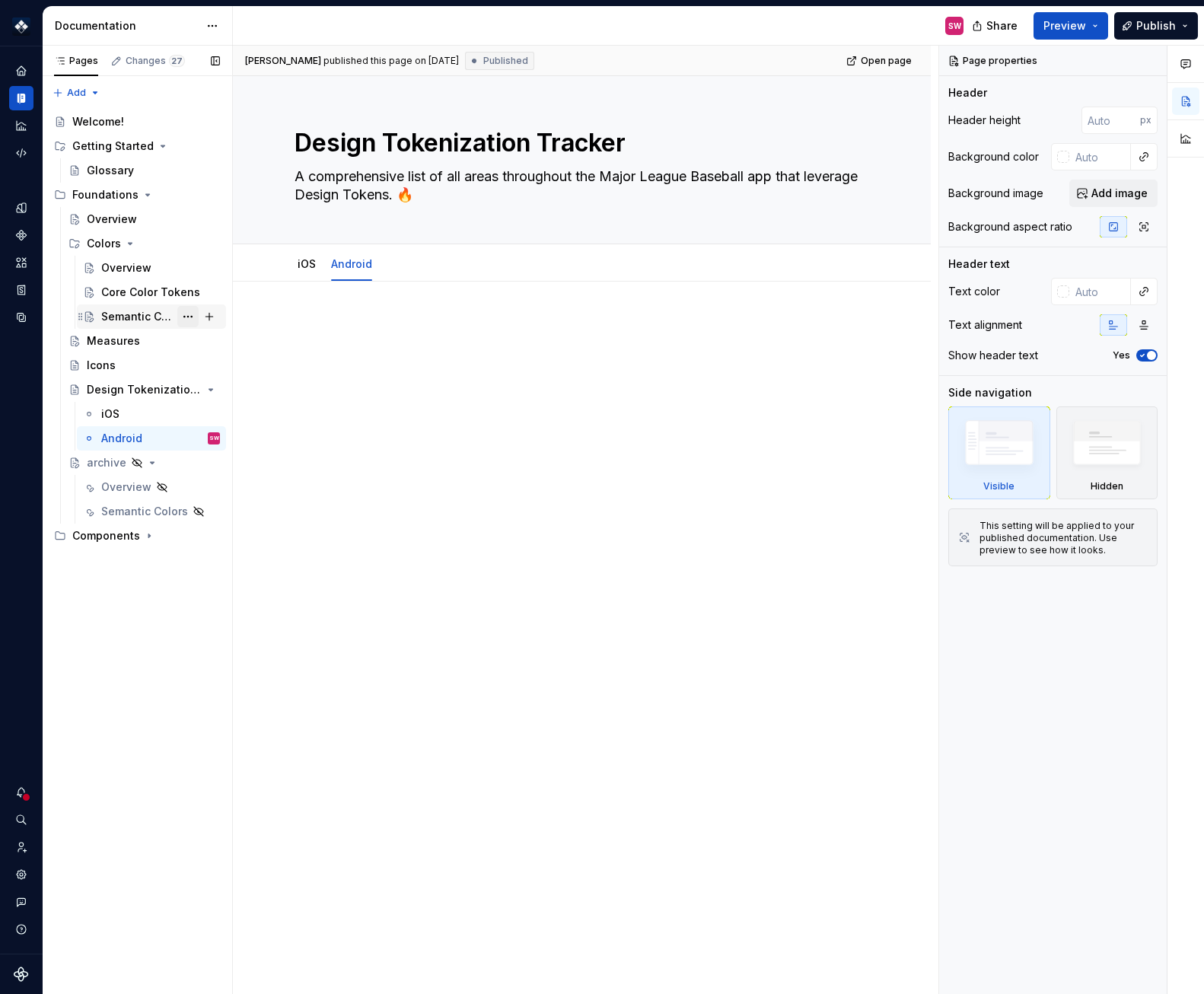 click at bounding box center [188, 317] 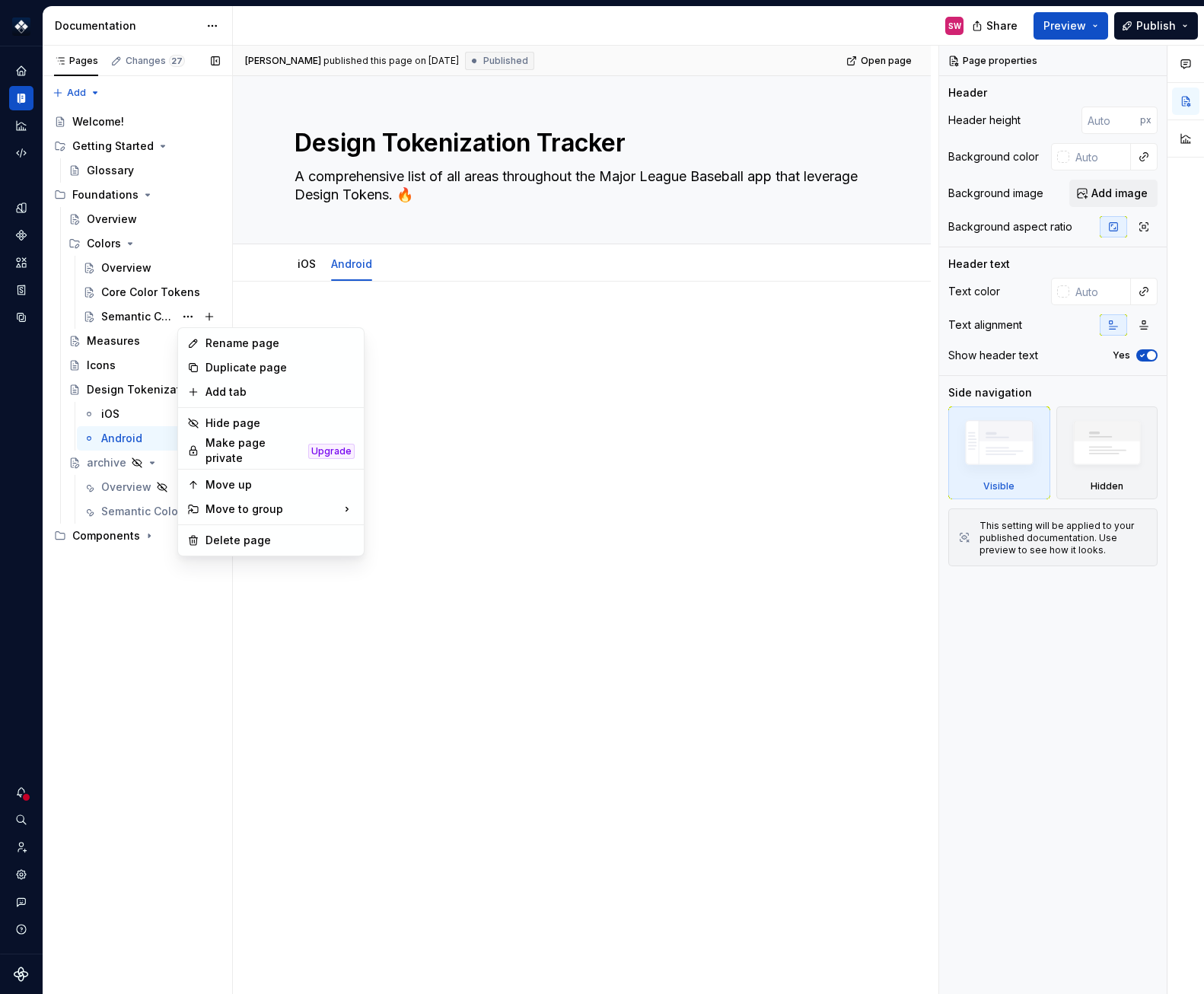 click on "Pages Changes 27 Add
Accessibility guide for tree Page tree.
Navigate the tree with the arrow keys. Common tree hotkeys apply. Further keybindings are available:
enter to execute primary action on focused item
f2 to start renaming the focused item
escape to abort renaming an item
control+d to start dragging selected items
Welcome! Getting Started Glossary Foundations Overview Colors Overview Core Color Tokens Semantic Color Tokens Measures Icons Design Tokenization Tracker iOS Android SW archive Overview Semantic Colors Components Foundations  /  Overview Foundations / Colors  /  Overview Foundations / Colors  /  Core Color Tokens Foundations / Colors  /  Semantic Color Tokens Foundations  /  Measures Foundations / archive  /  Overview Foundations / archive  /  Semantic Colors Components / Tabs - Navigation  /  Overview Components / Tabs - Navigation  /  Guidelines Components / Tabs - Navigation  /  Design  /   /" at bounding box center [137, 520] 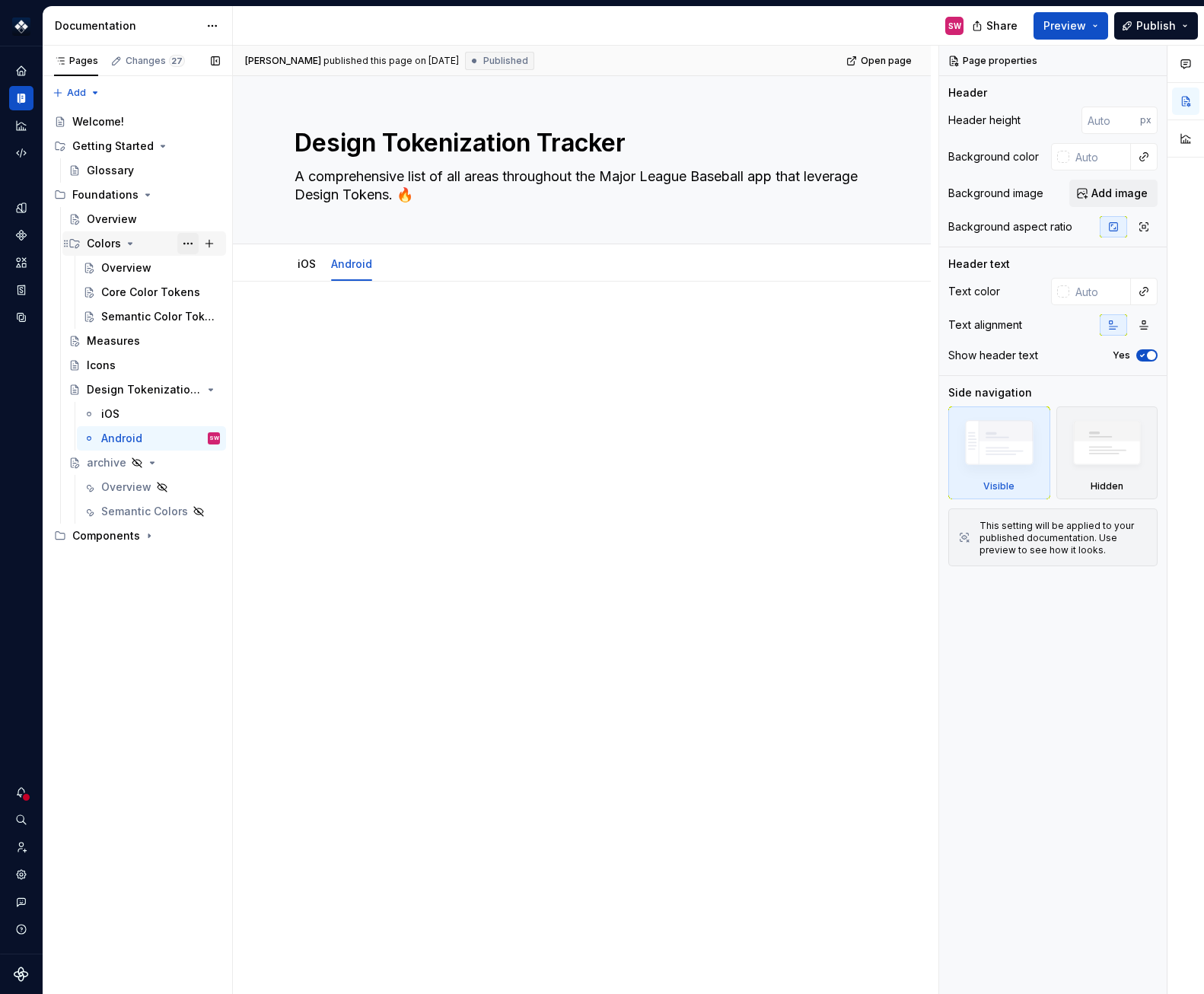 click at bounding box center (188, 244) 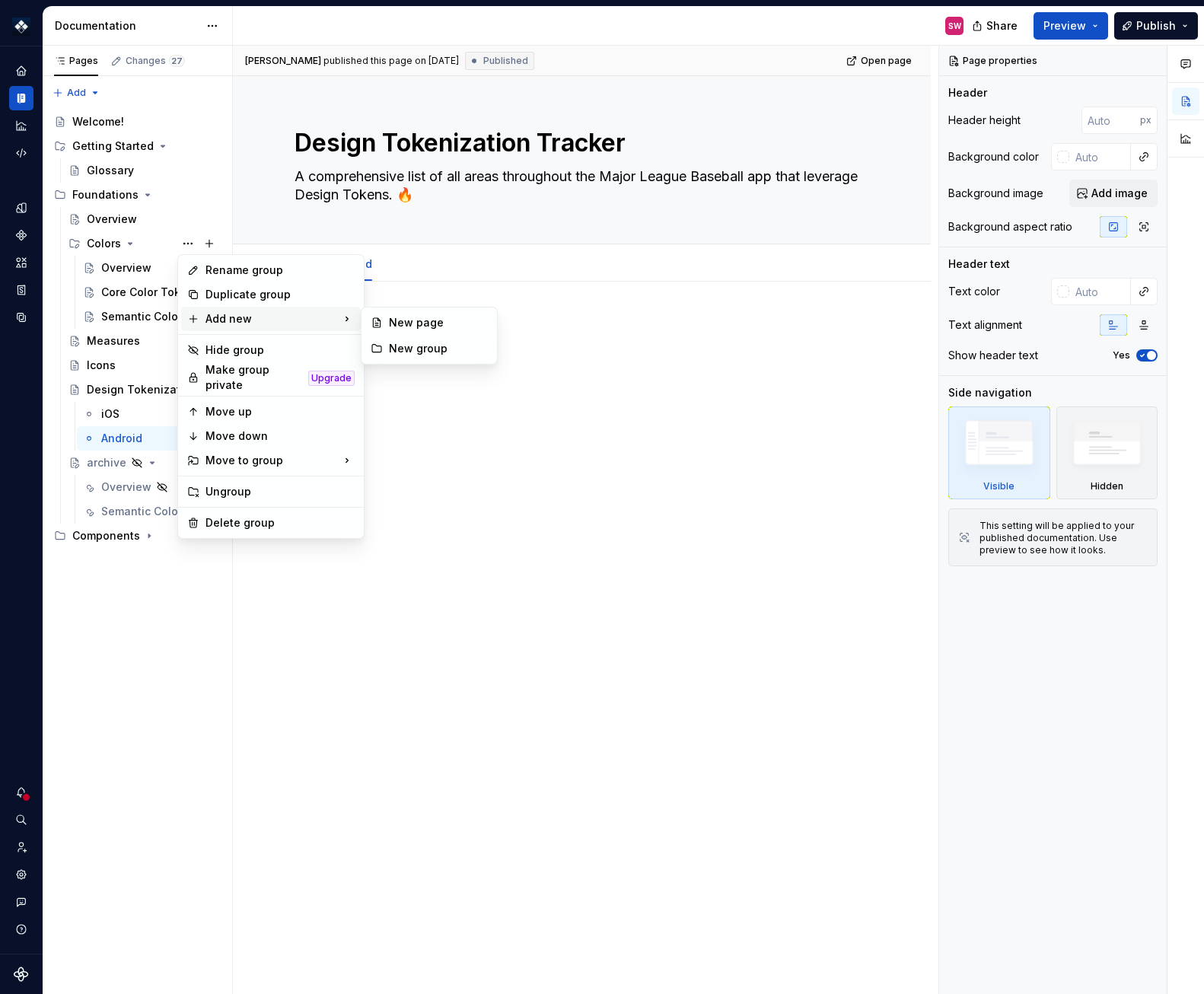 click on "Basepath SW Design system data Documentation SW Share Preview Publish Pages Changes 27 Add
Accessibility guide for tree Page tree.
Navigate the tree with the arrow keys. Common tree hotkeys apply. Further keybindings are available:
enter to execute primary action on focused item
f2 to start renaming the focused item
escape to abort renaming an item
control+d to start dragging selected items
Welcome! Getting Started Glossary Foundations Overview Colors Overview Core Color Tokens Semantic Color Tokens Measures Icons Design Tokenization Tracker iOS Android SW archive Overview Semantic Colors Components Foundations  /  Overview Foundations / Colors  /  Overview Foundations / Colors  /  Core Color Tokens Foundations / Colors  /  Semantic Color Tokens Foundations  /  Measures Foundations / archive  /  Overview Foundations / archive  /  Semantic Colors Components / Tabs - Navigation  /  Overview Components / Tabs - Navigation" at bounding box center [602, 497] 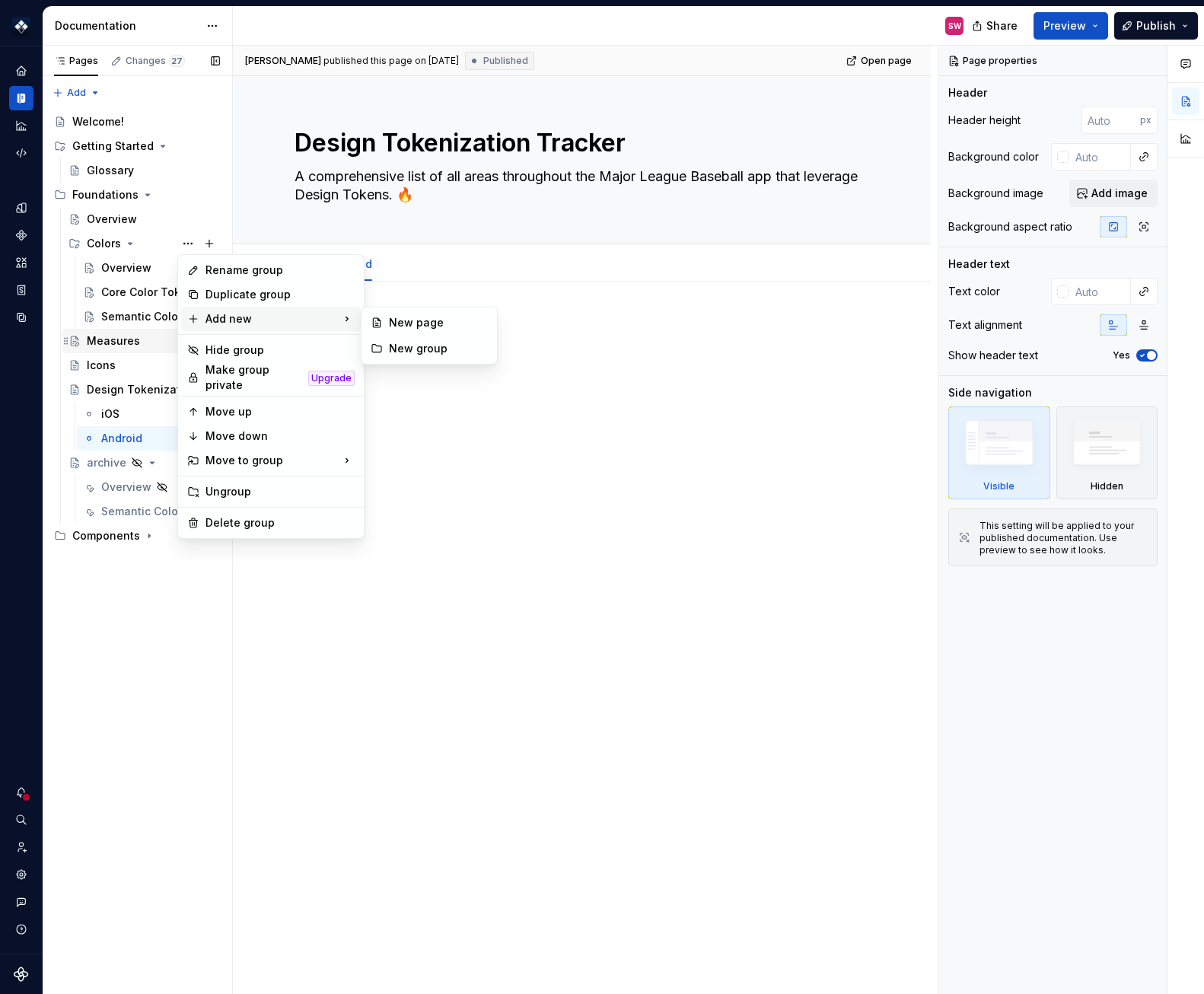 click on "Overview" at bounding box center (126, 268) 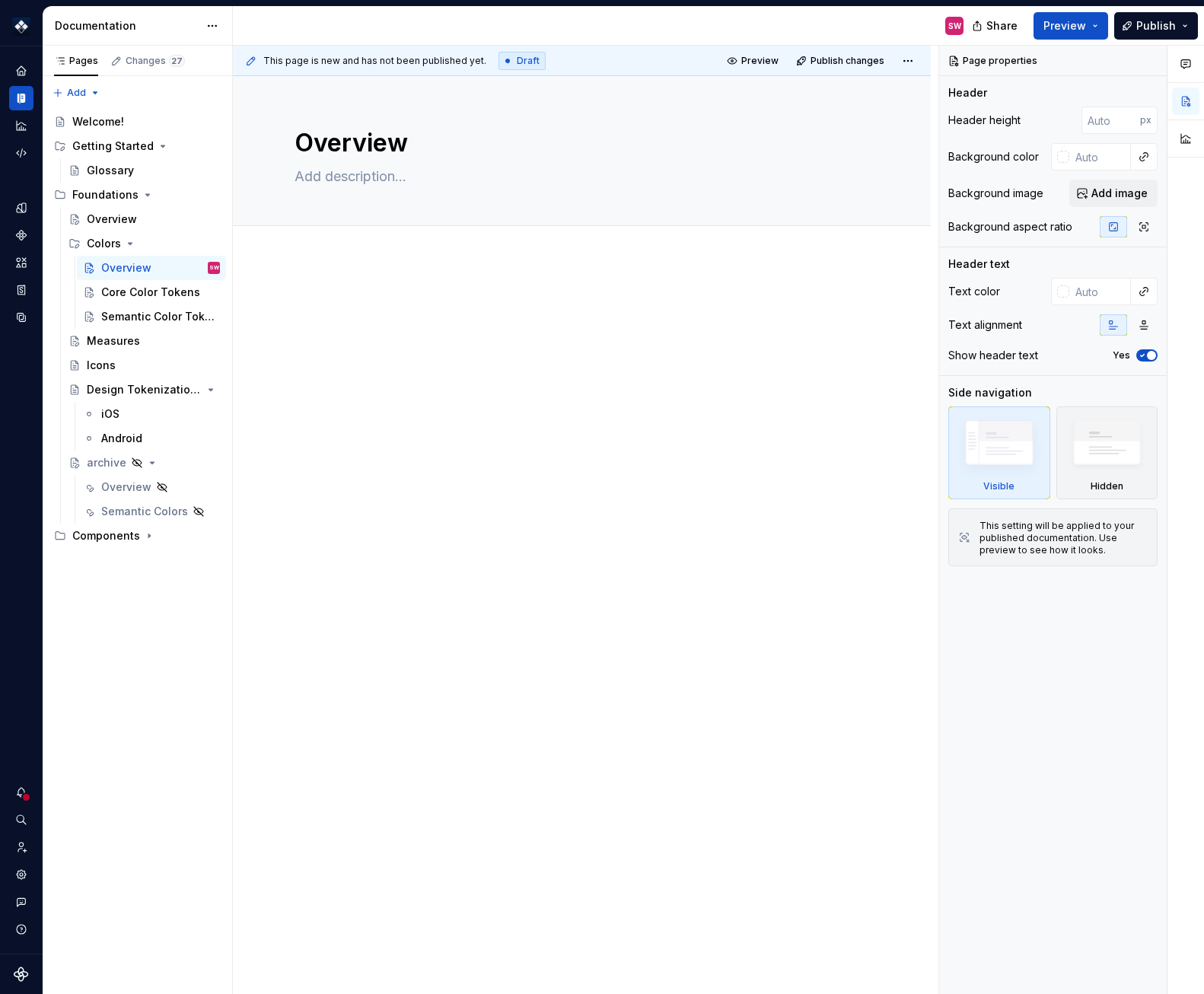 type on "*" 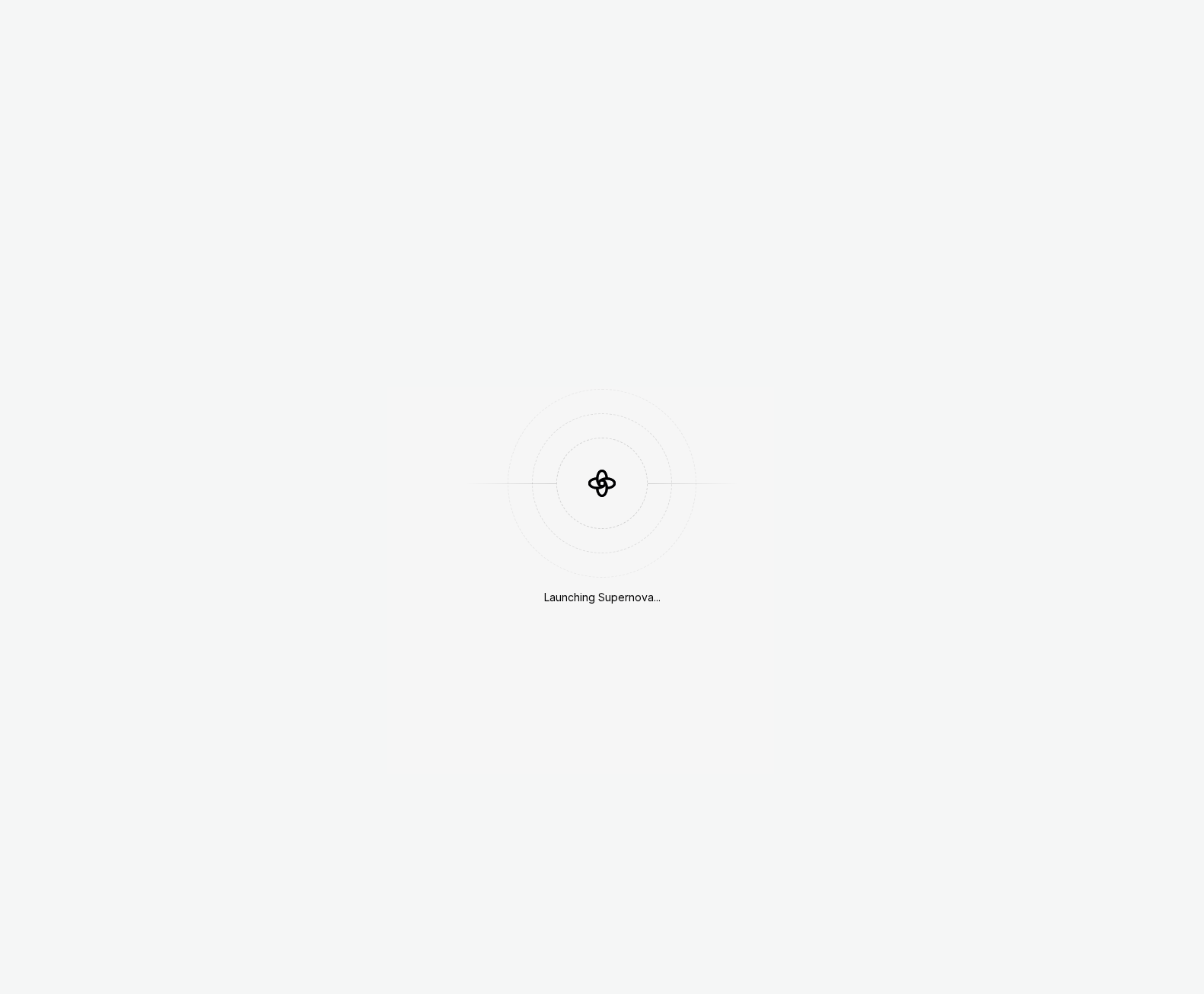 scroll, scrollTop: 0, scrollLeft: 0, axis: both 